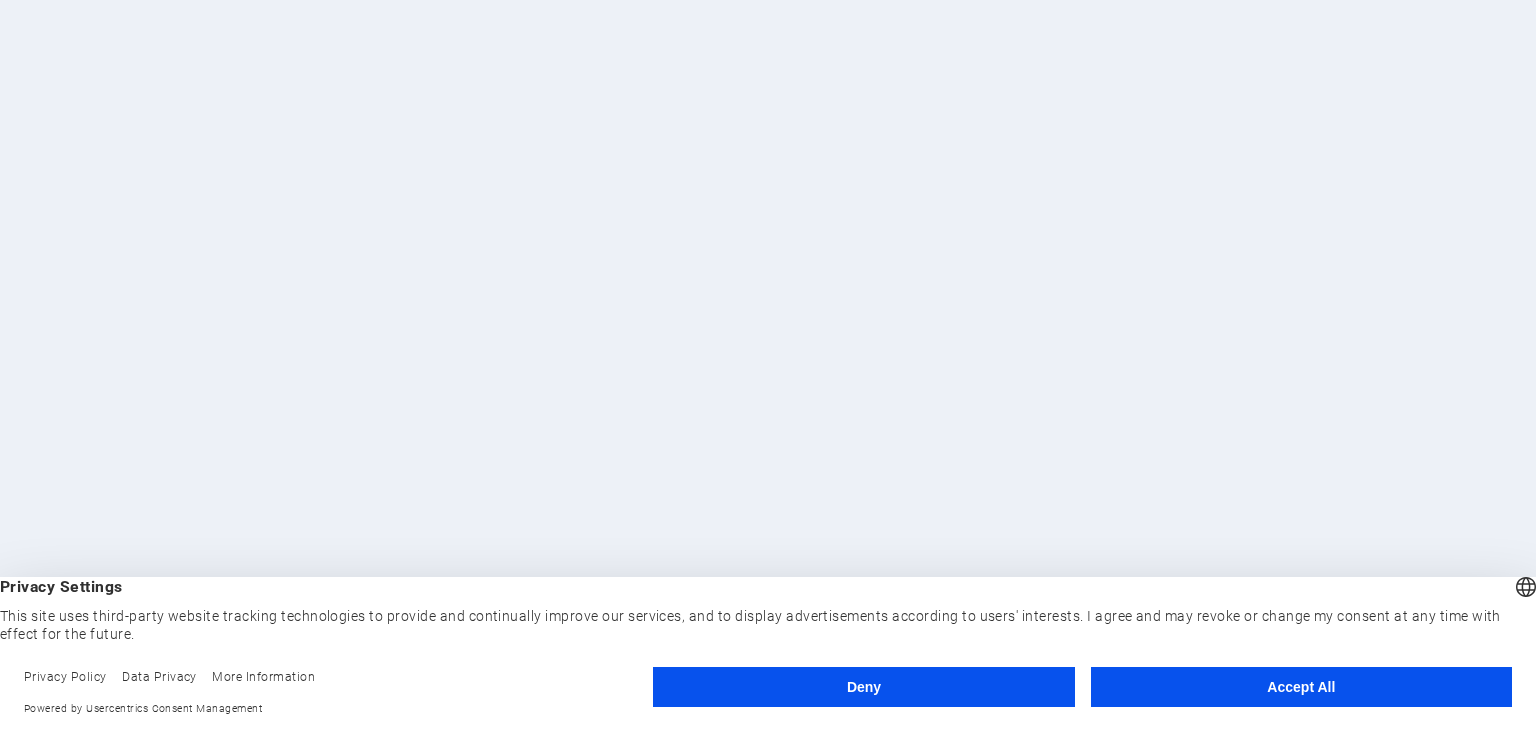 scroll, scrollTop: 0, scrollLeft: 0, axis: both 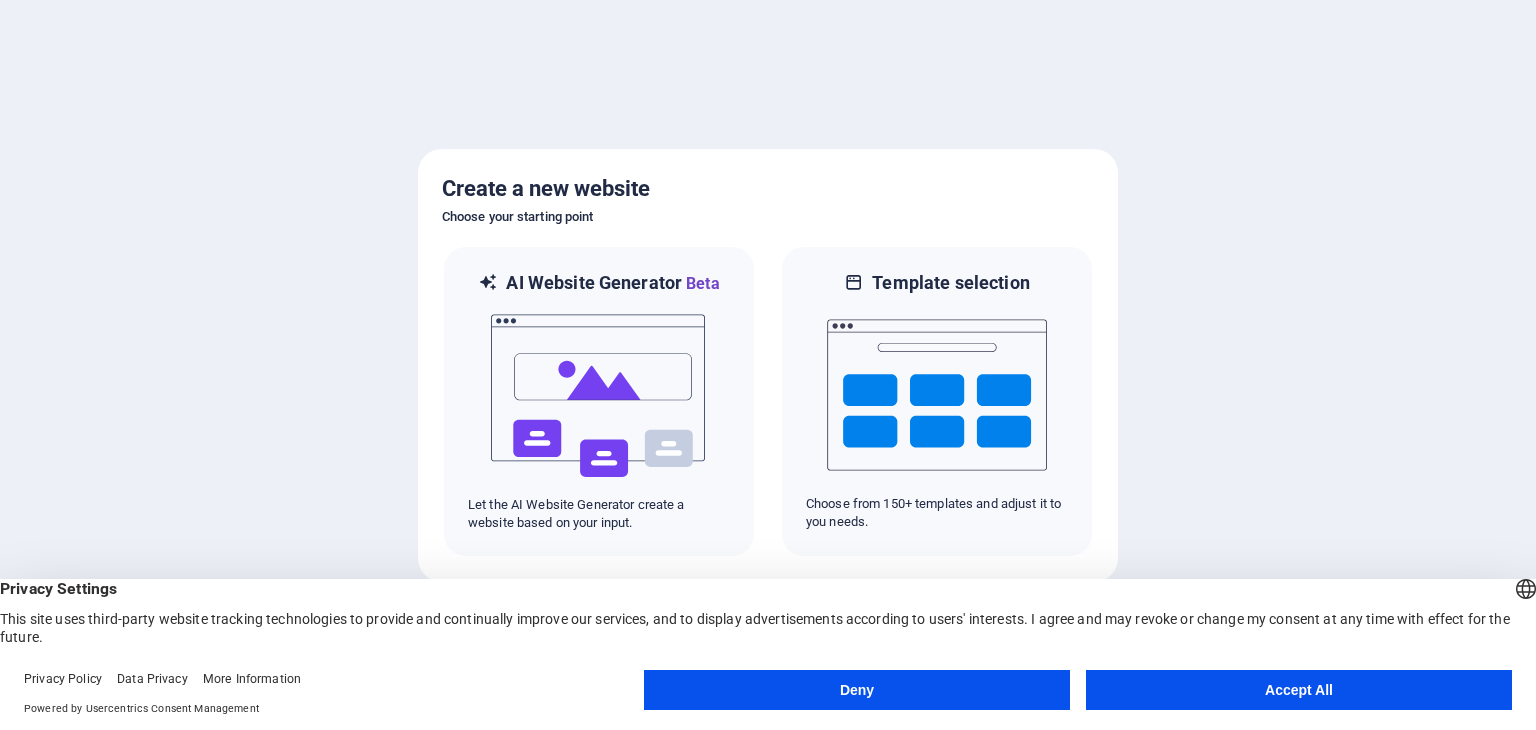 click on "English
Deutsch" at bounding box center (1526, 591) 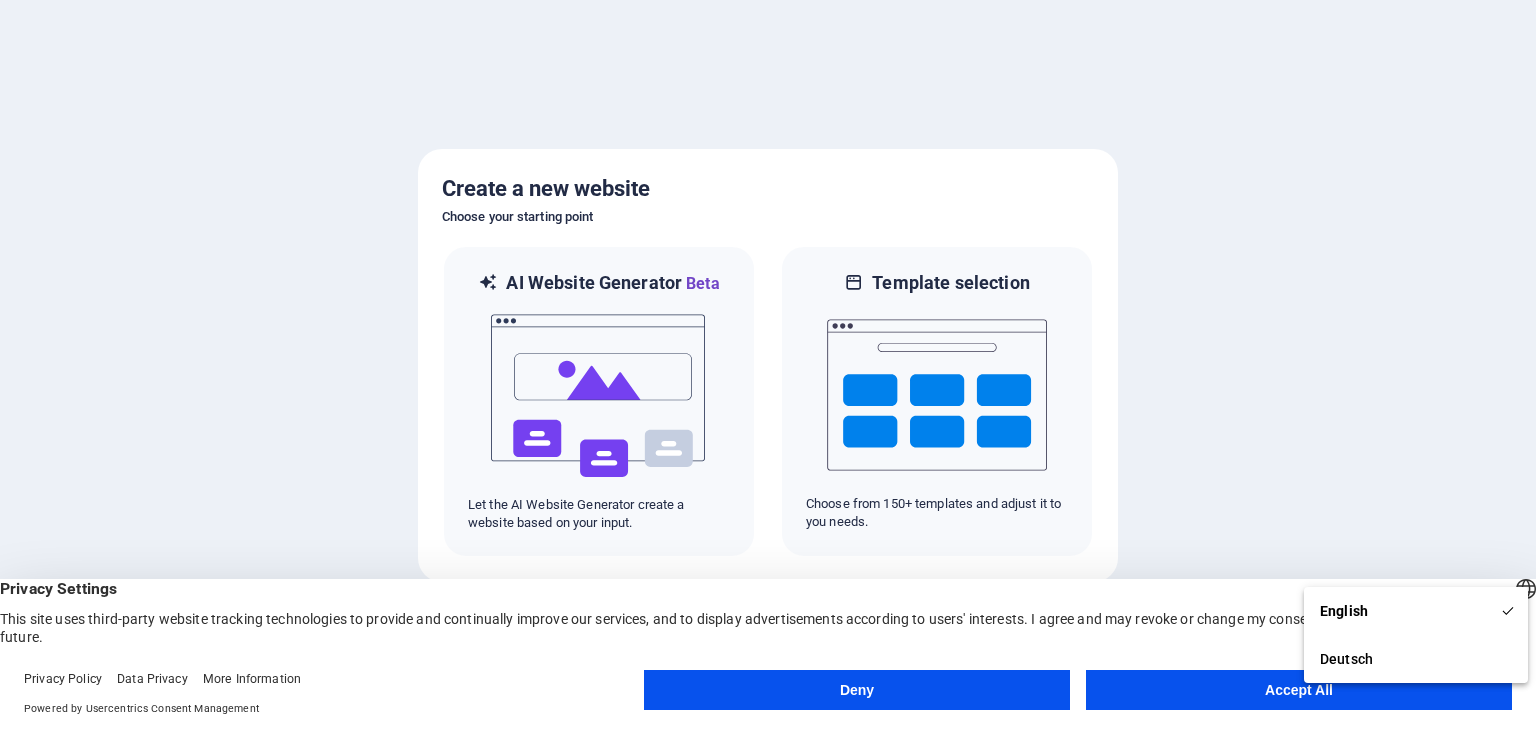 click on "Accept All" at bounding box center (1299, 690) 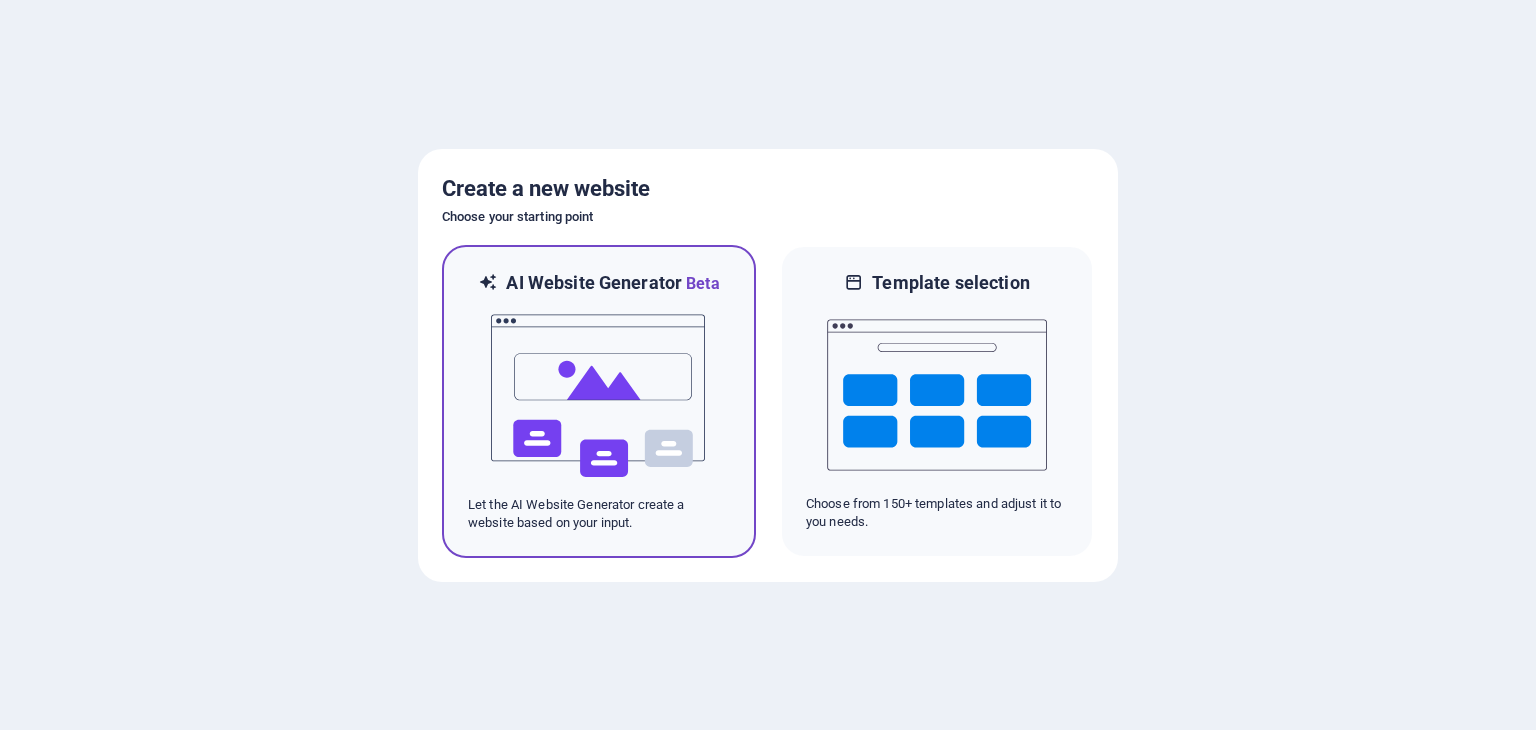 click at bounding box center (599, 396) 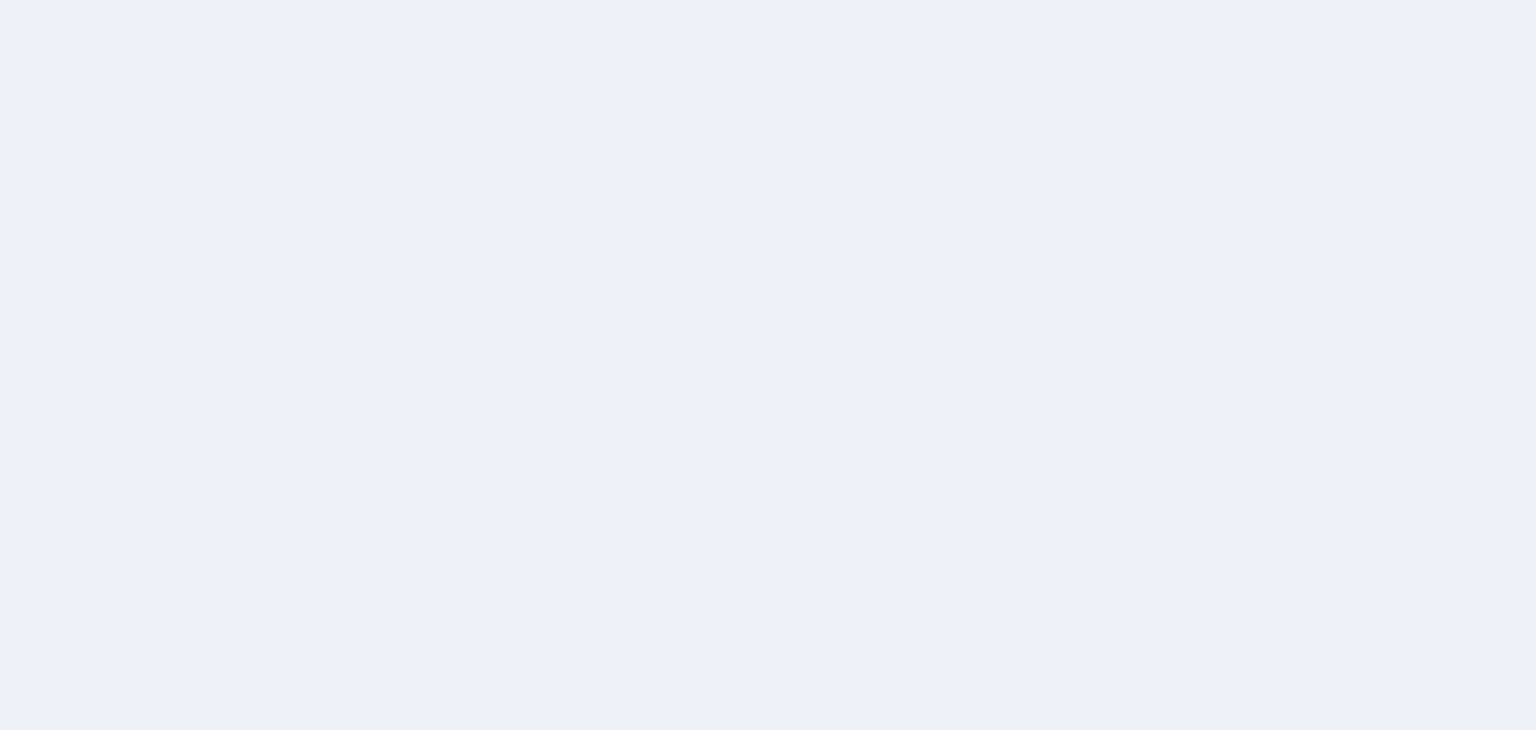 scroll, scrollTop: 0, scrollLeft: 0, axis: both 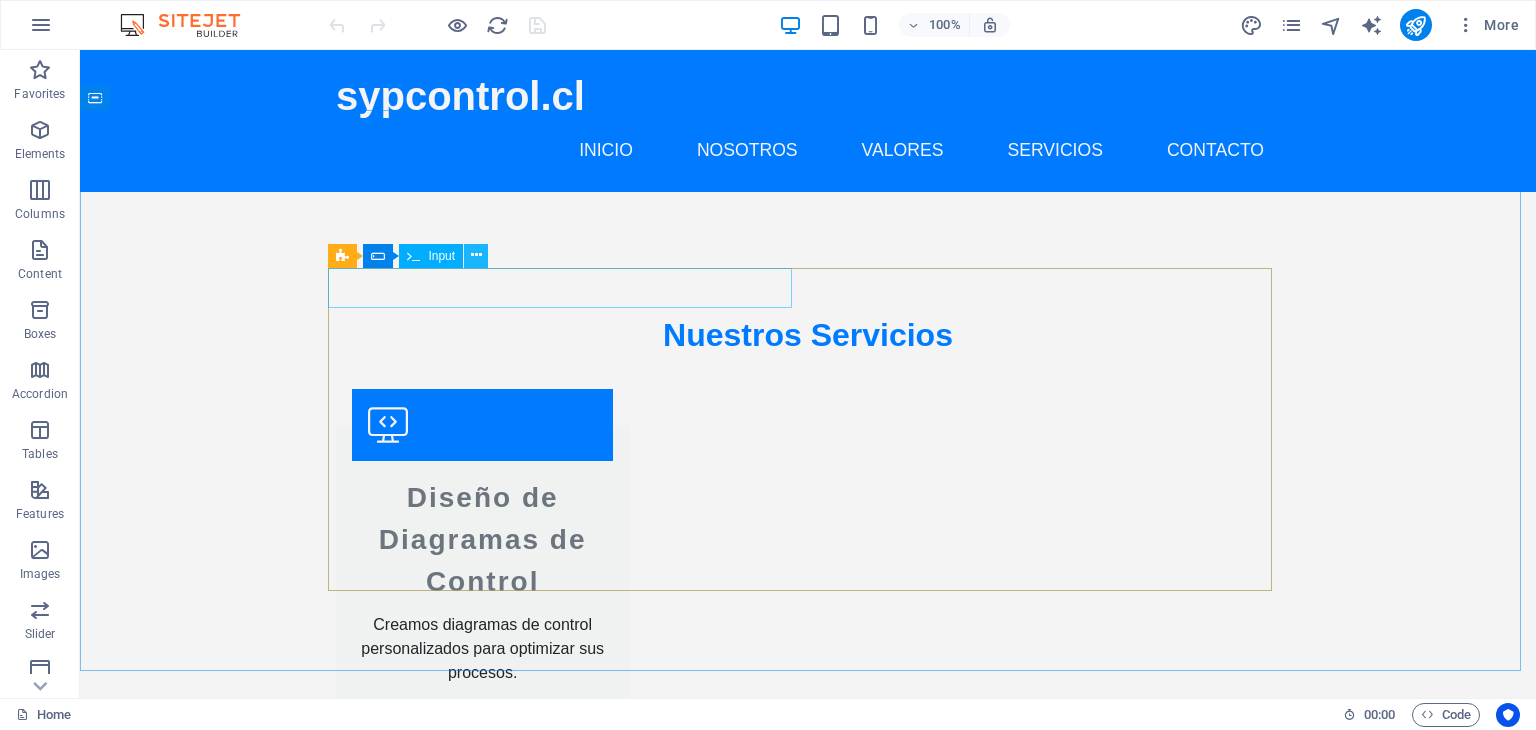 click at bounding box center [476, 255] 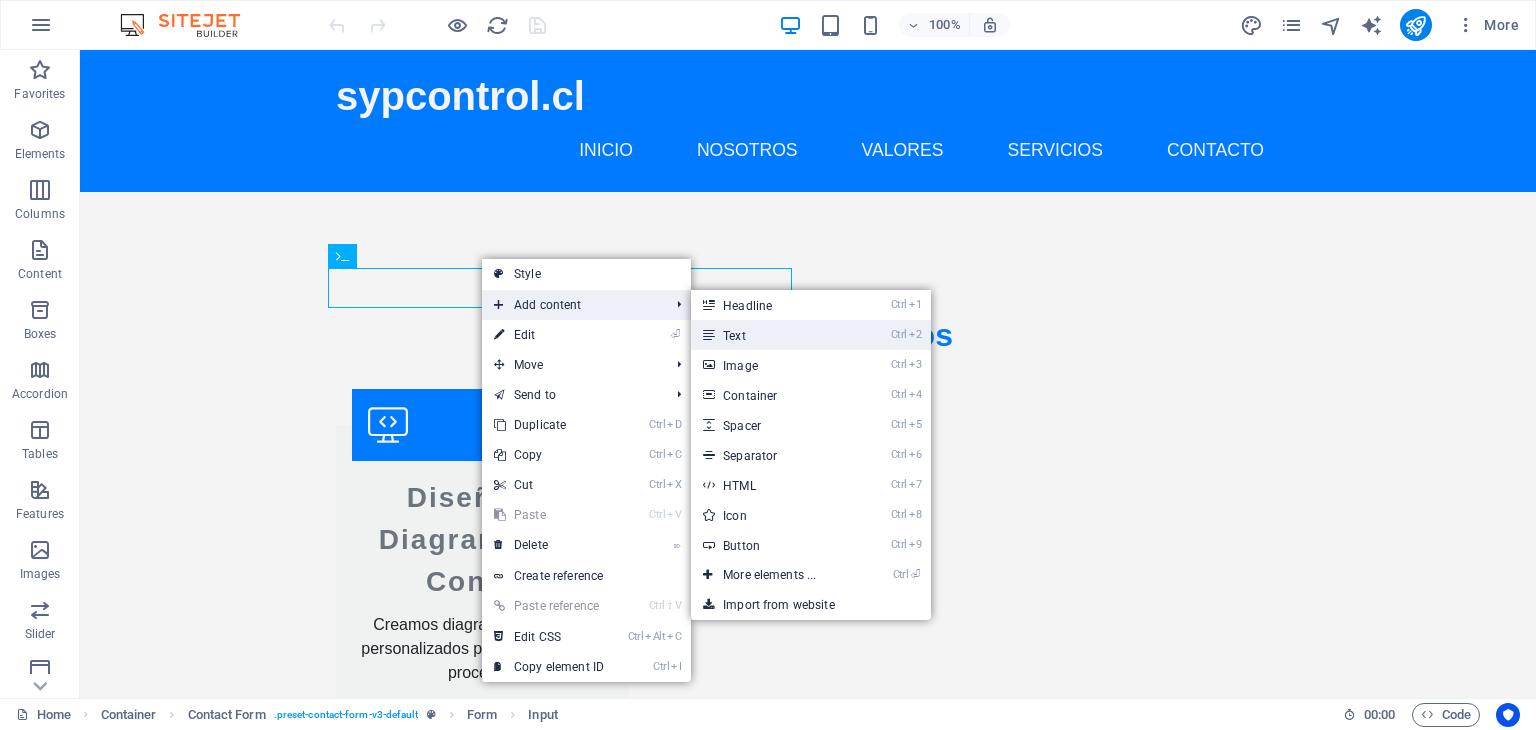 click on "Ctrl 2  Text" at bounding box center (773, 335) 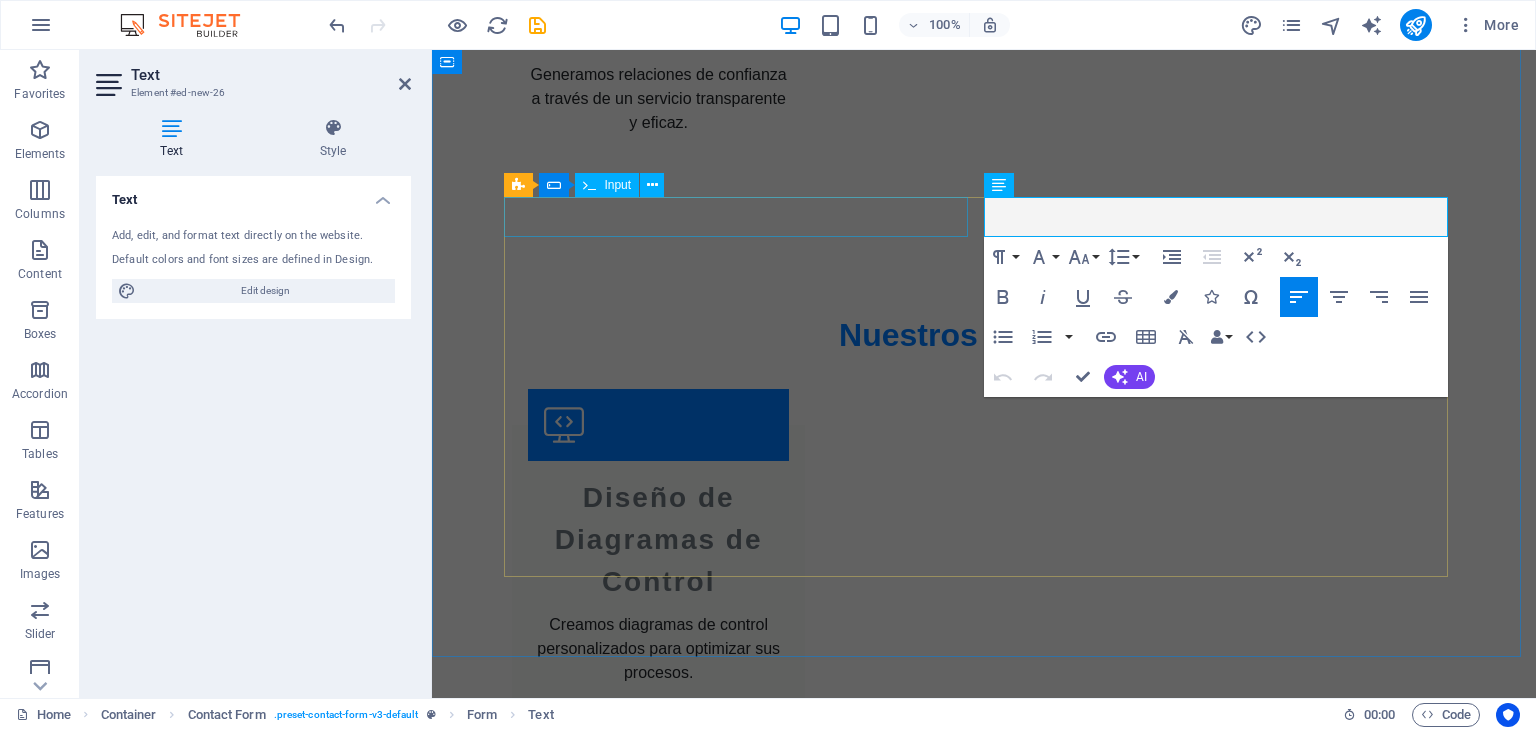click at bounding box center [744, 2640] 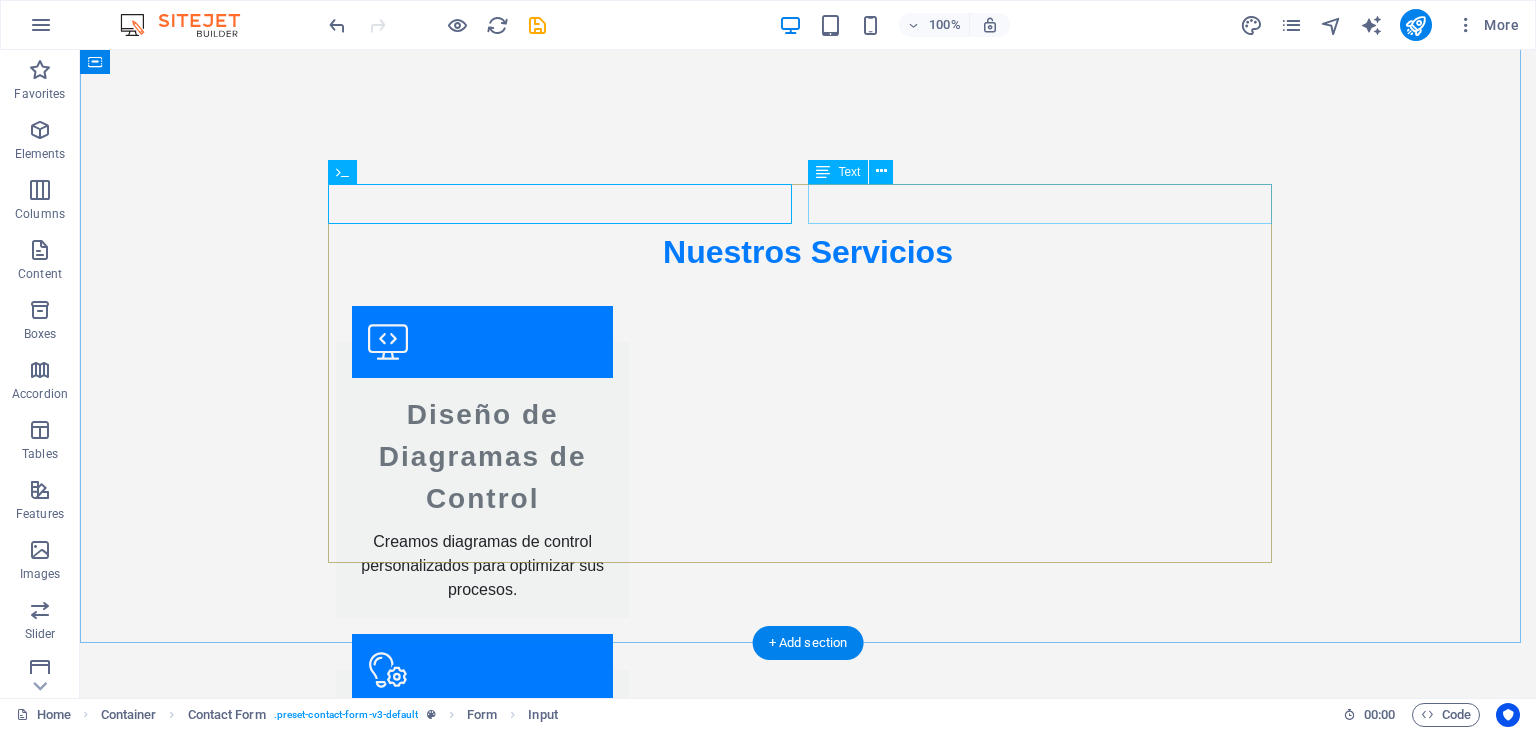 scroll, scrollTop: 2783, scrollLeft: 0, axis: vertical 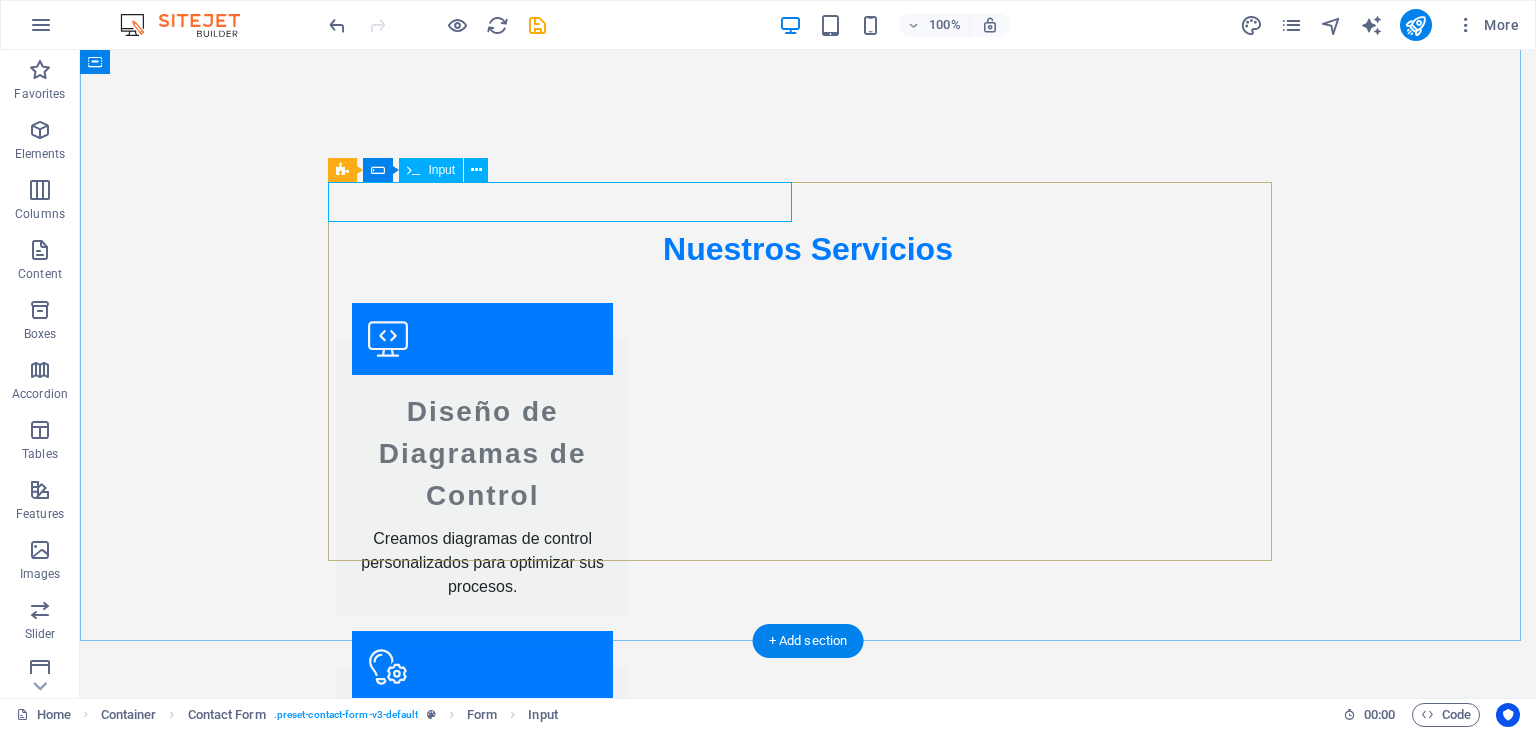 click at bounding box center (568, 2624) 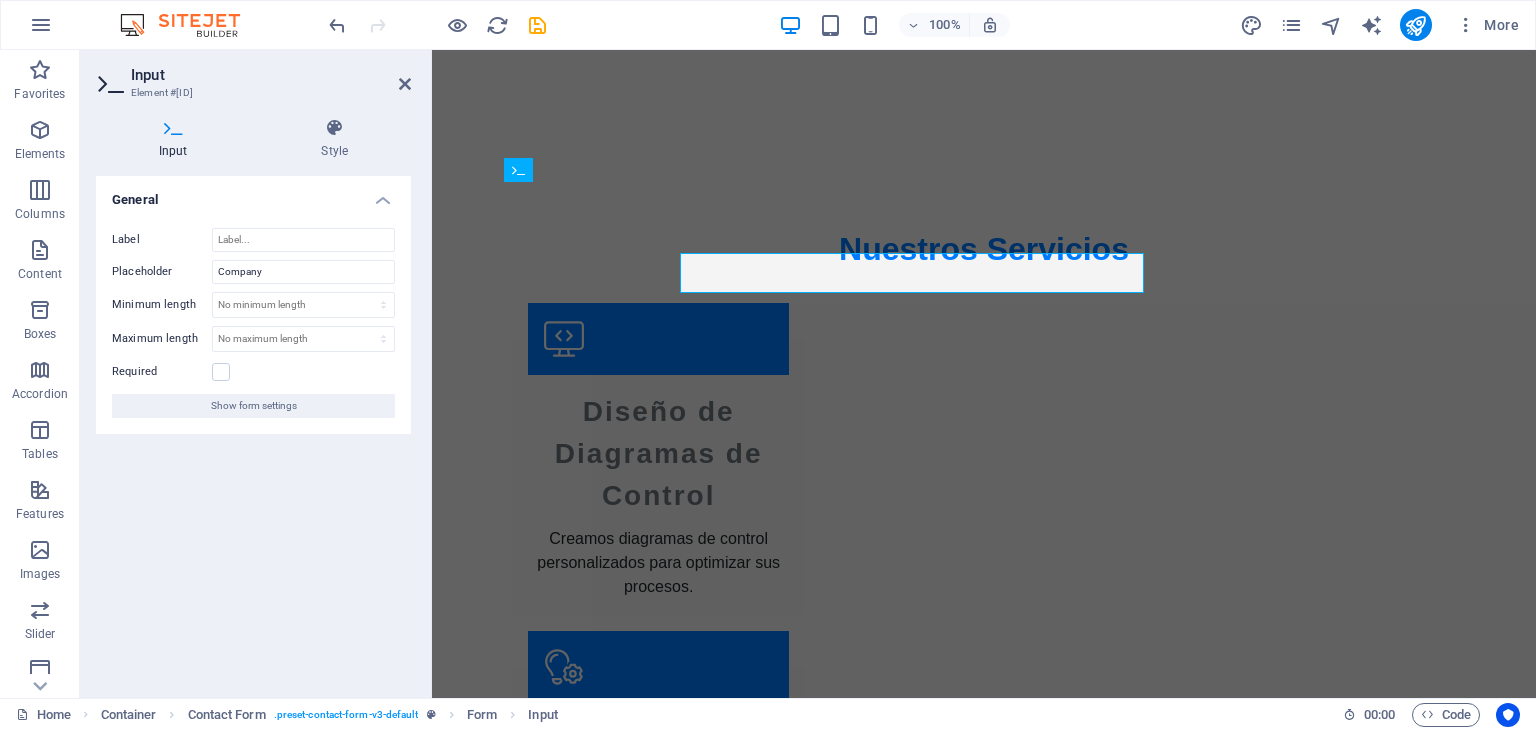 scroll, scrollTop: 2712, scrollLeft: 0, axis: vertical 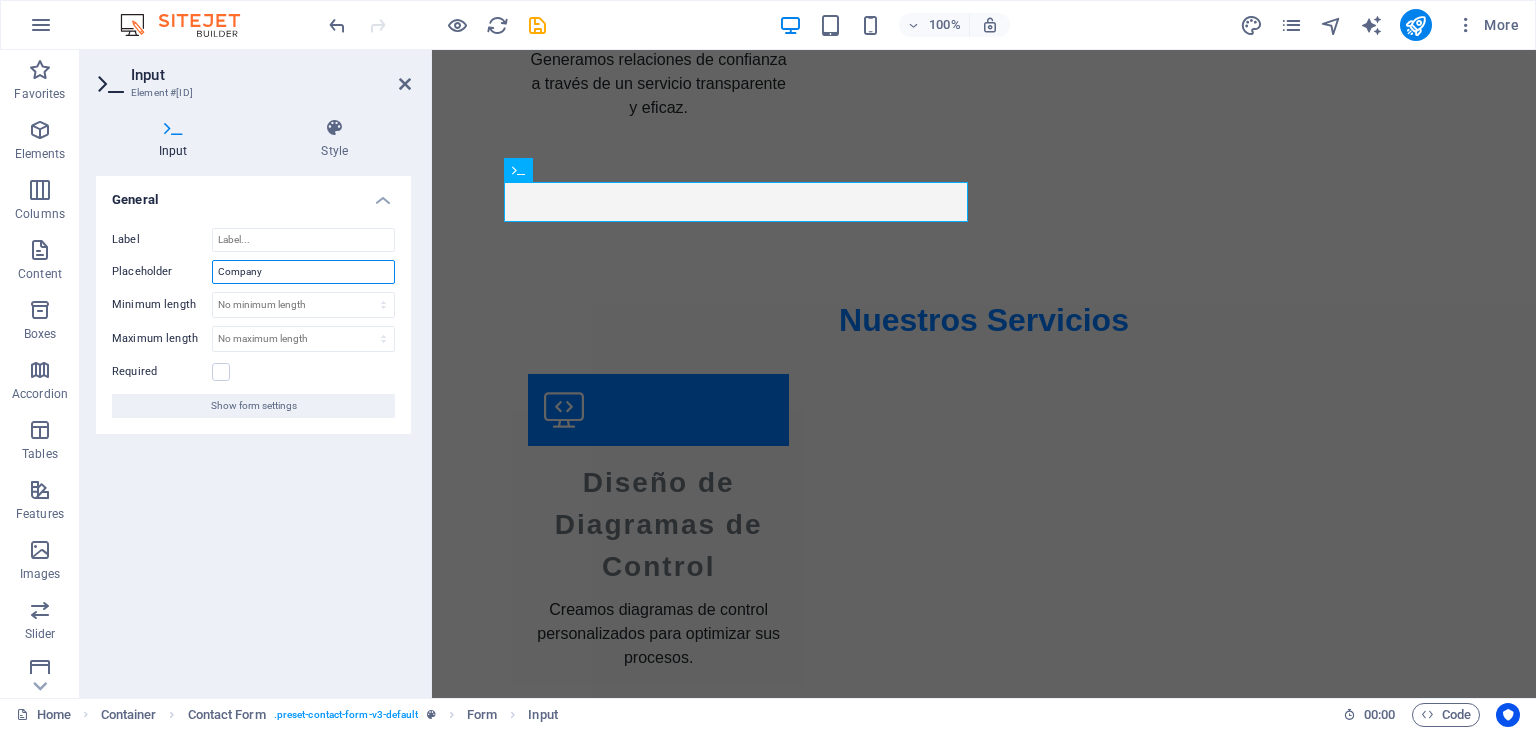 click on "Company" at bounding box center [303, 272] 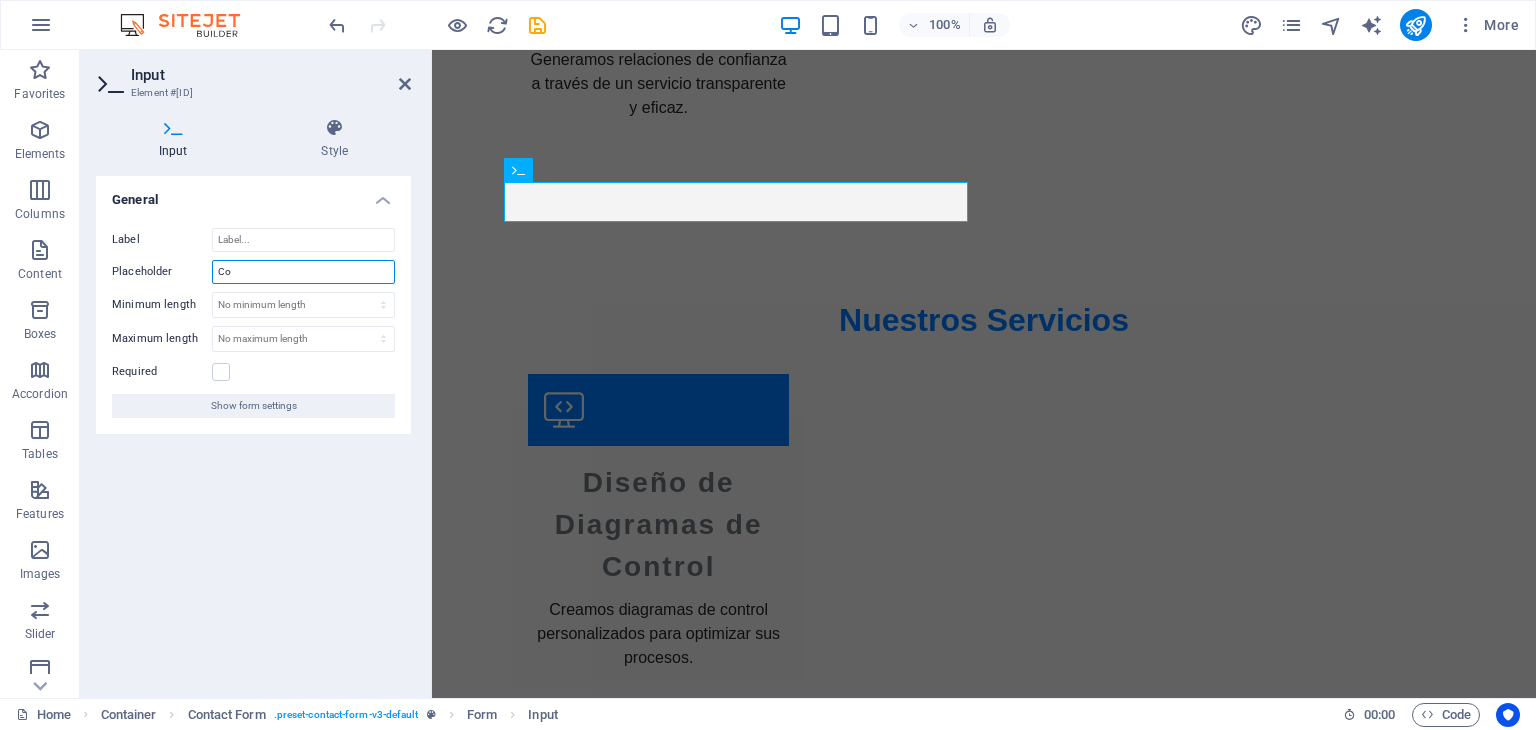 type on "C" 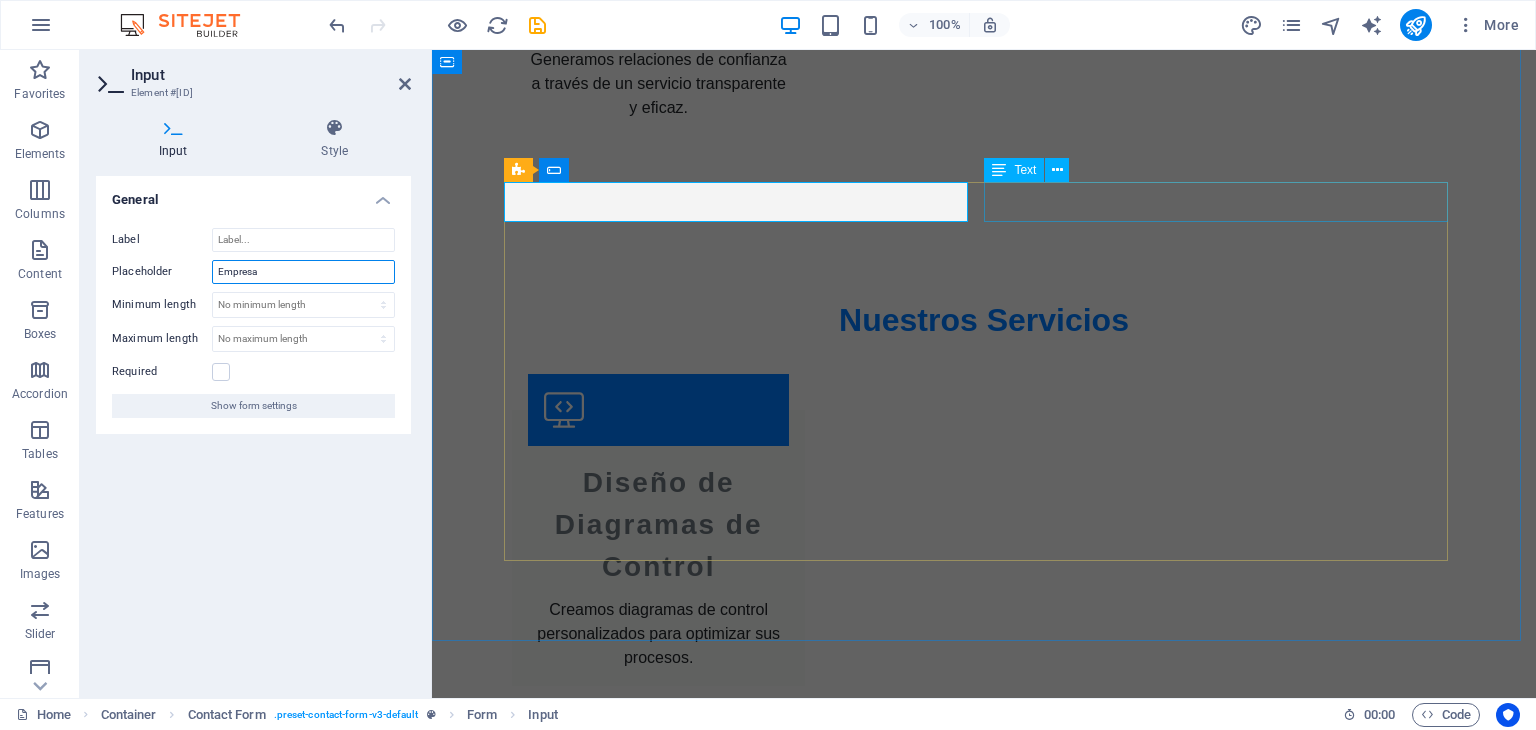 type on "Empresa" 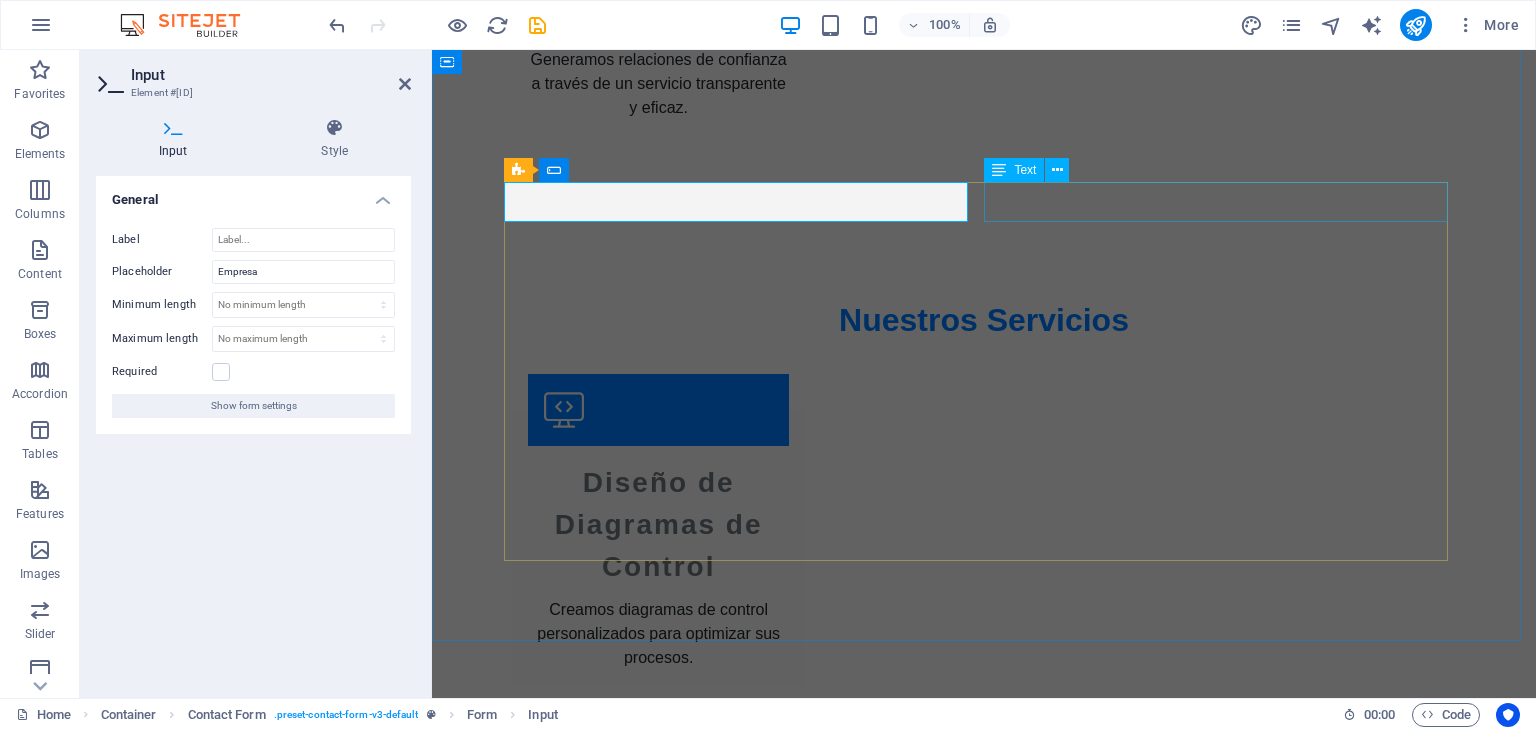 click on "New text element" at bounding box center (1224, 2625) 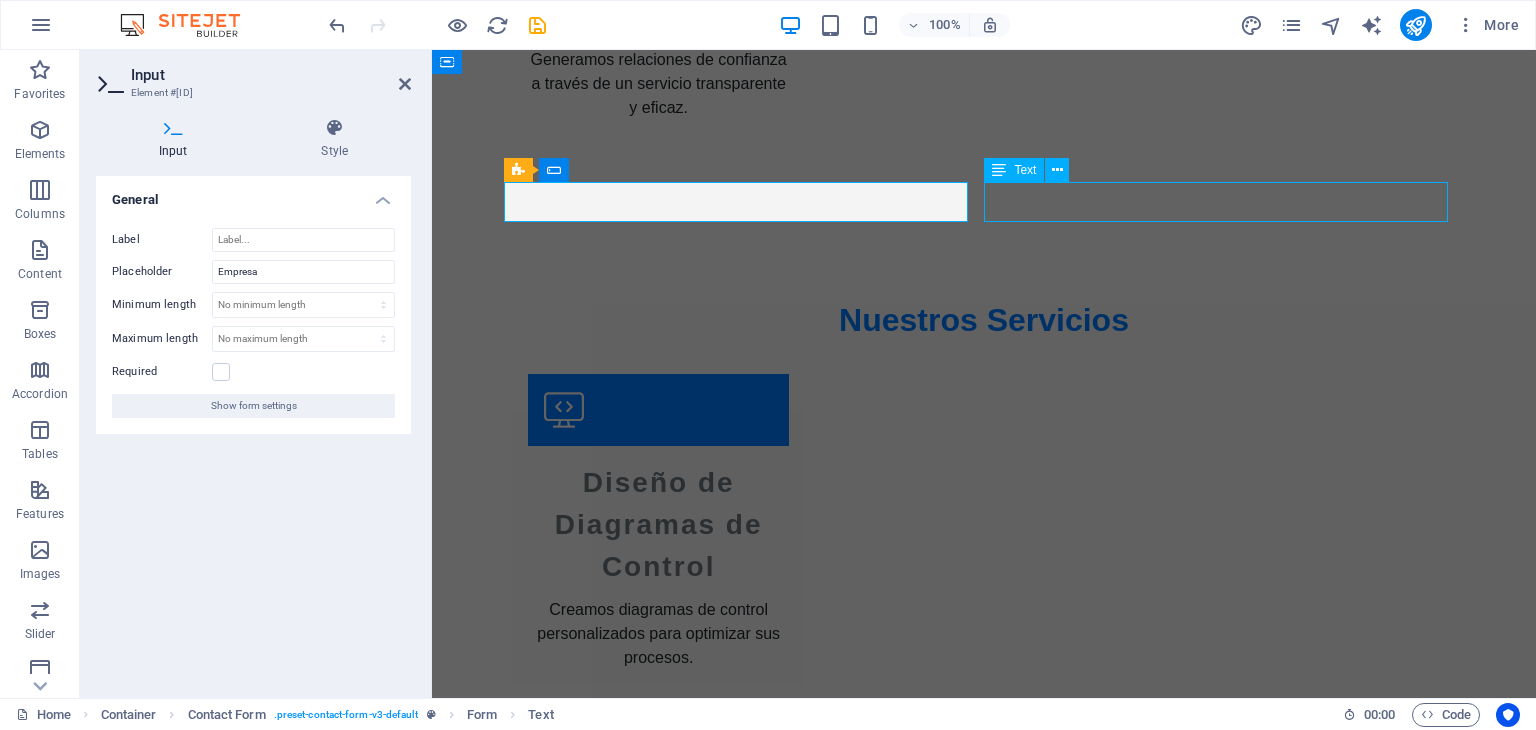 scroll, scrollTop: 2783, scrollLeft: 0, axis: vertical 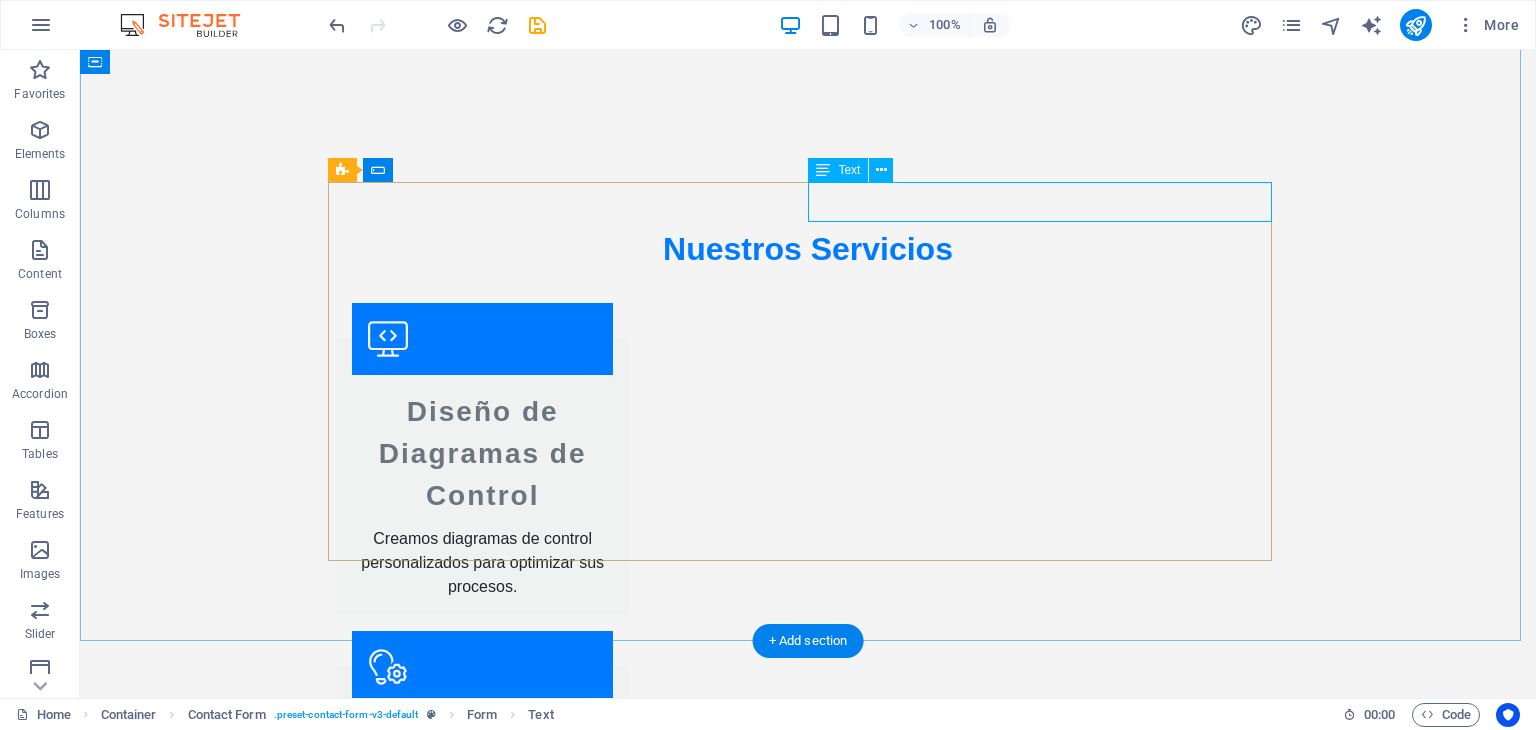 click on "New text element" at bounding box center [1048, 2624] 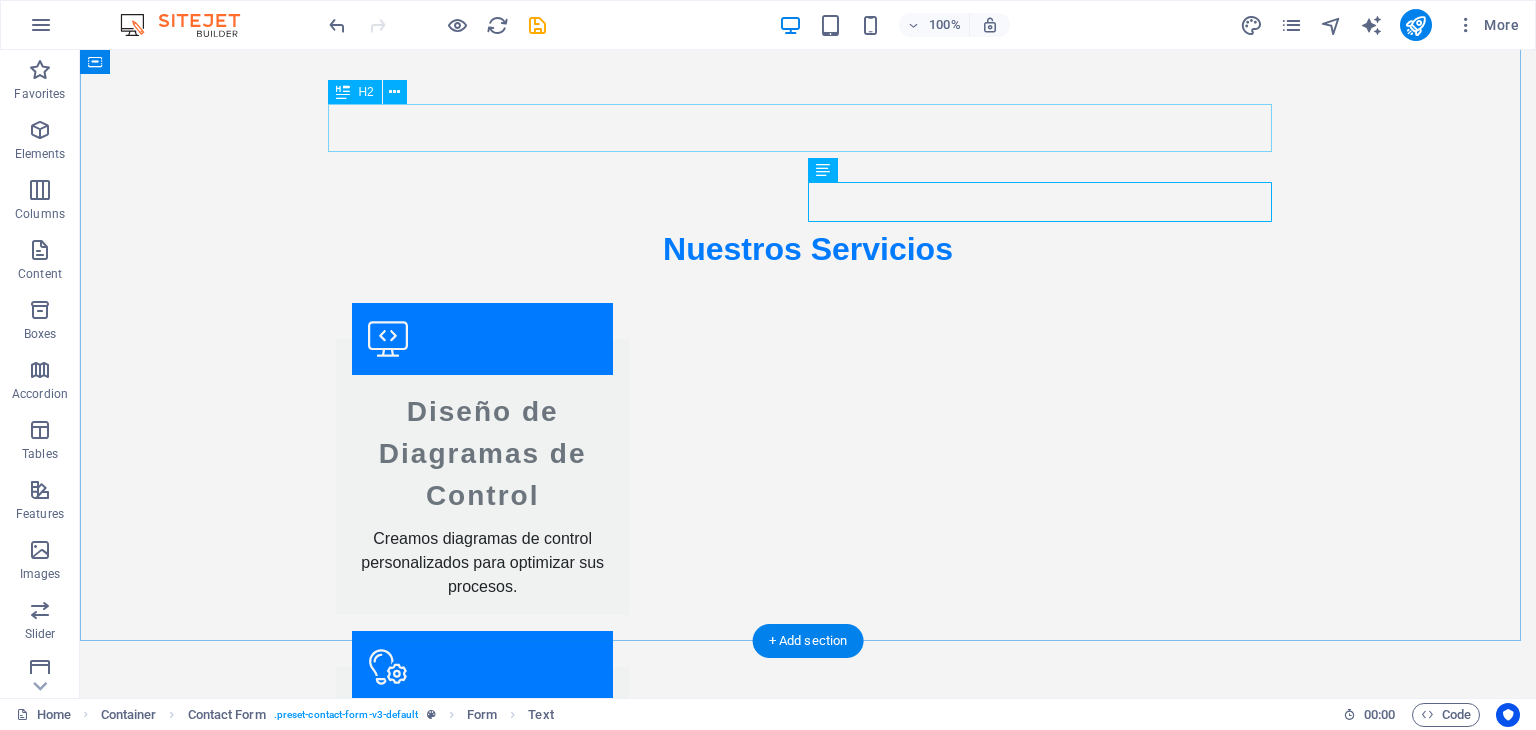 click on "Contáctanos" at bounding box center [808, 2549] 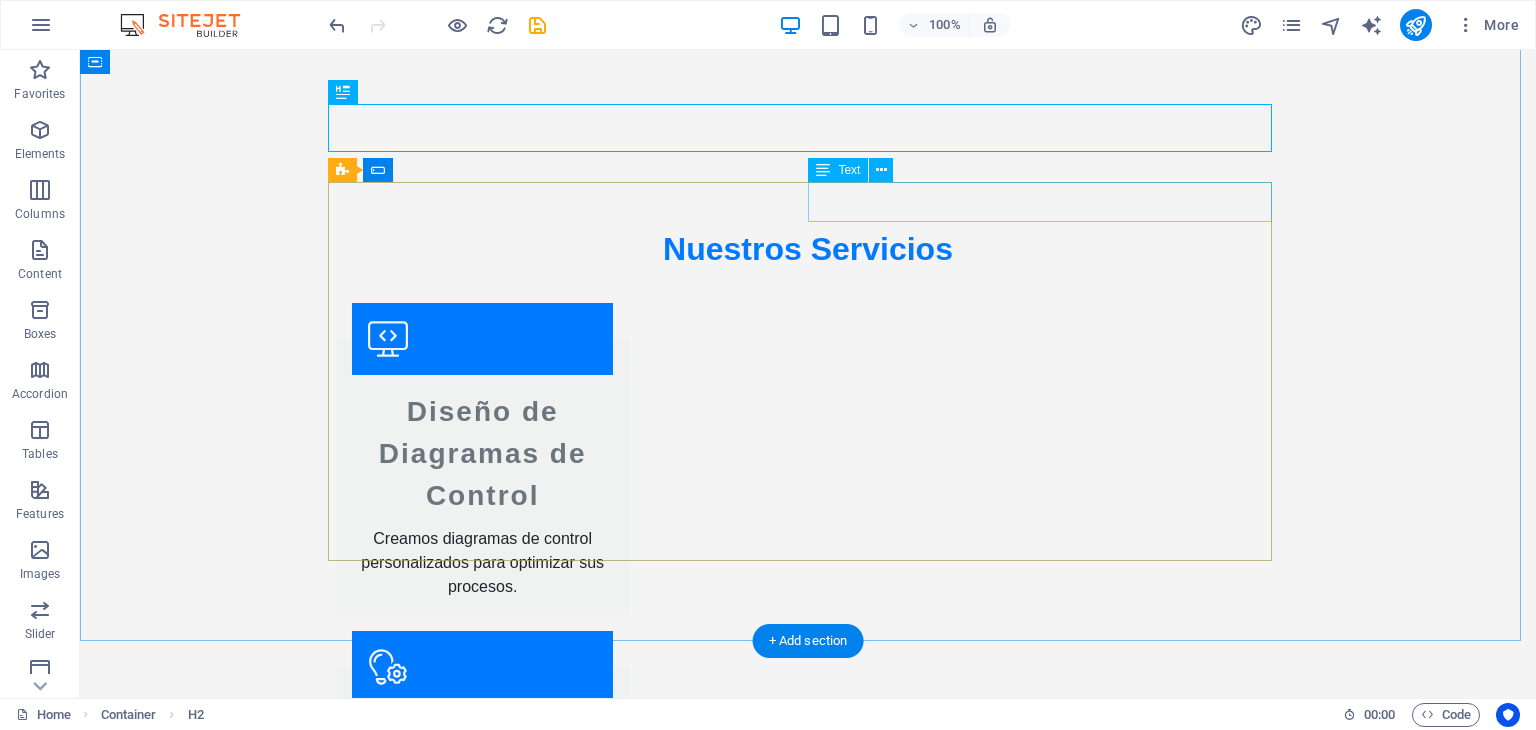 click on "New text element" at bounding box center (1048, 2624) 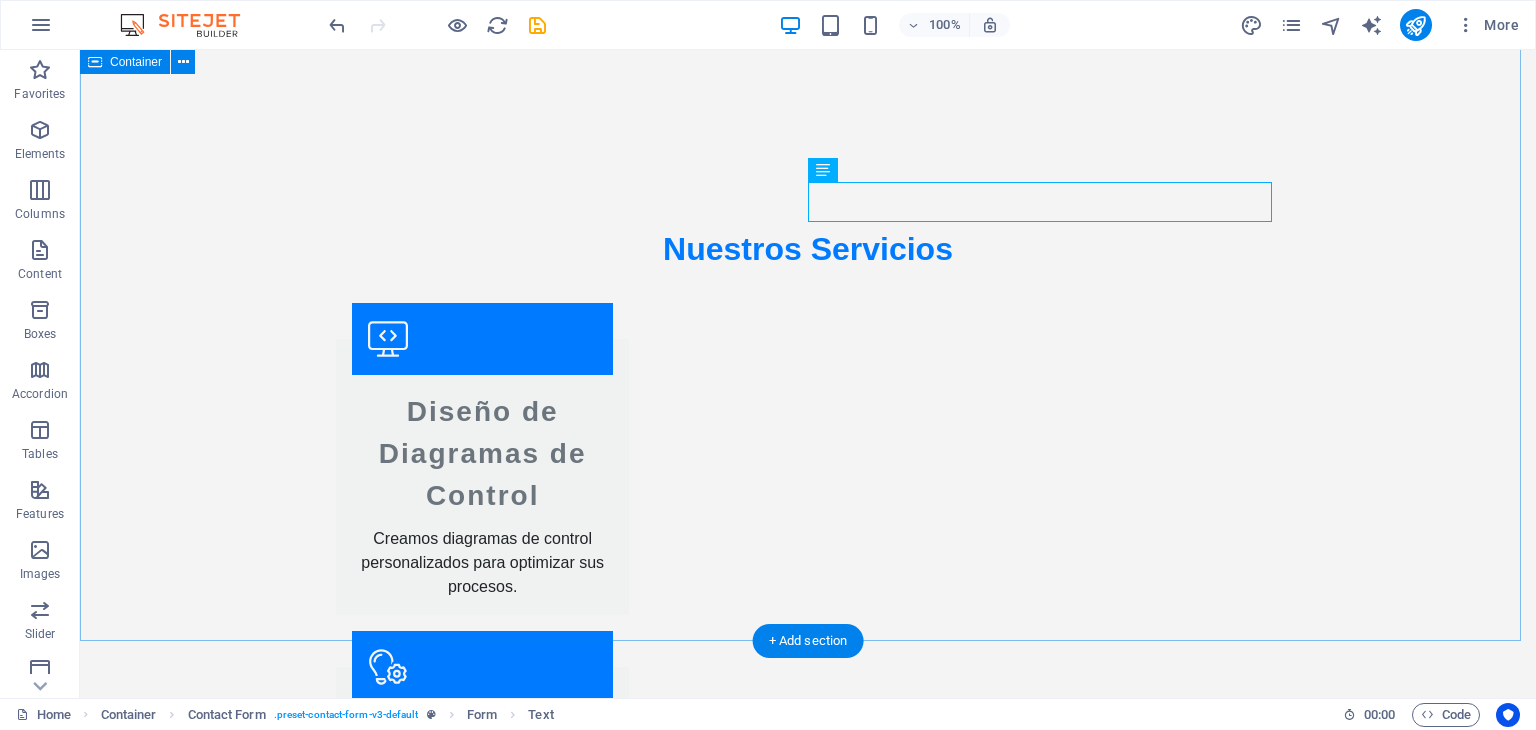click on "Contáctanos New text element   I have read and understand the privacy policy. Unreadable? Load new Enviar Consulta" at bounding box center [808, 2760] 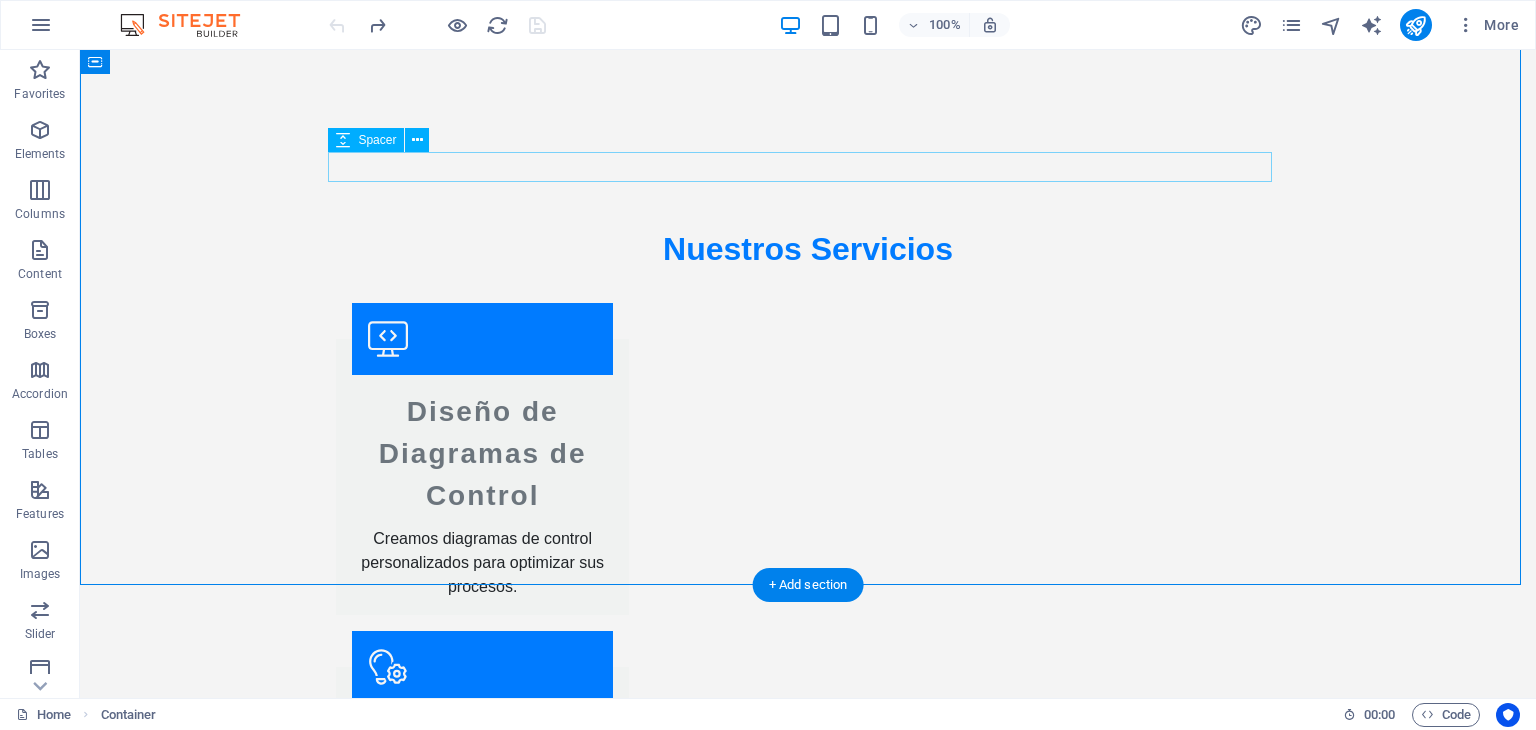 click at bounding box center [808, 2588] 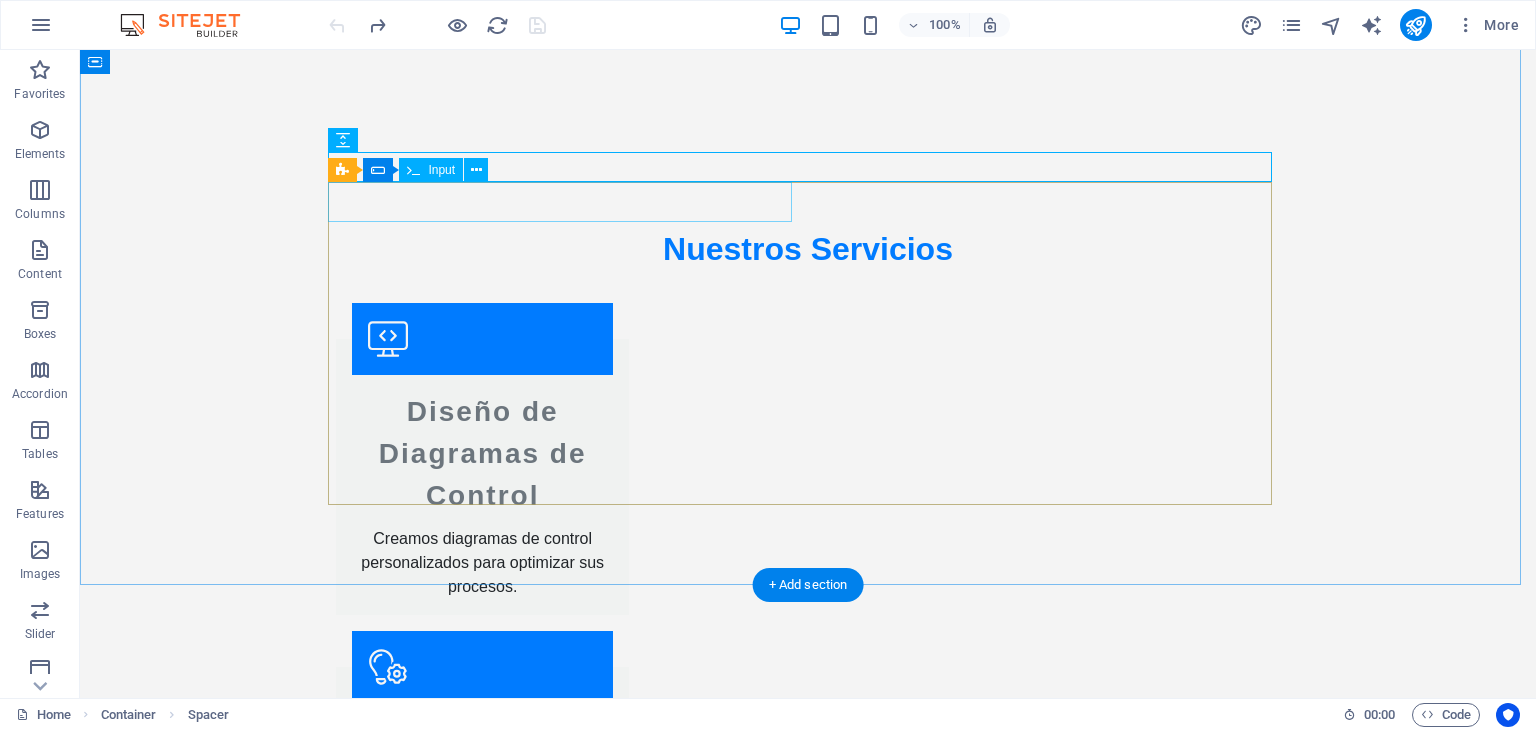 click at bounding box center (568, 2624) 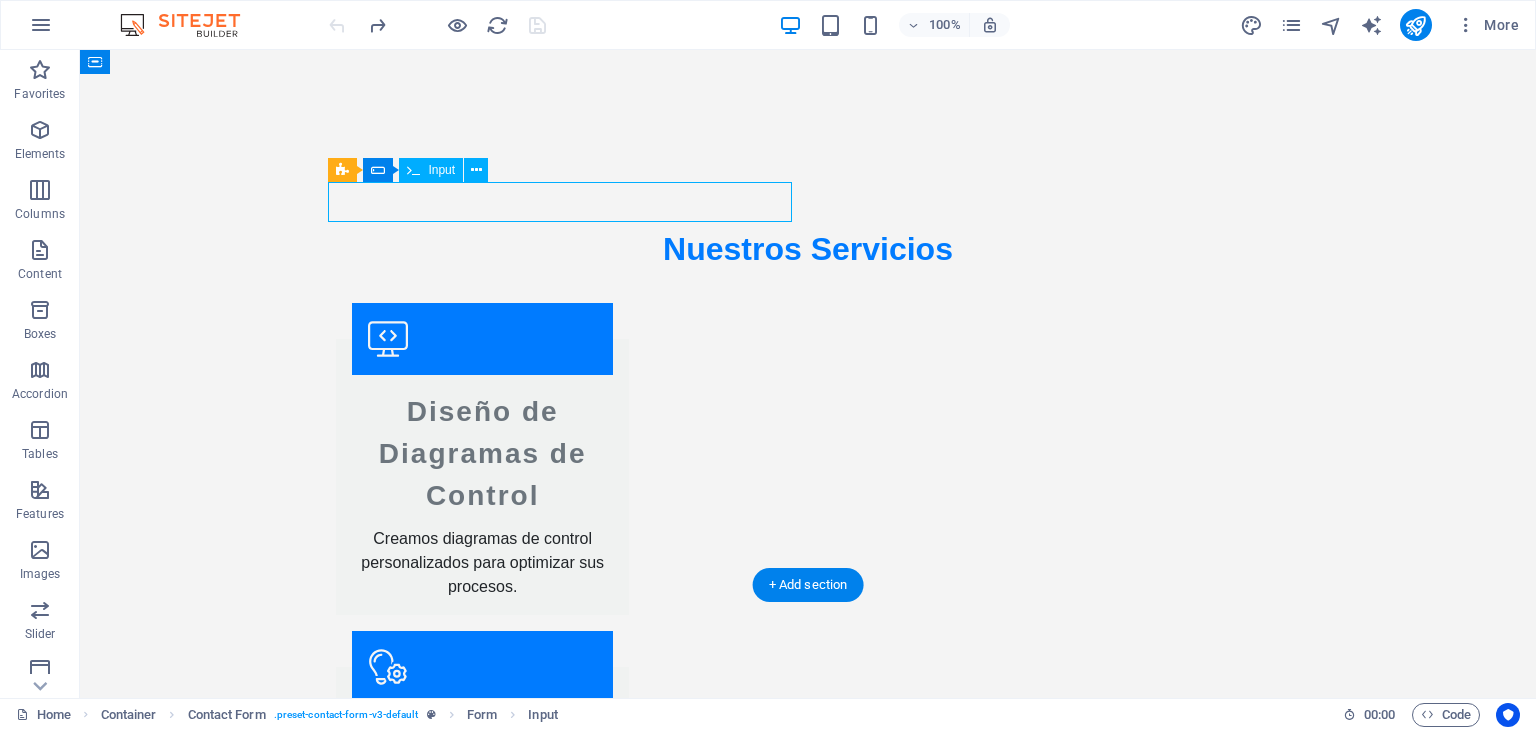 click at bounding box center [568, 2624] 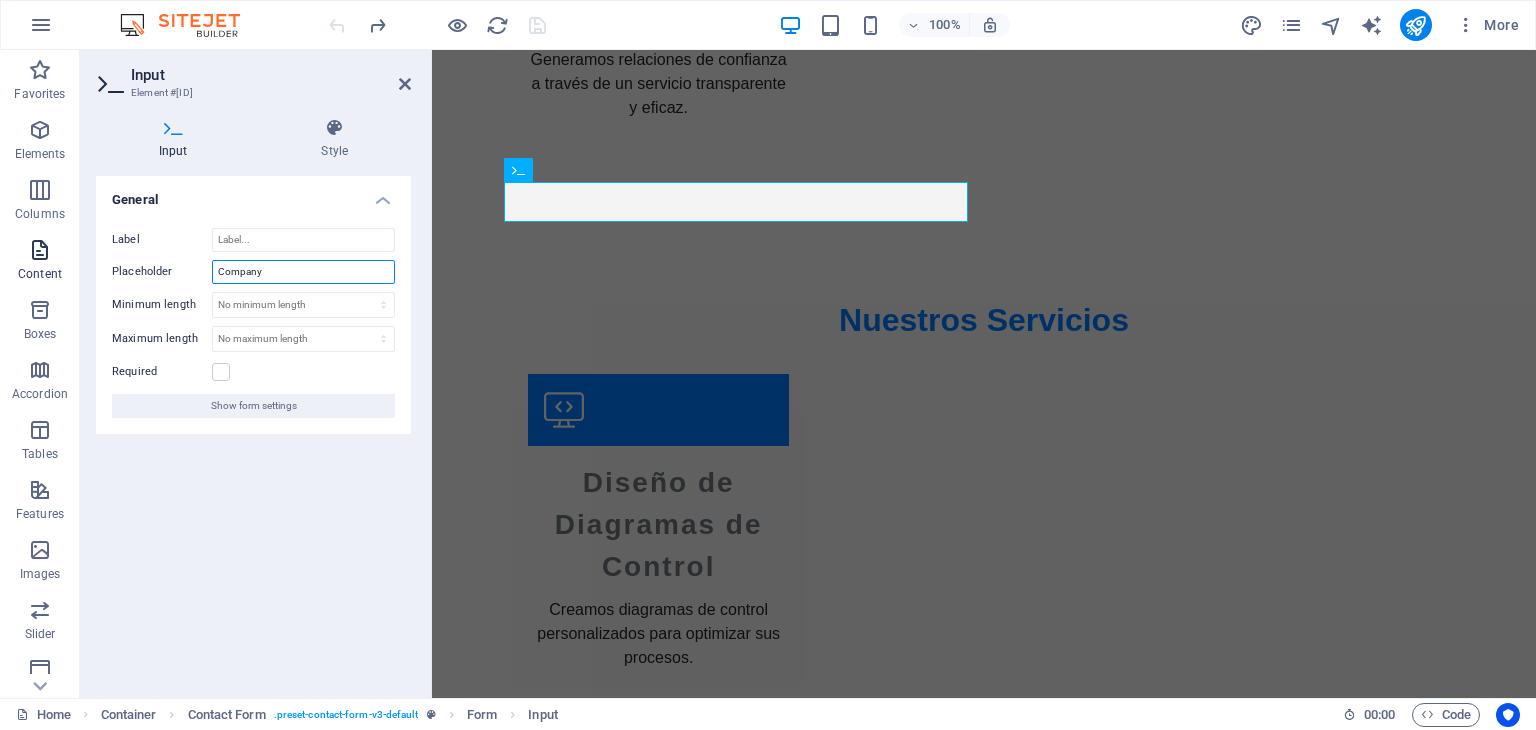 drag, startPoint x: 326, startPoint y: 269, endPoint x: 40, endPoint y: 269, distance: 286 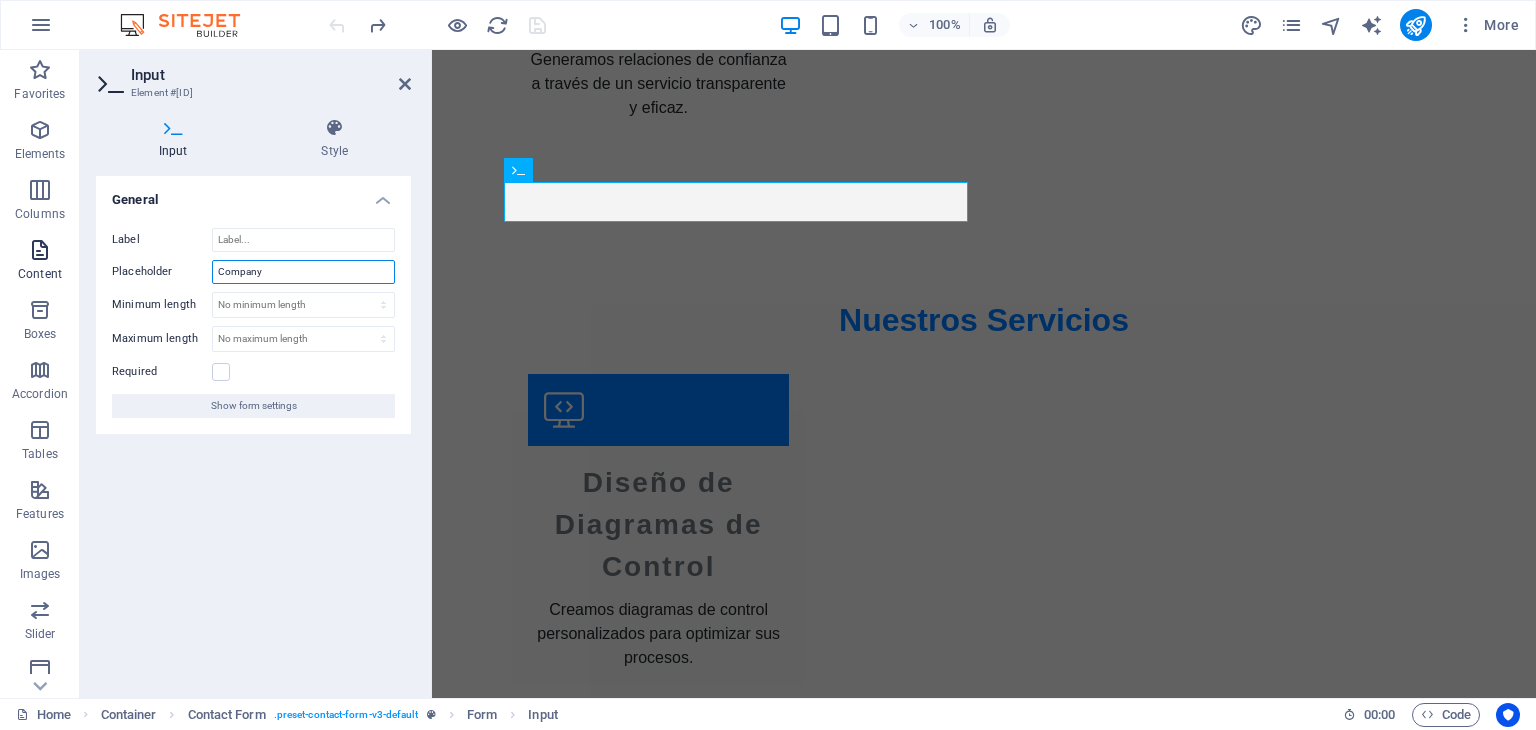 click on "Input Element #[ID] Input Style General Label Placeholder Company Minimum length No minimum length chars Maximum length No maximum length chars Required Show form settings Contact Form Element Layout How this element expands within the layout (Flexbox). Size Default auto px % 1/1 1/2 1/3 1/4 1/5 1/6 1/7 1/8 1/9 1/10 Grow Shrink Order Container layout Visible Visible Opacity 100 % Overflow Spacing Margin Default auto px % rem vw vh Custom Custom auto px % rem vw vh auto px % rem vw vh auto px % rem vw vh auto px % rem vw vh Padding Default px rem % vh vw Custom Custom px rem % vh vw px rem % vh vw px rem % vh vw px rem % vh vw Border Style              - Width 1 auto px rem % vh vw Custom Custom 1 auto px rem % vh vw 1 auto px rem % vh vw 1 auto px rem % vh vw 1 auto px rem % vh vw  - Color Round corners Default px rem % vh vw Custom Custom px rem % vh vw px rem % vh vw %" at bounding box center [768, 374] 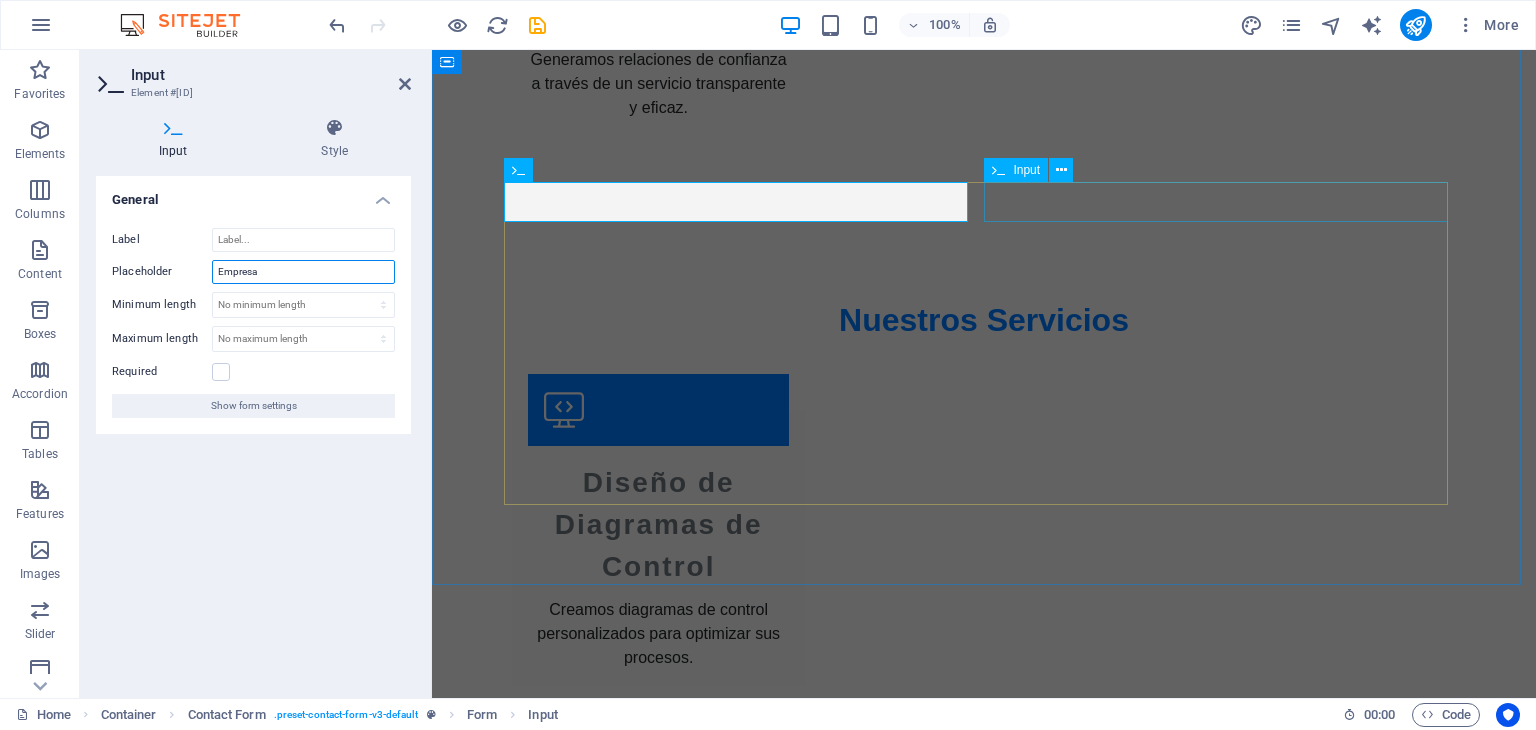 type on "Empresa" 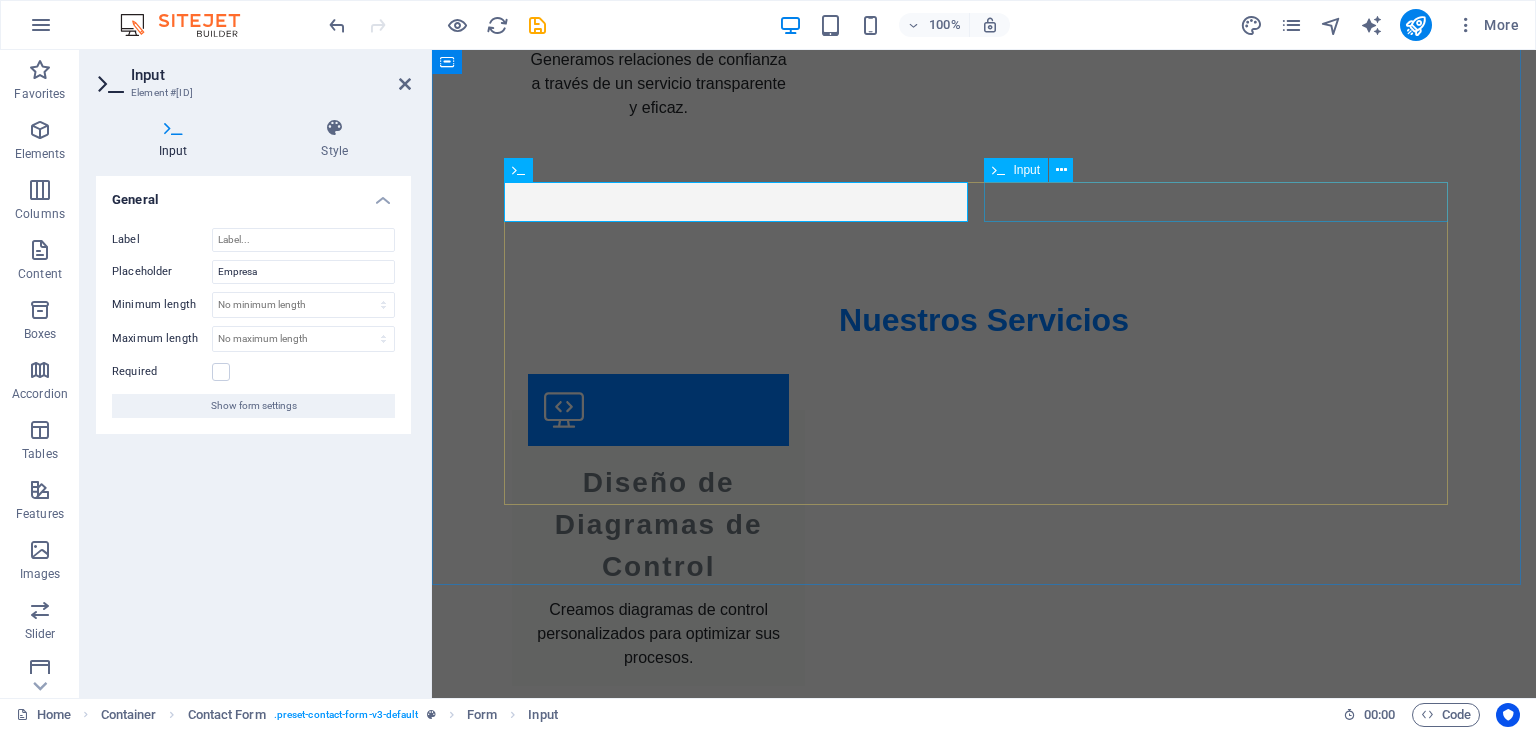 click at bounding box center (1224, 2625) 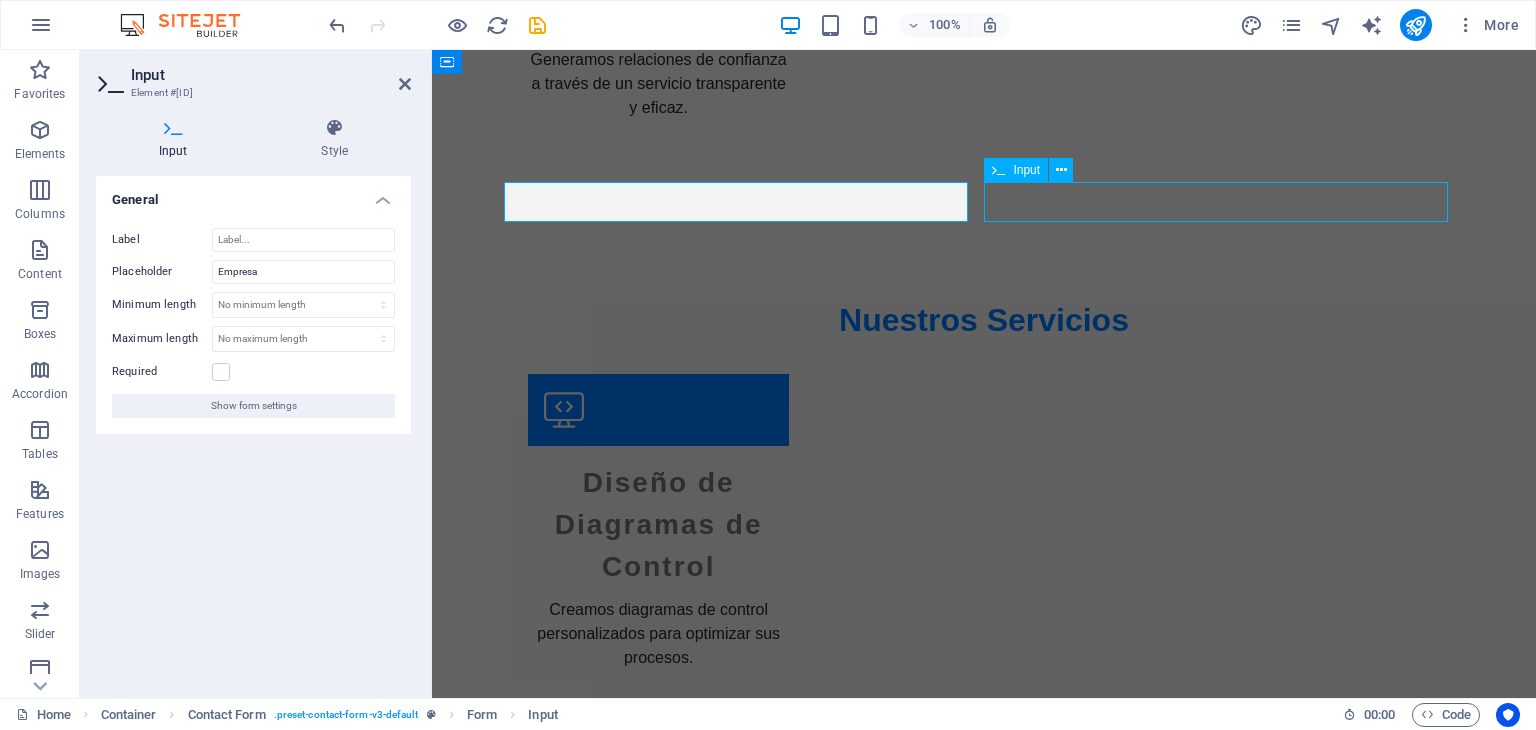 scroll, scrollTop: 2783, scrollLeft: 0, axis: vertical 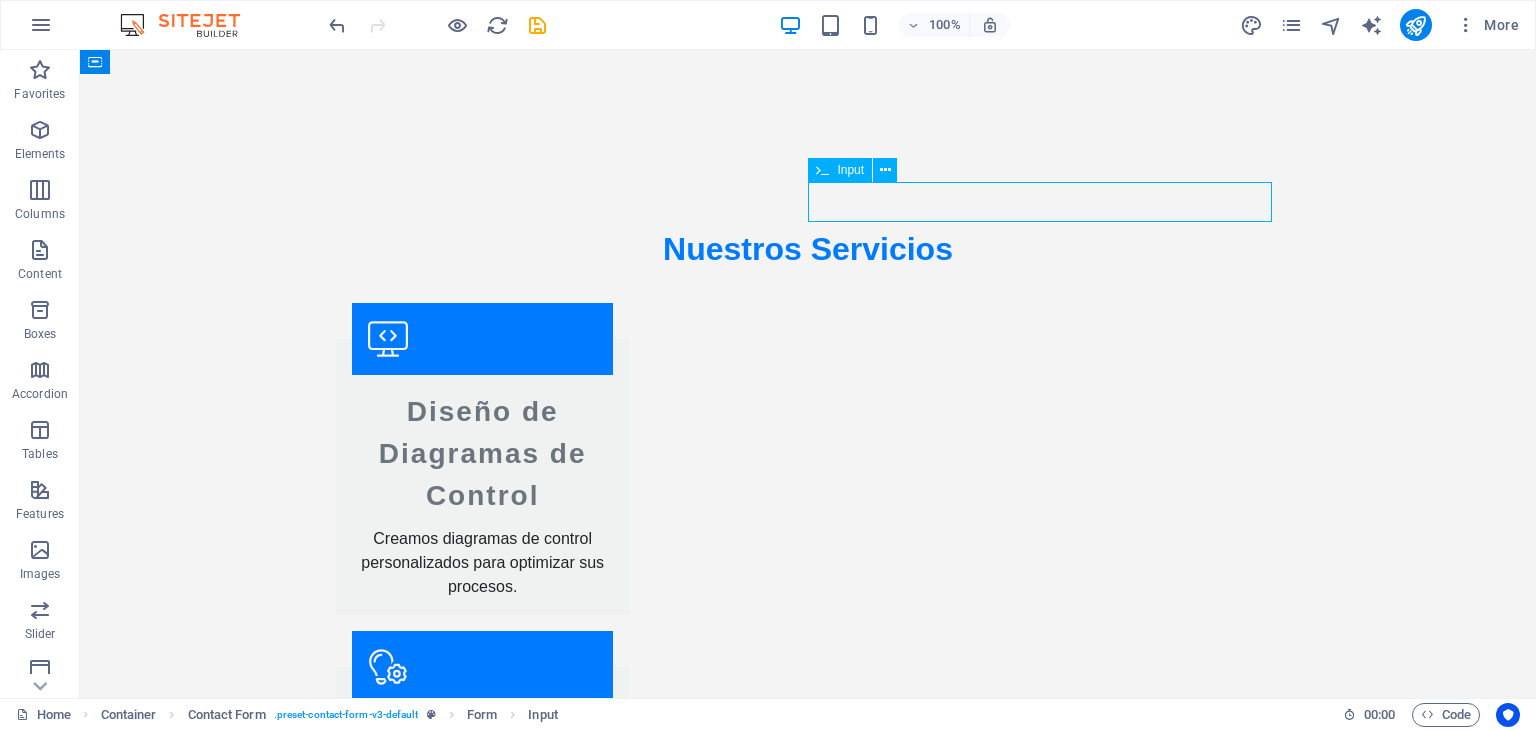 click at bounding box center (1048, 2624) 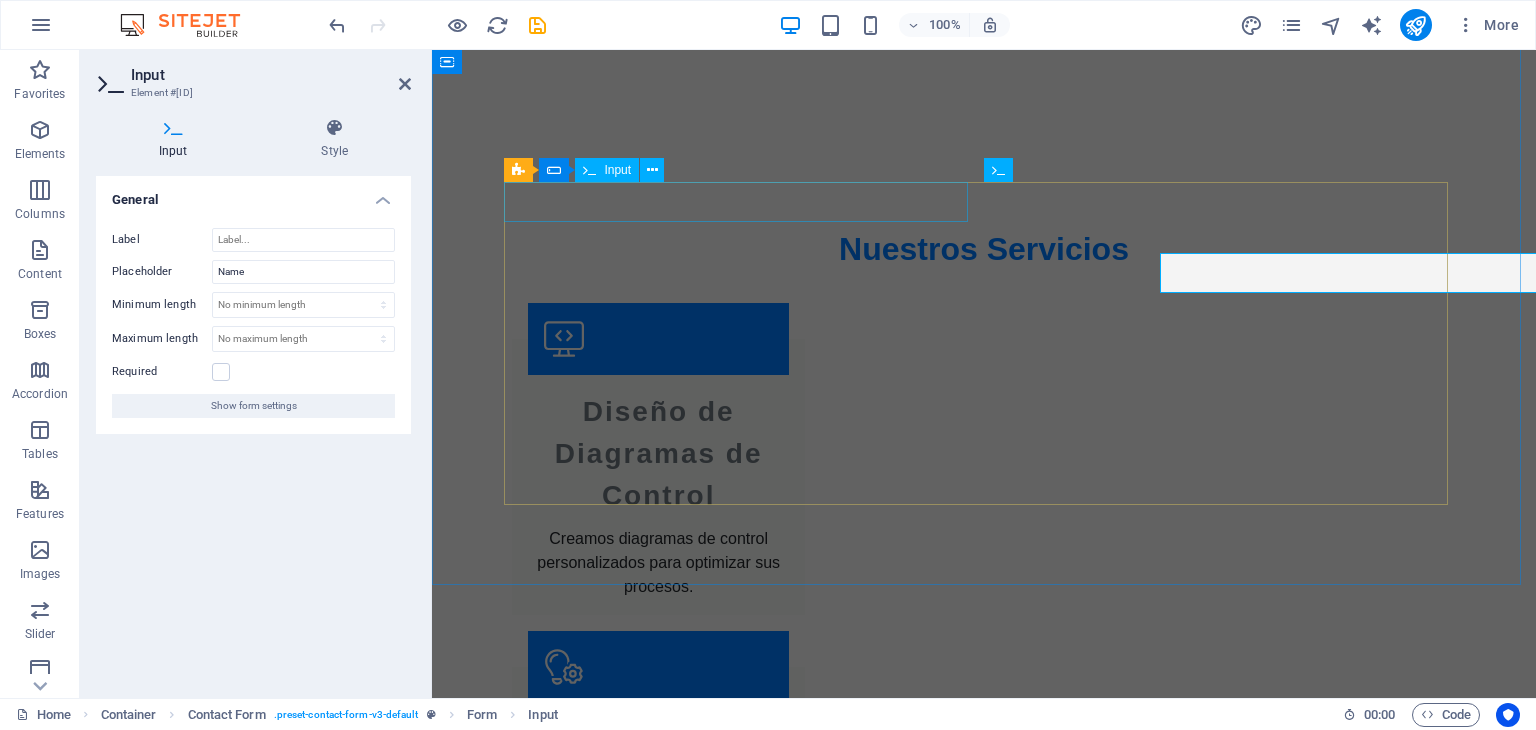 scroll, scrollTop: 2712, scrollLeft: 0, axis: vertical 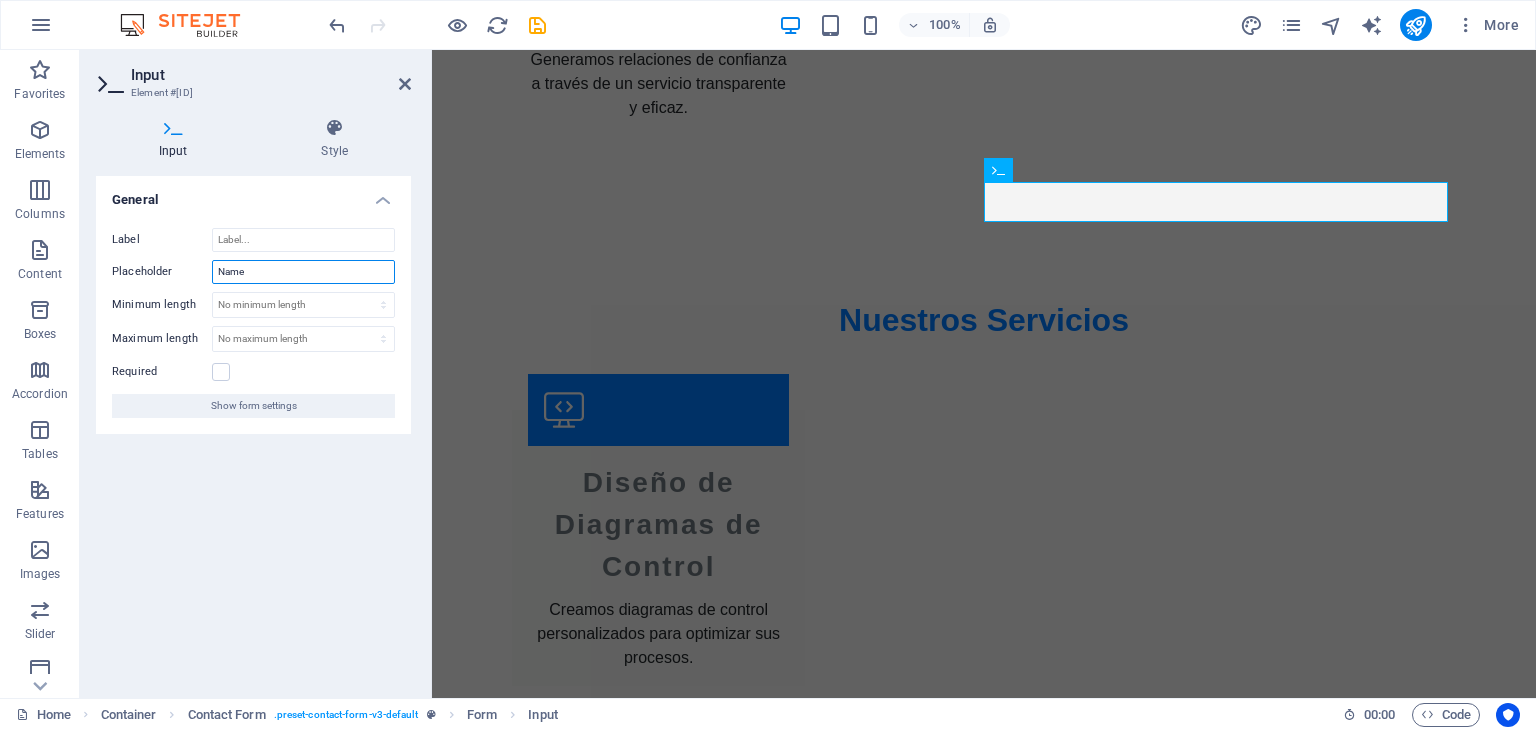 click on "Name" at bounding box center (303, 272) 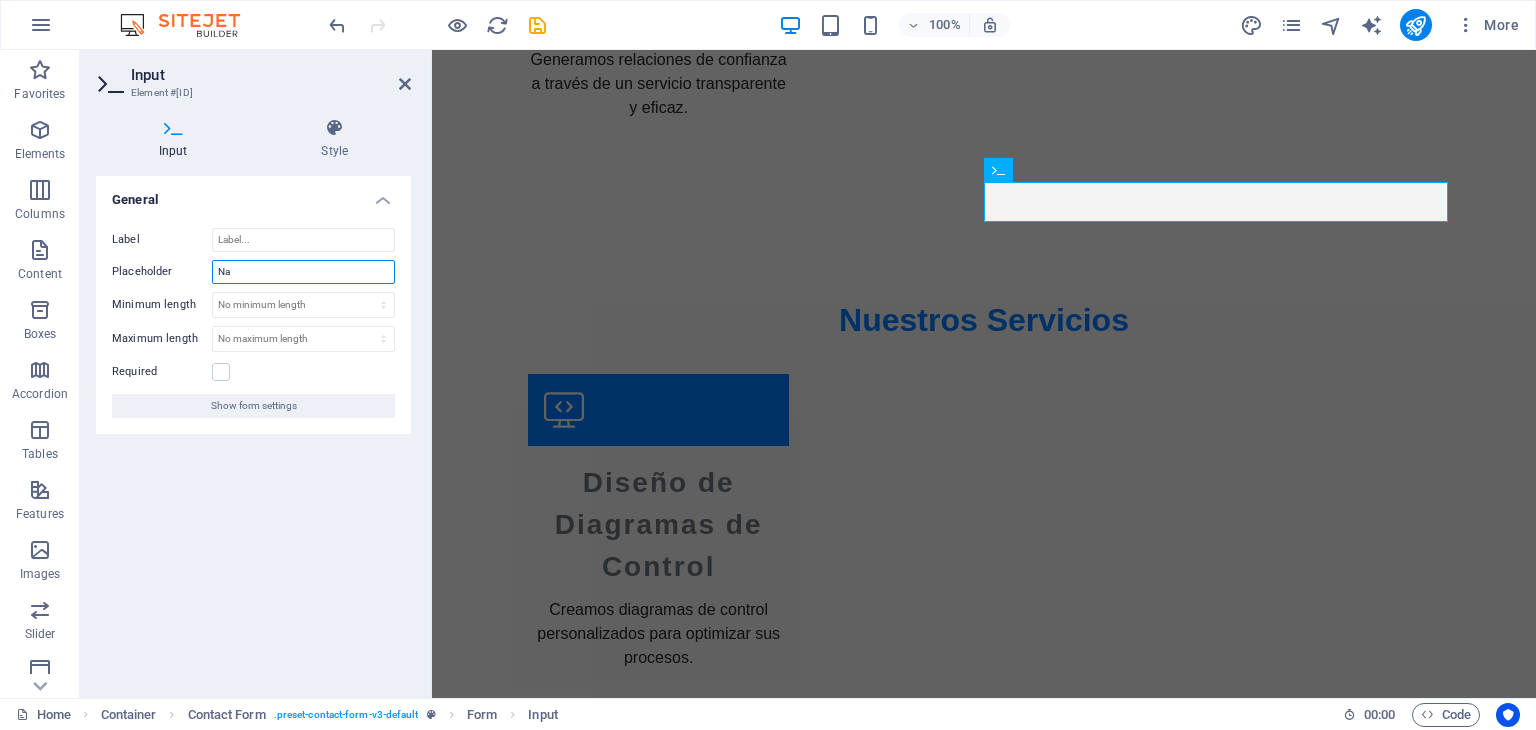type on "N" 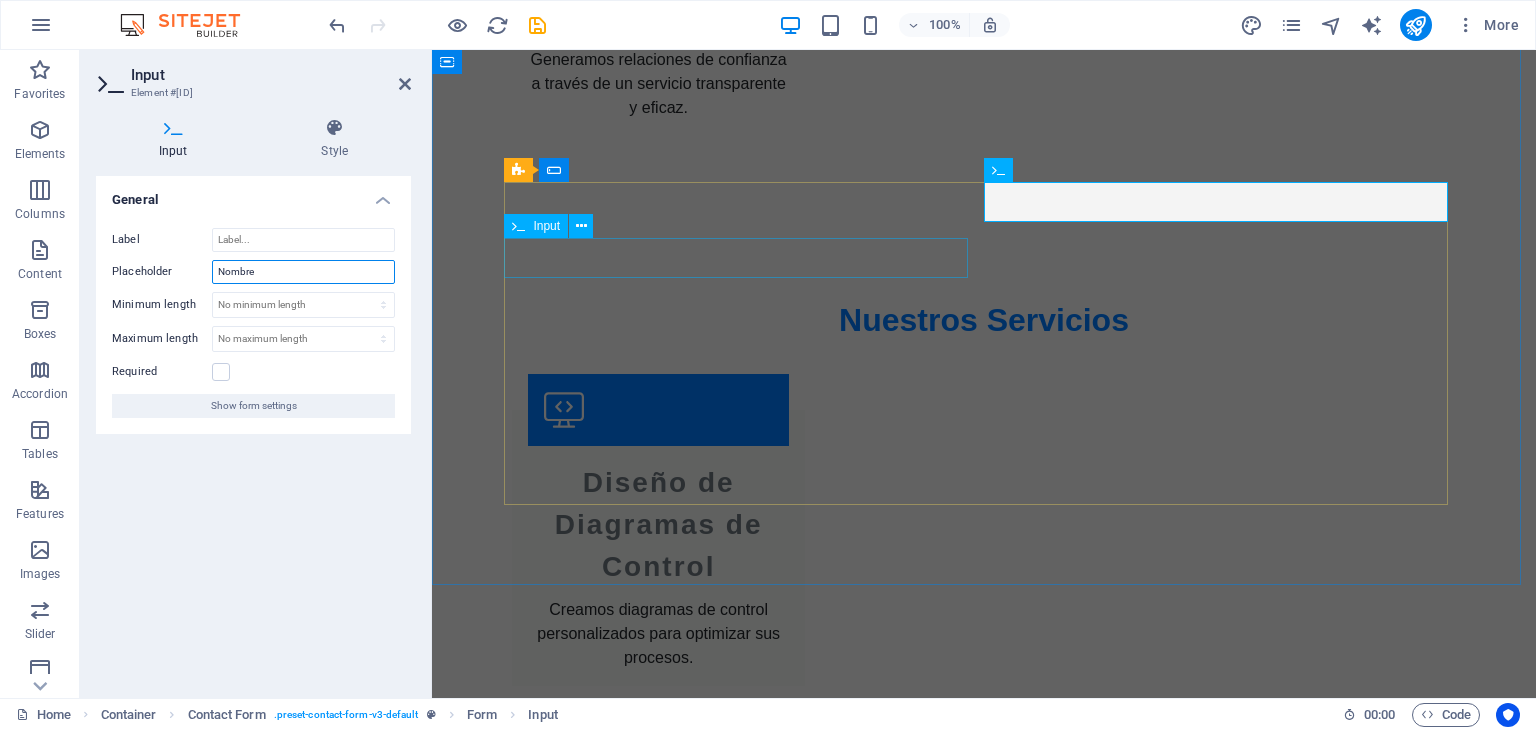 type on "Nombre" 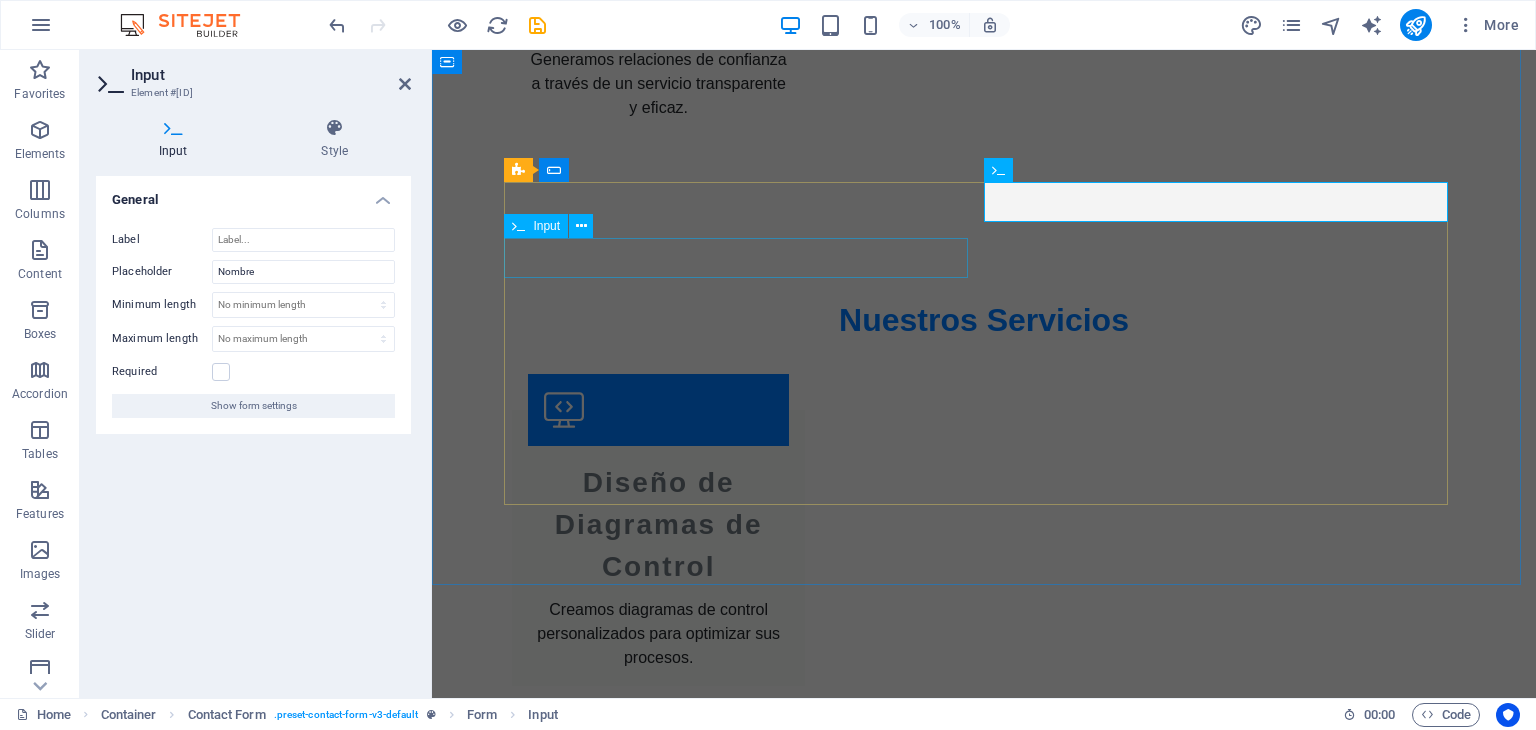 click at bounding box center (744, 2683) 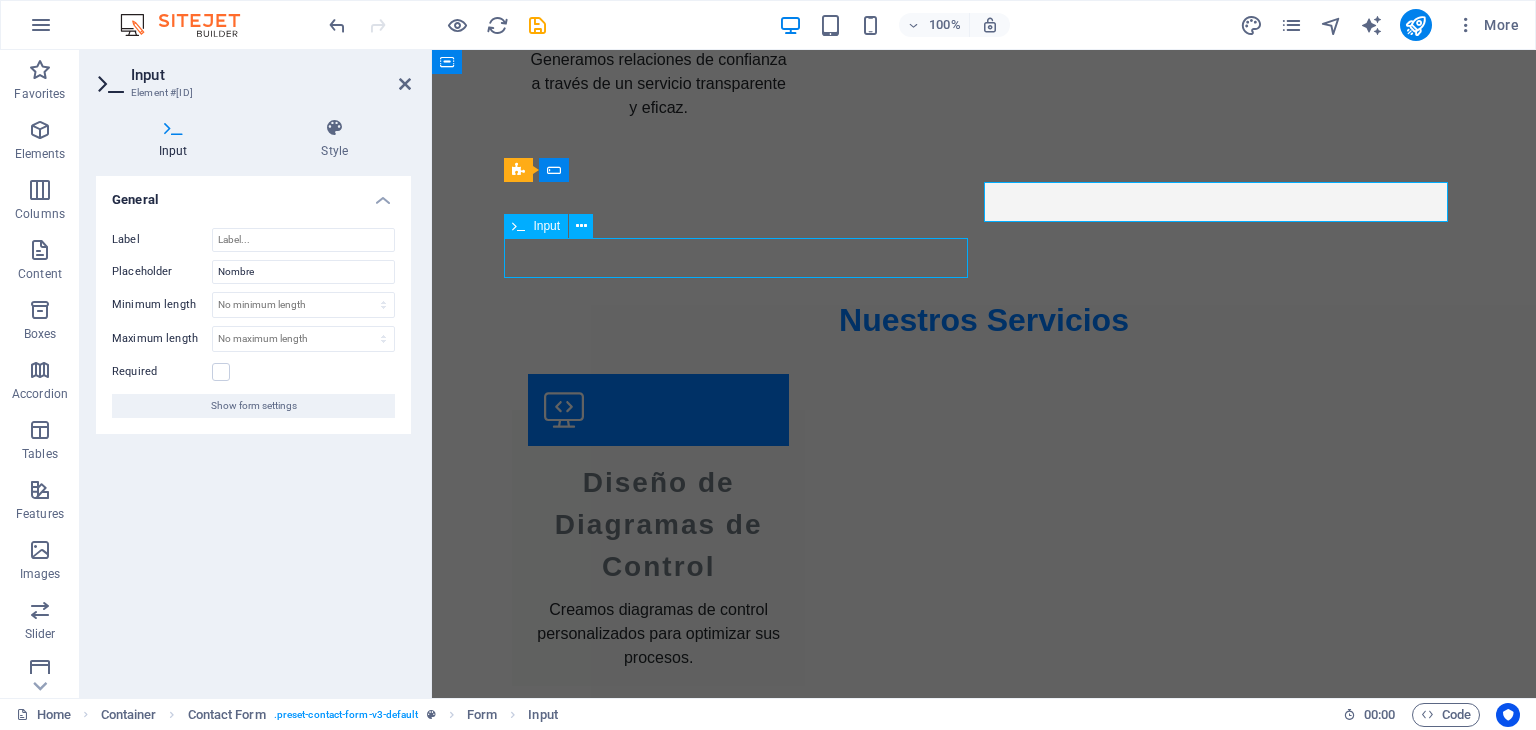 scroll, scrollTop: 2783, scrollLeft: 0, axis: vertical 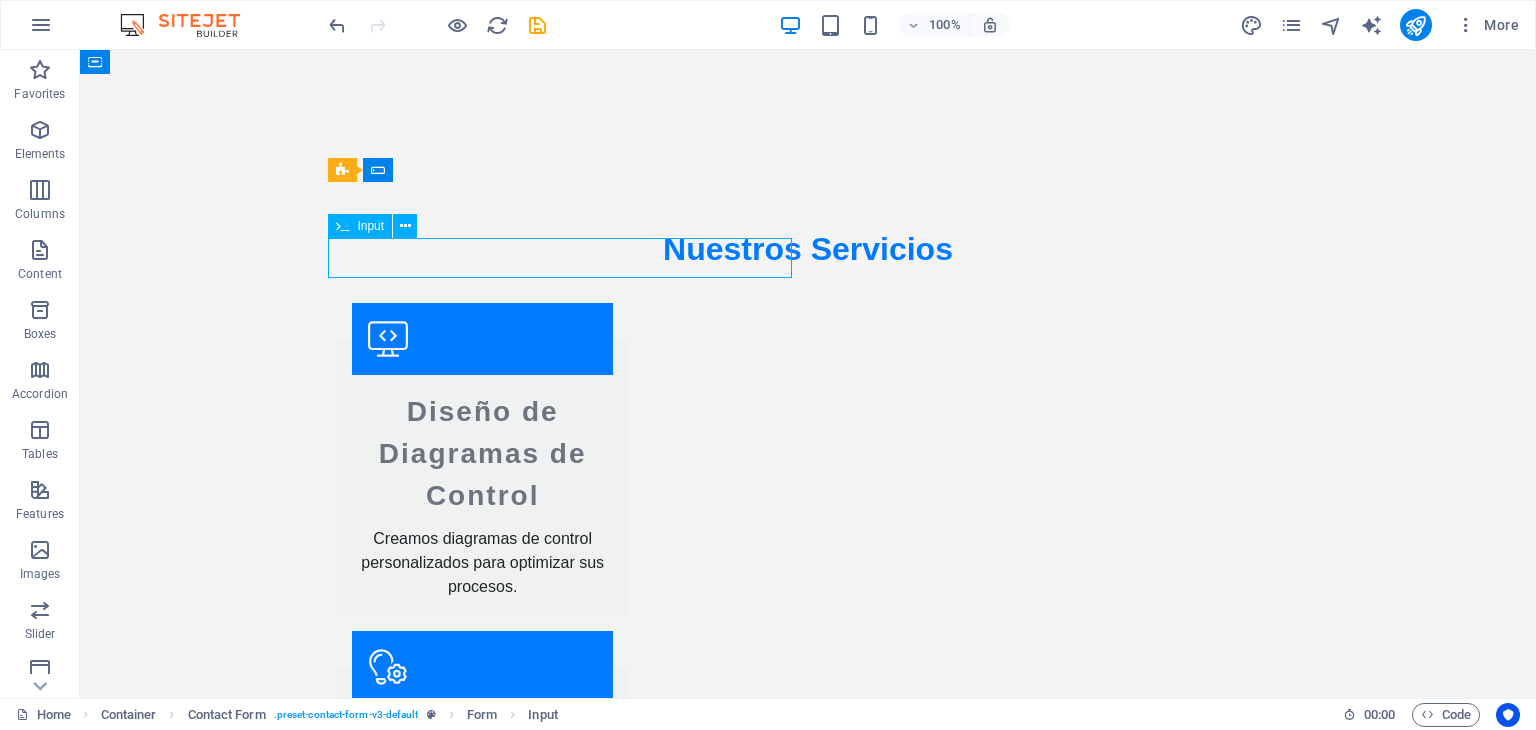 click at bounding box center (568, 2682) 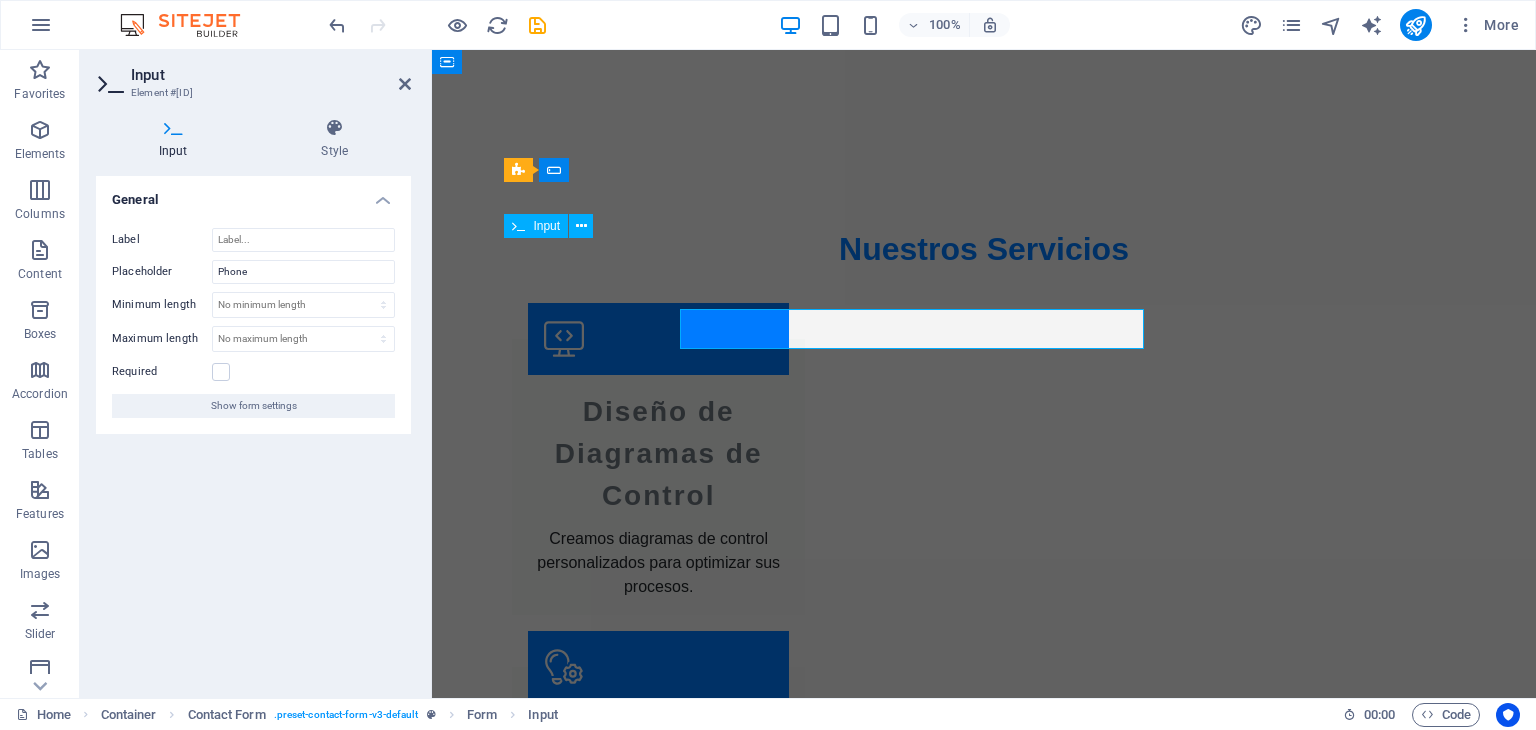 scroll, scrollTop: 2712, scrollLeft: 0, axis: vertical 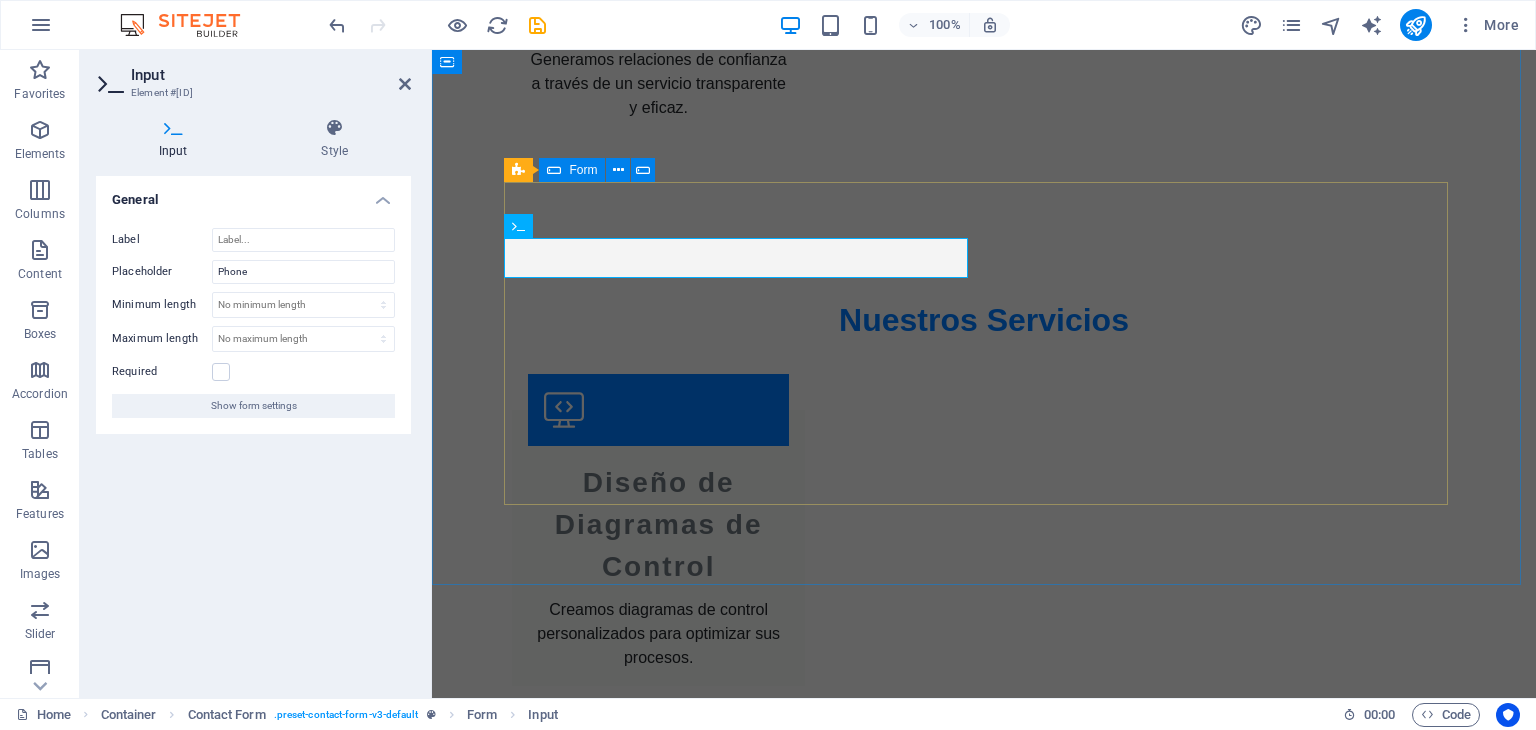 drag, startPoint x: 915, startPoint y: 259, endPoint x: 529, endPoint y: 285, distance: 386.87466 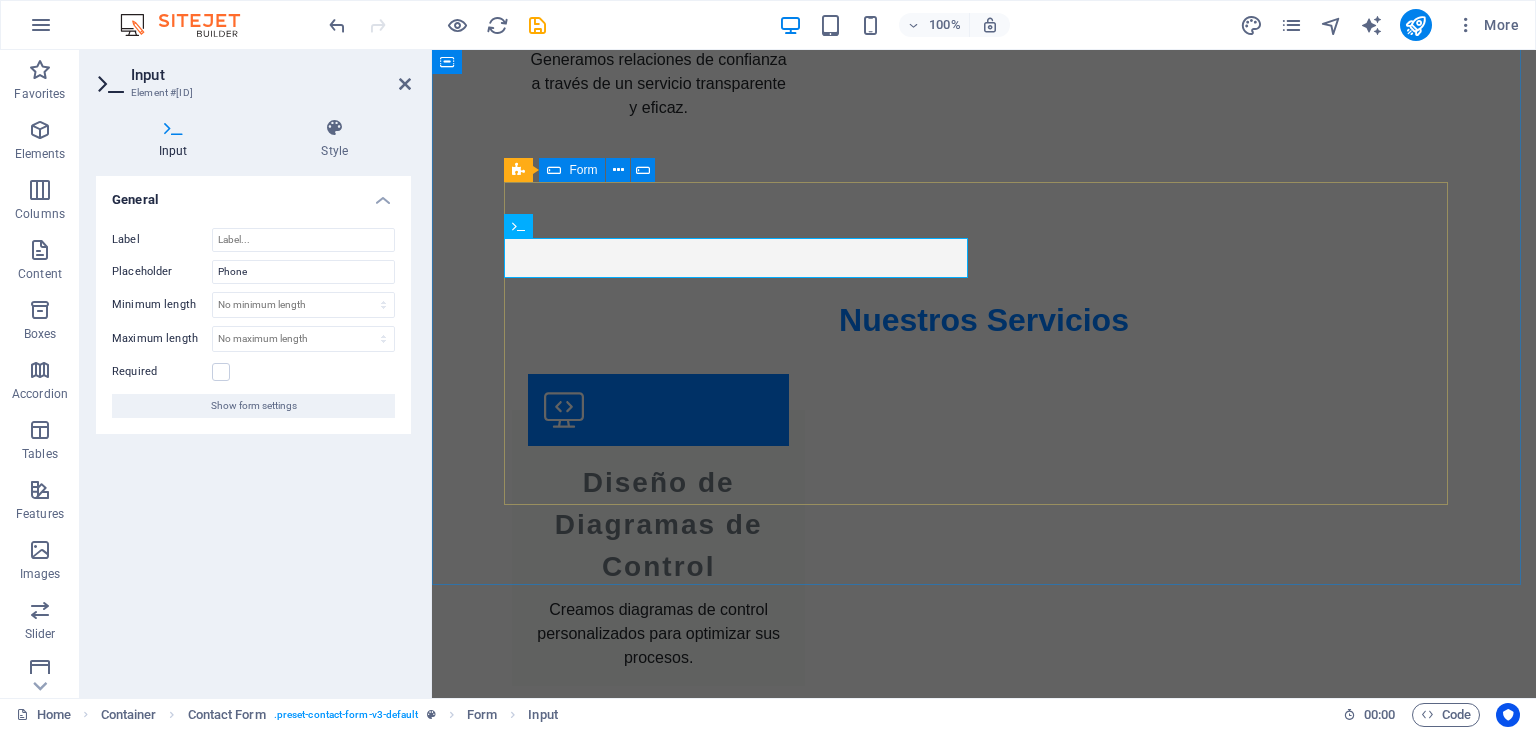 click on "I have read and understand the privacy policy. Unreadable? Load new Enviar Consulta" at bounding box center [984, 2771] 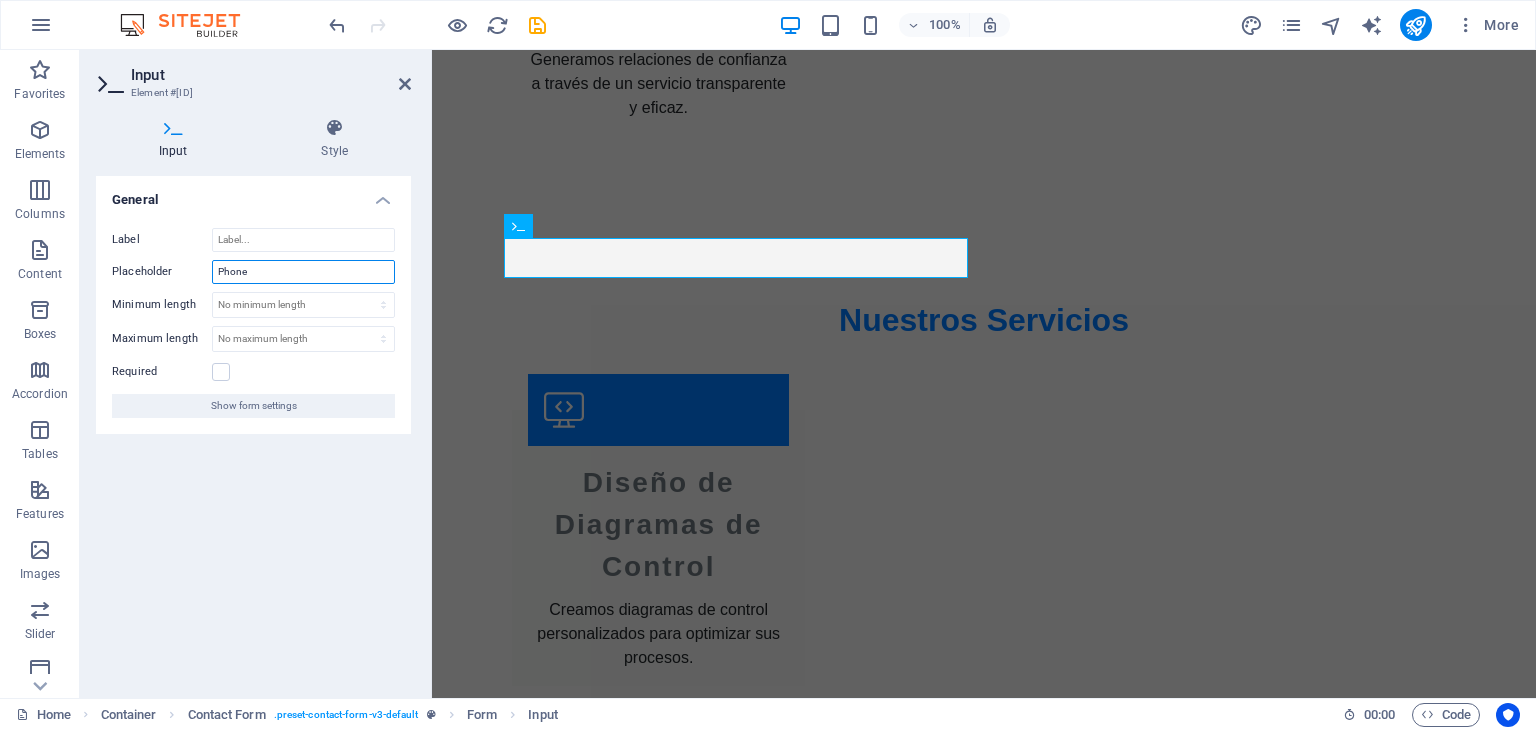 drag, startPoint x: 356, startPoint y: 269, endPoint x: 120, endPoint y: 298, distance: 237.7751 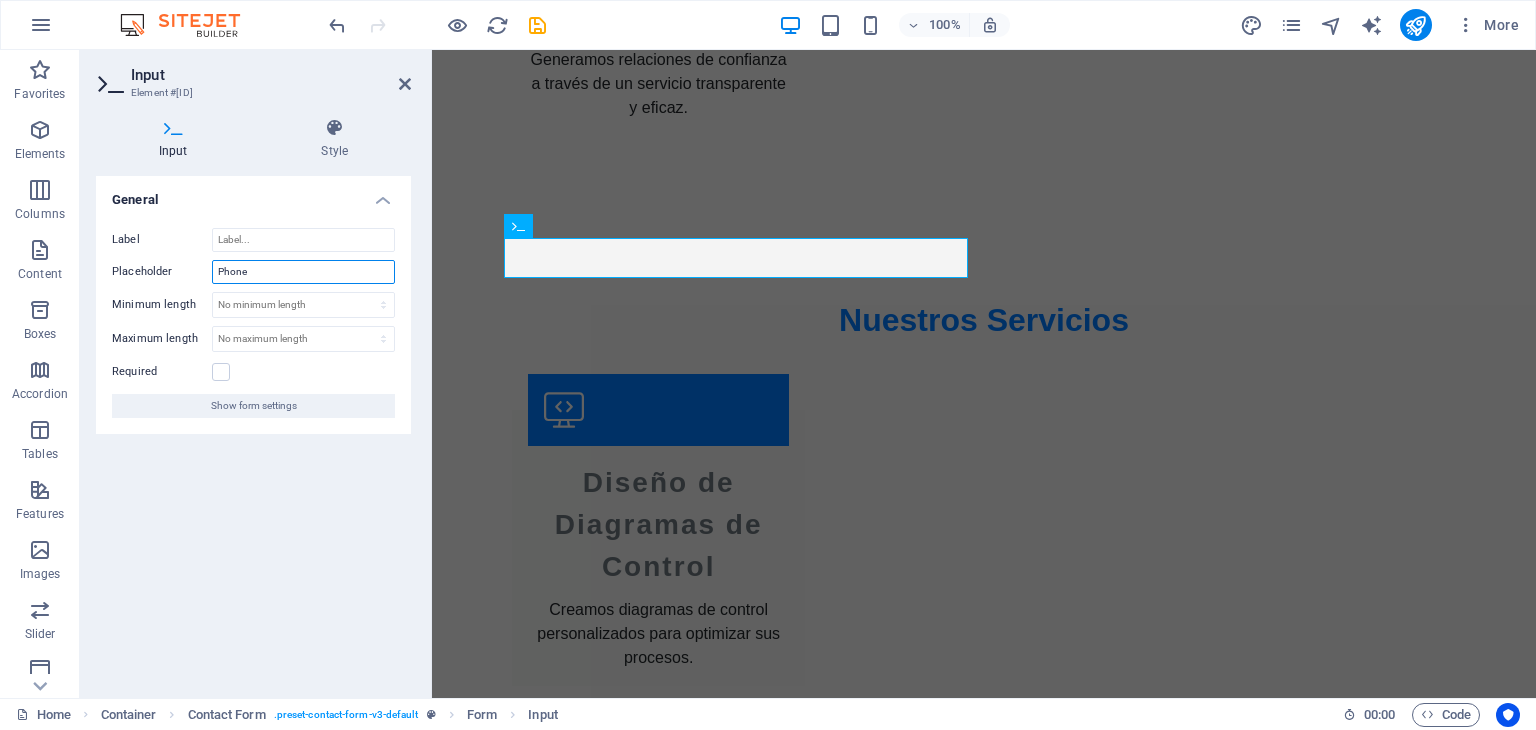 click on "Label Placeholder Phone Minimum length No minimum length chars Maximum length No maximum length chars Required Show form settings" at bounding box center [253, 323] 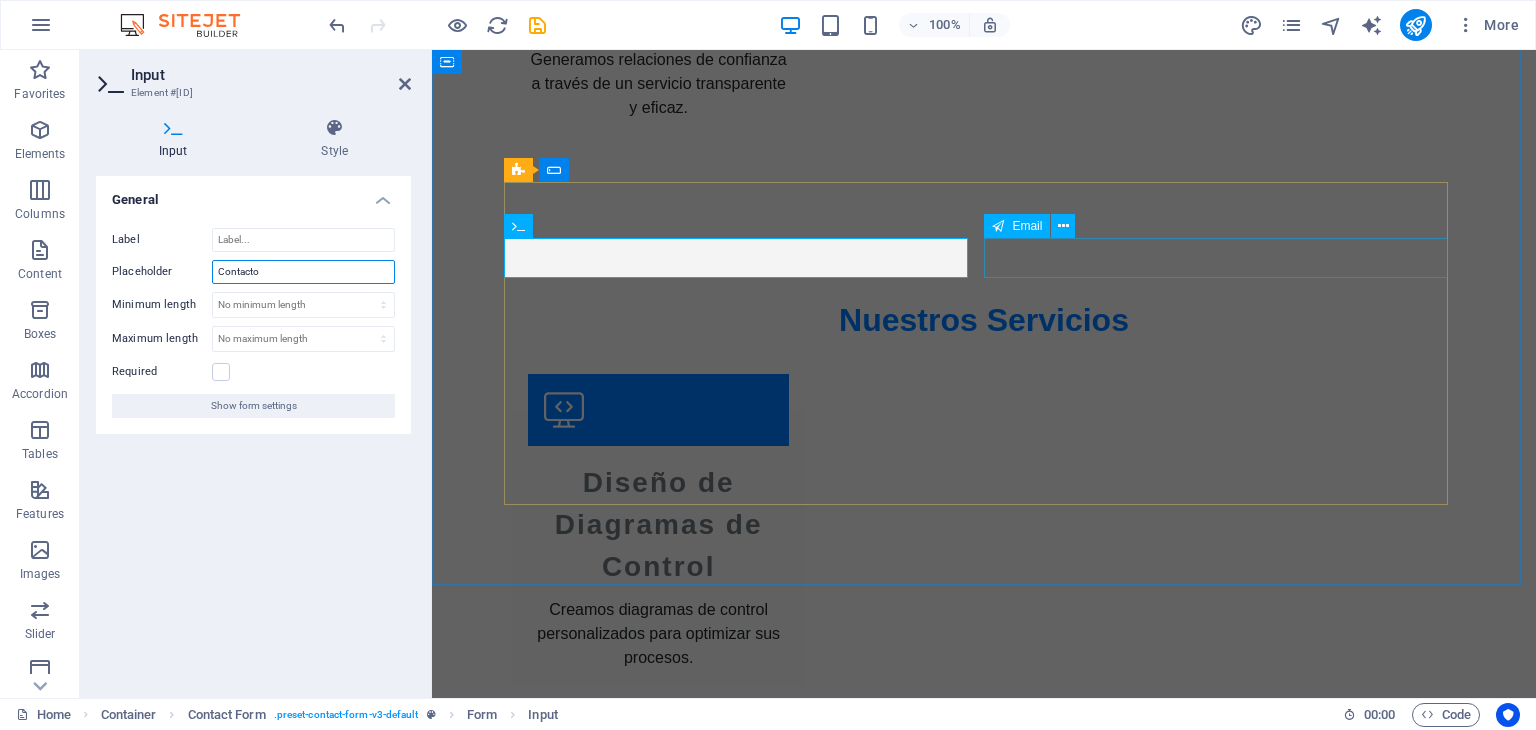type on "Contacto" 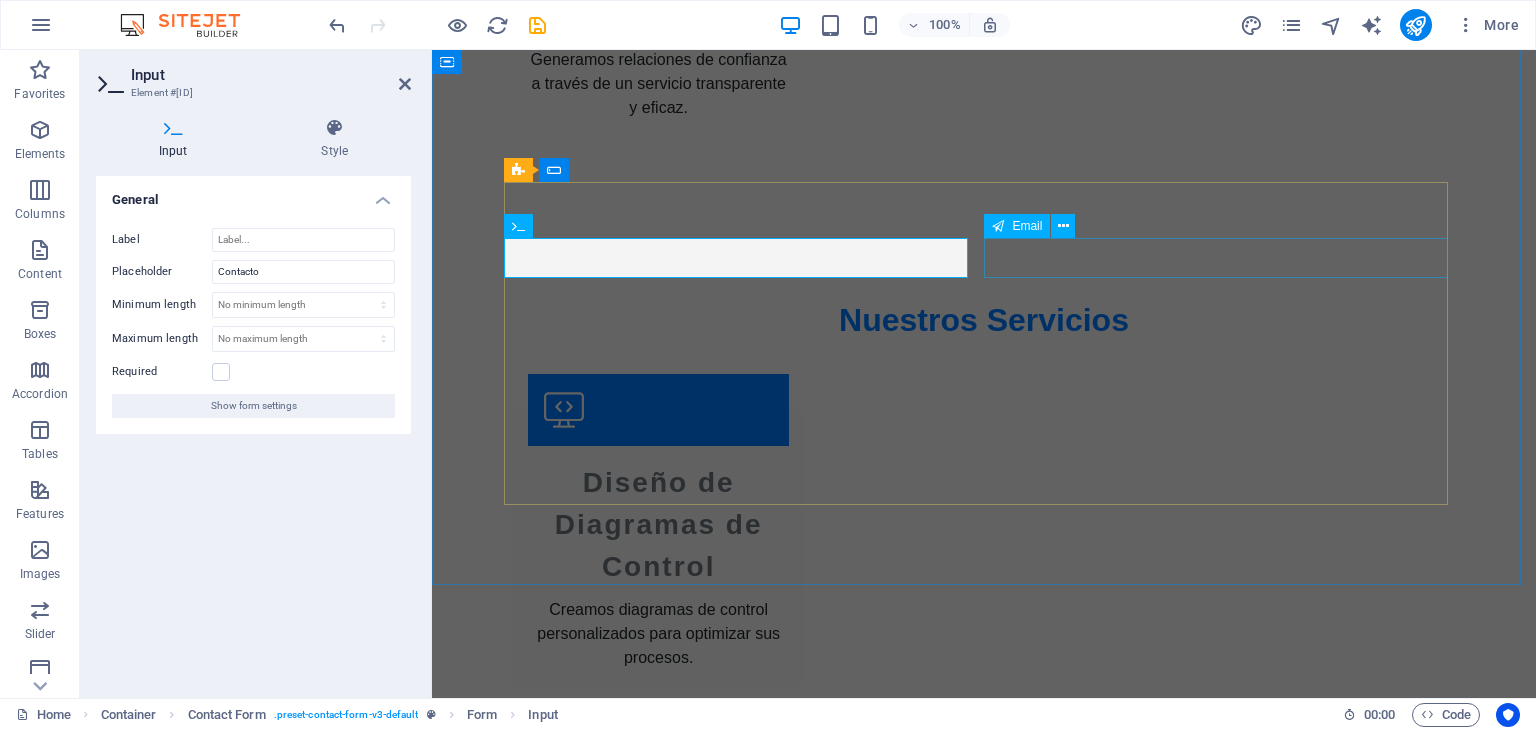click at bounding box center (1224, 2683) 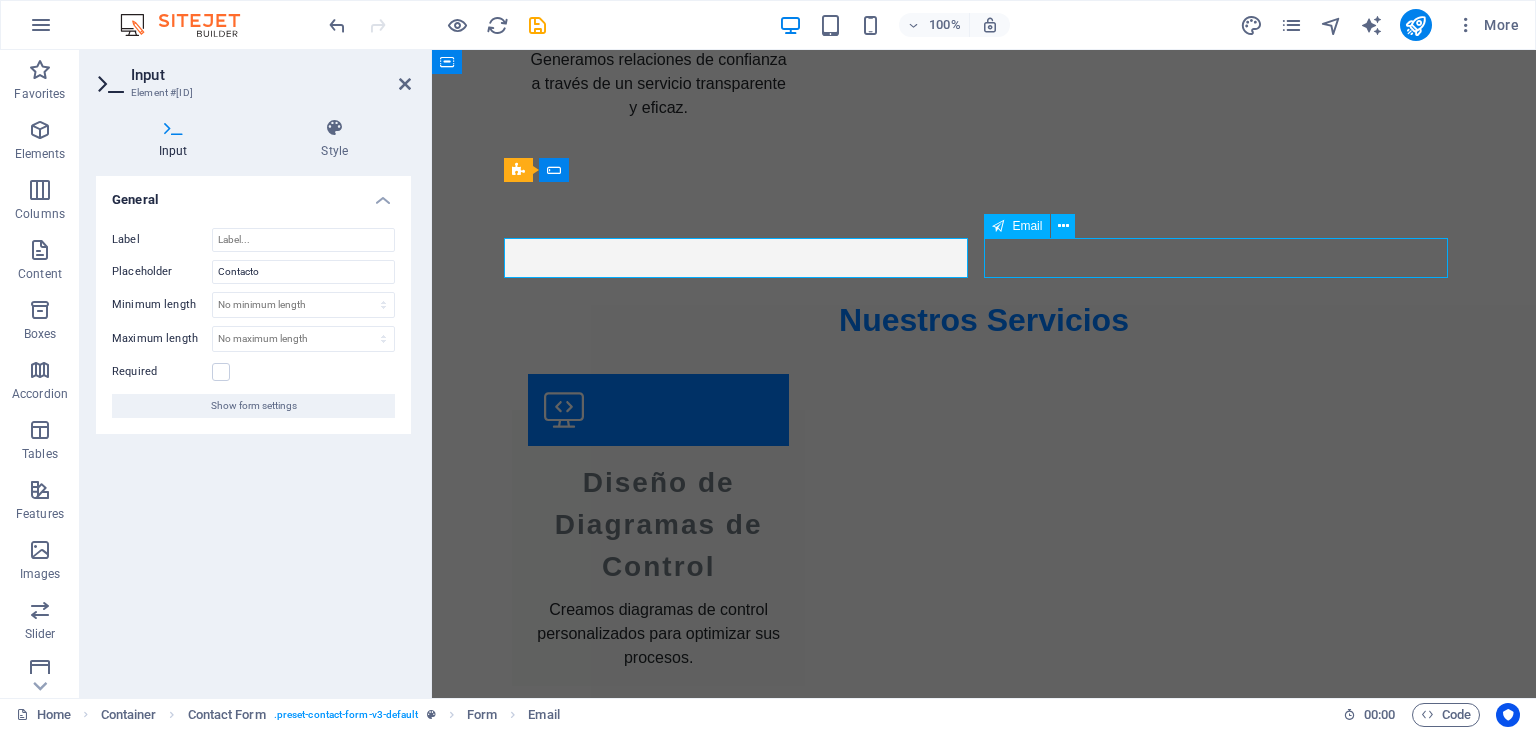 scroll, scrollTop: 2783, scrollLeft: 0, axis: vertical 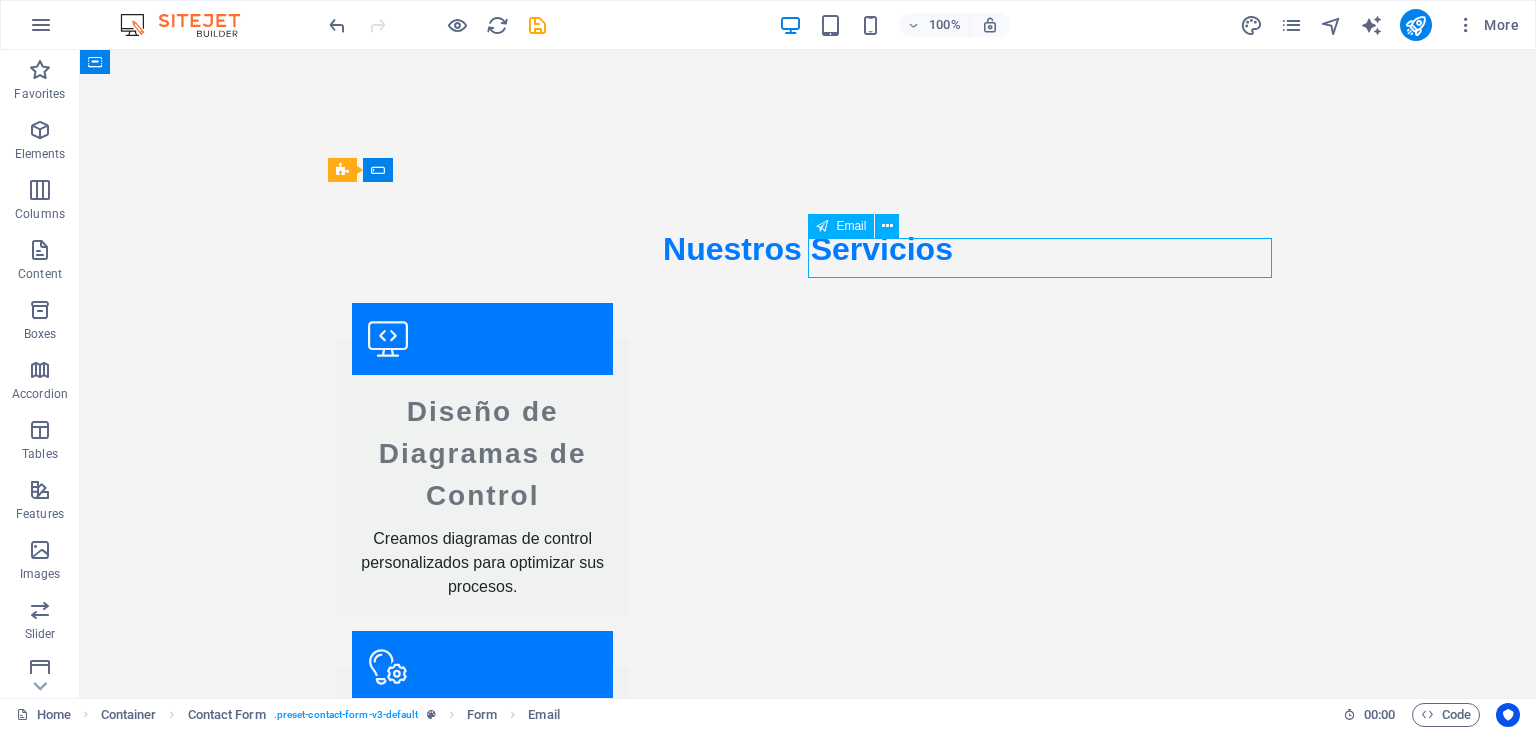 click at bounding box center [1048, 2682] 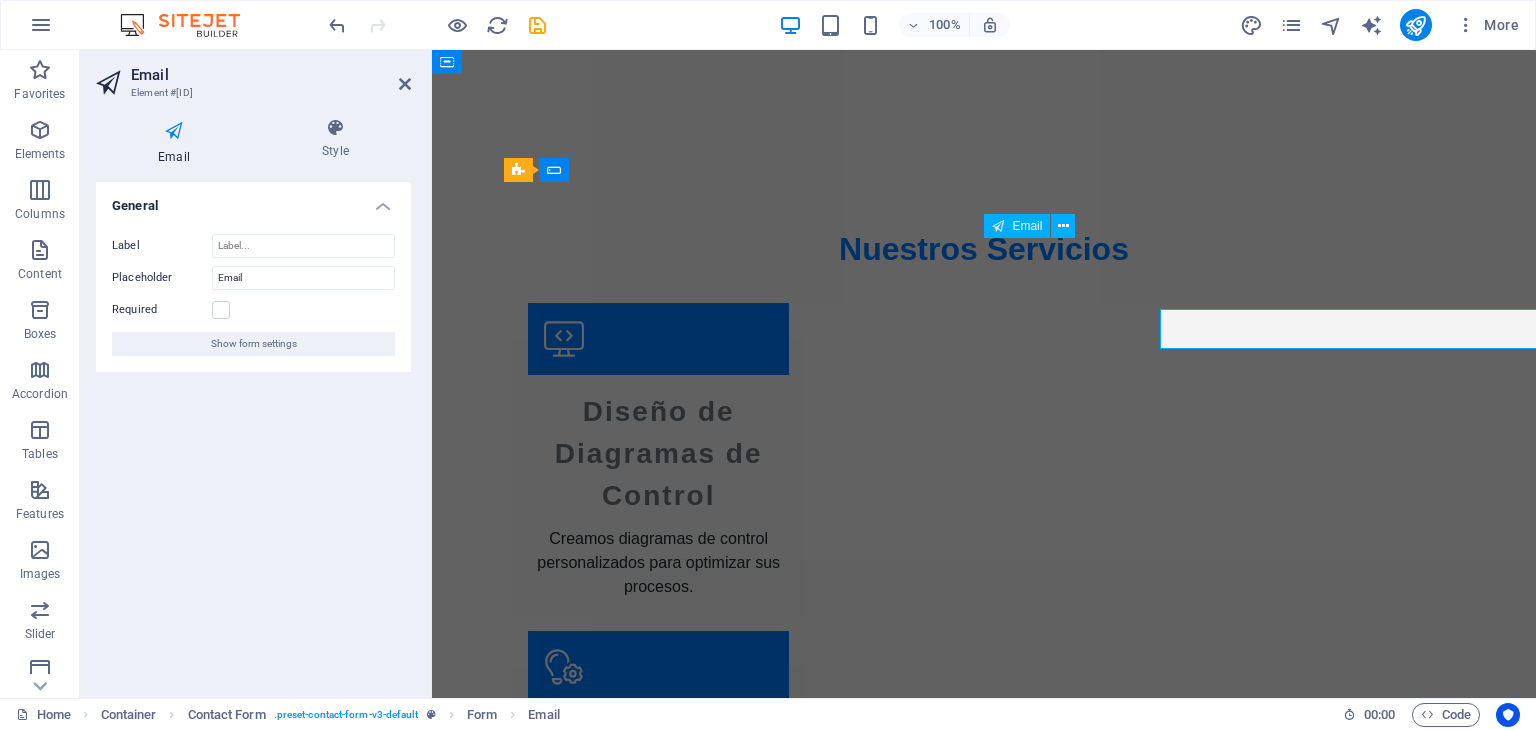 scroll, scrollTop: 2712, scrollLeft: 0, axis: vertical 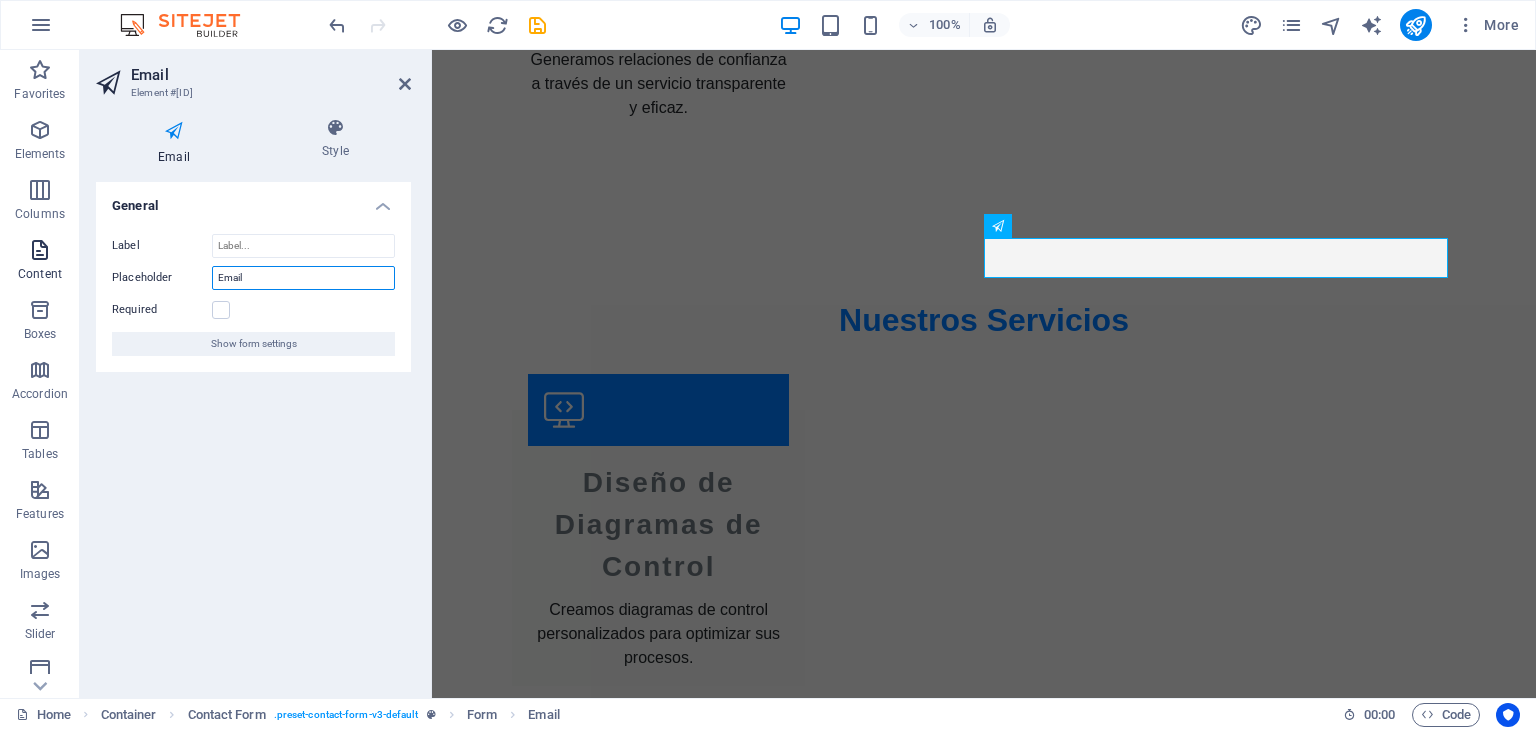 drag, startPoint x: 299, startPoint y: 281, endPoint x: 56, endPoint y: 264, distance: 243.59392 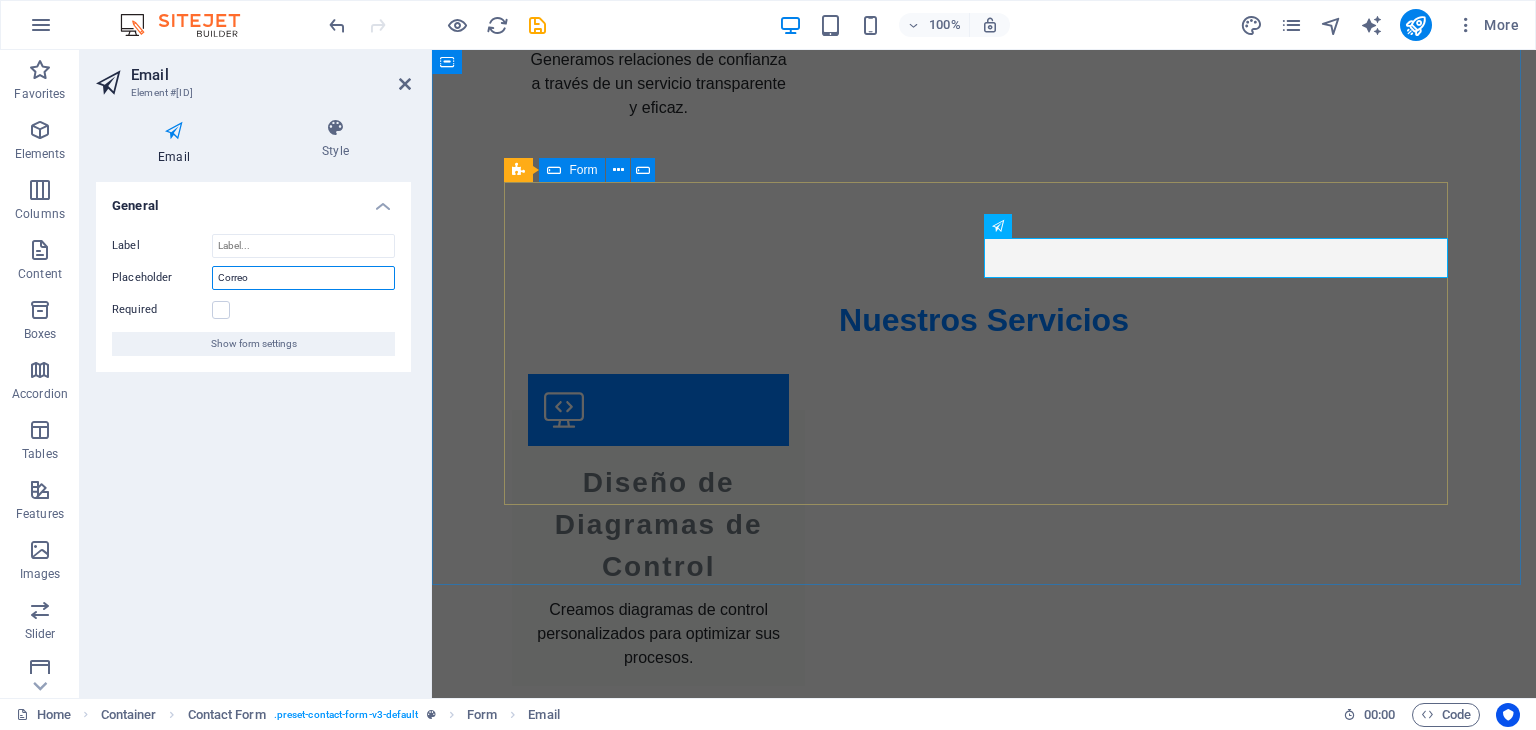 type on "Correo" 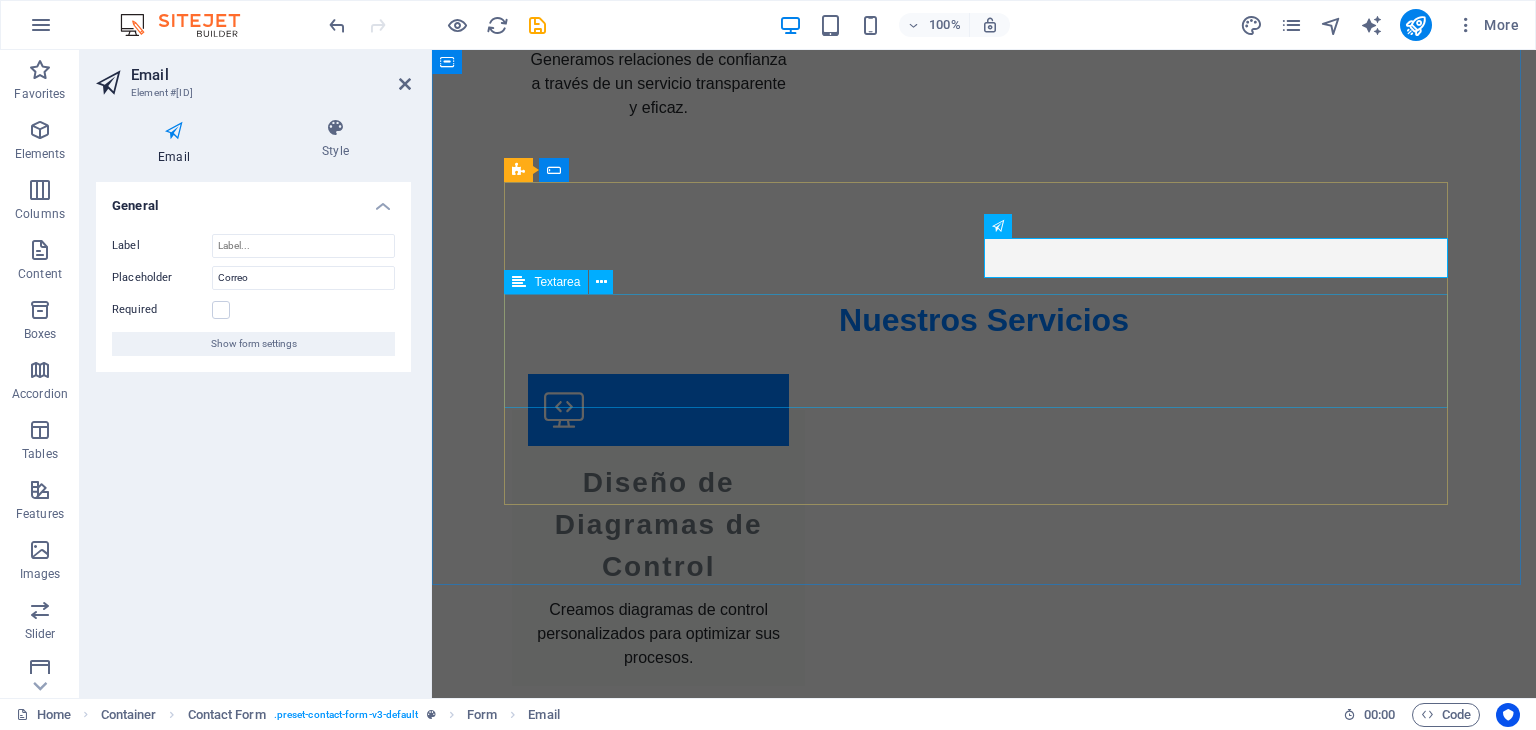 click at bounding box center [984, 2780] 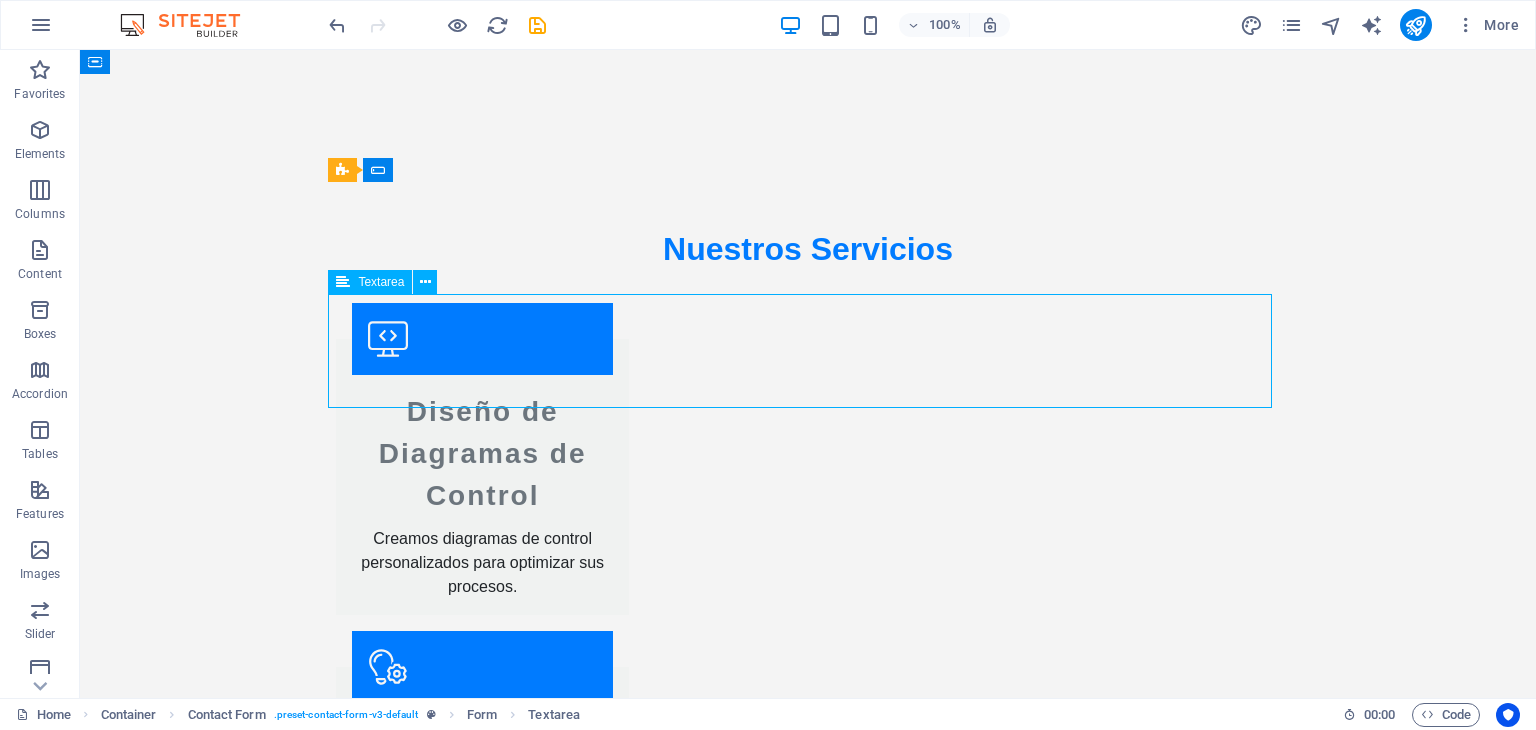 click at bounding box center [808, 2779] 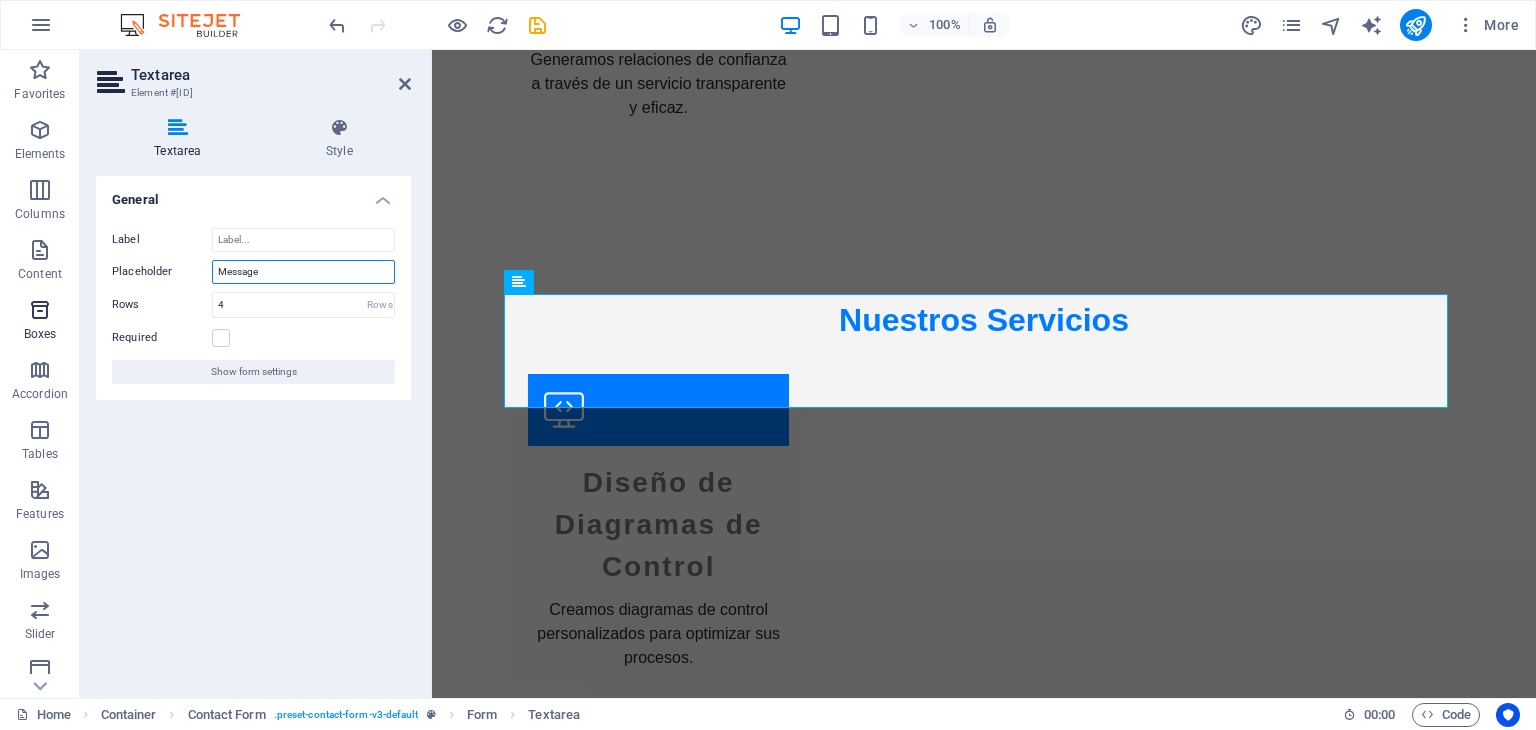 drag, startPoint x: 284, startPoint y: 270, endPoint x: 0, endPoint y: 297, distance: 285.28058 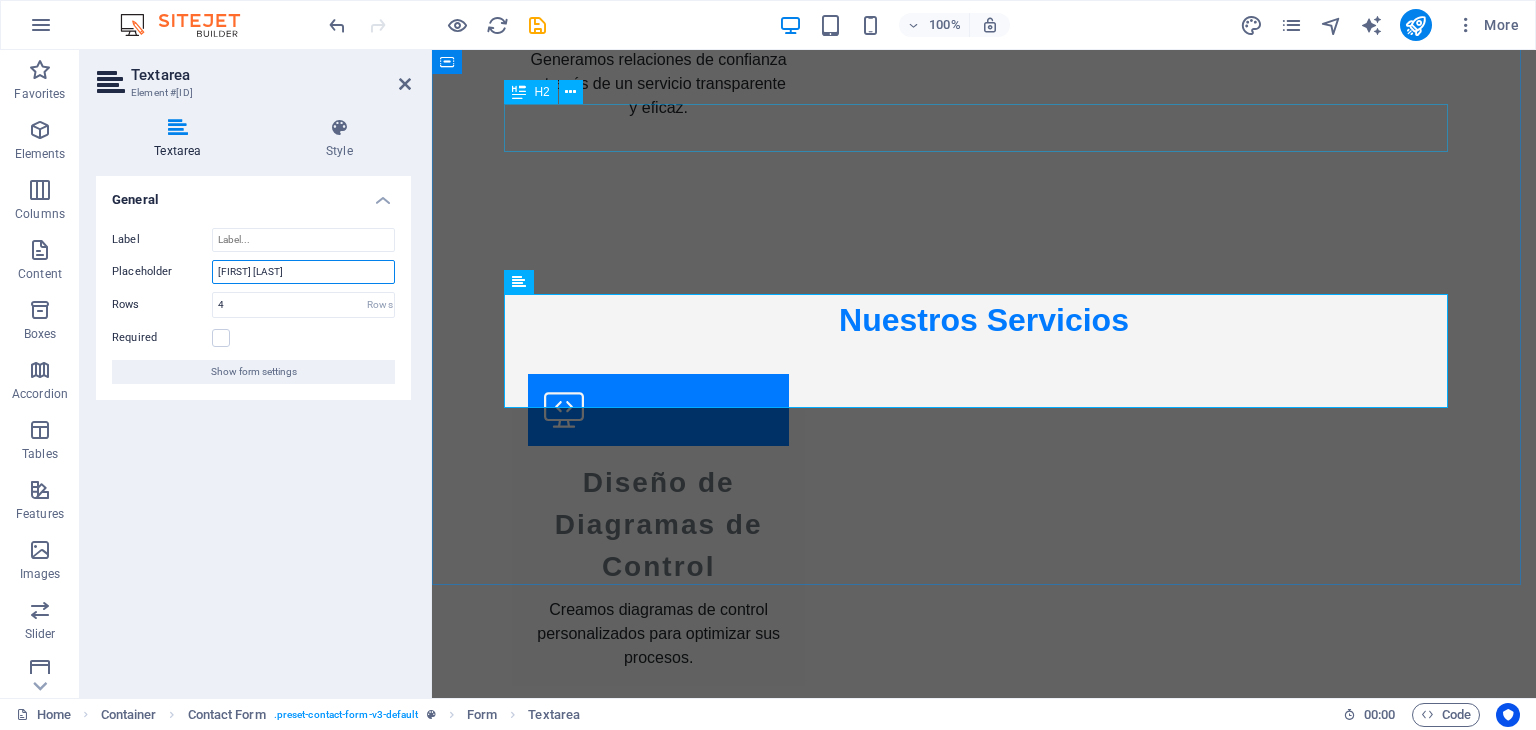 type on "[FIRST] [LAST]" 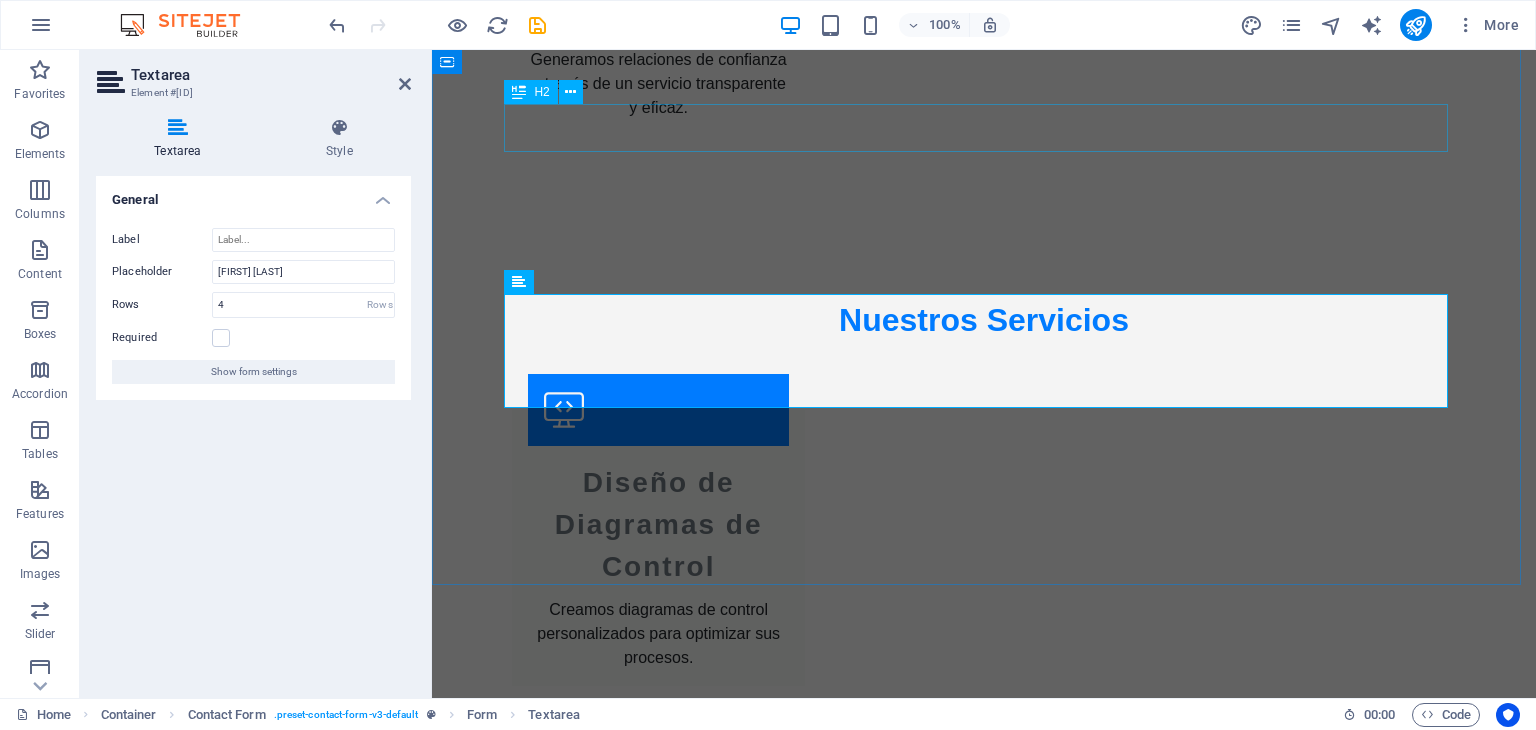 click on "Contáctanos" at bounding box center [984, 2550] 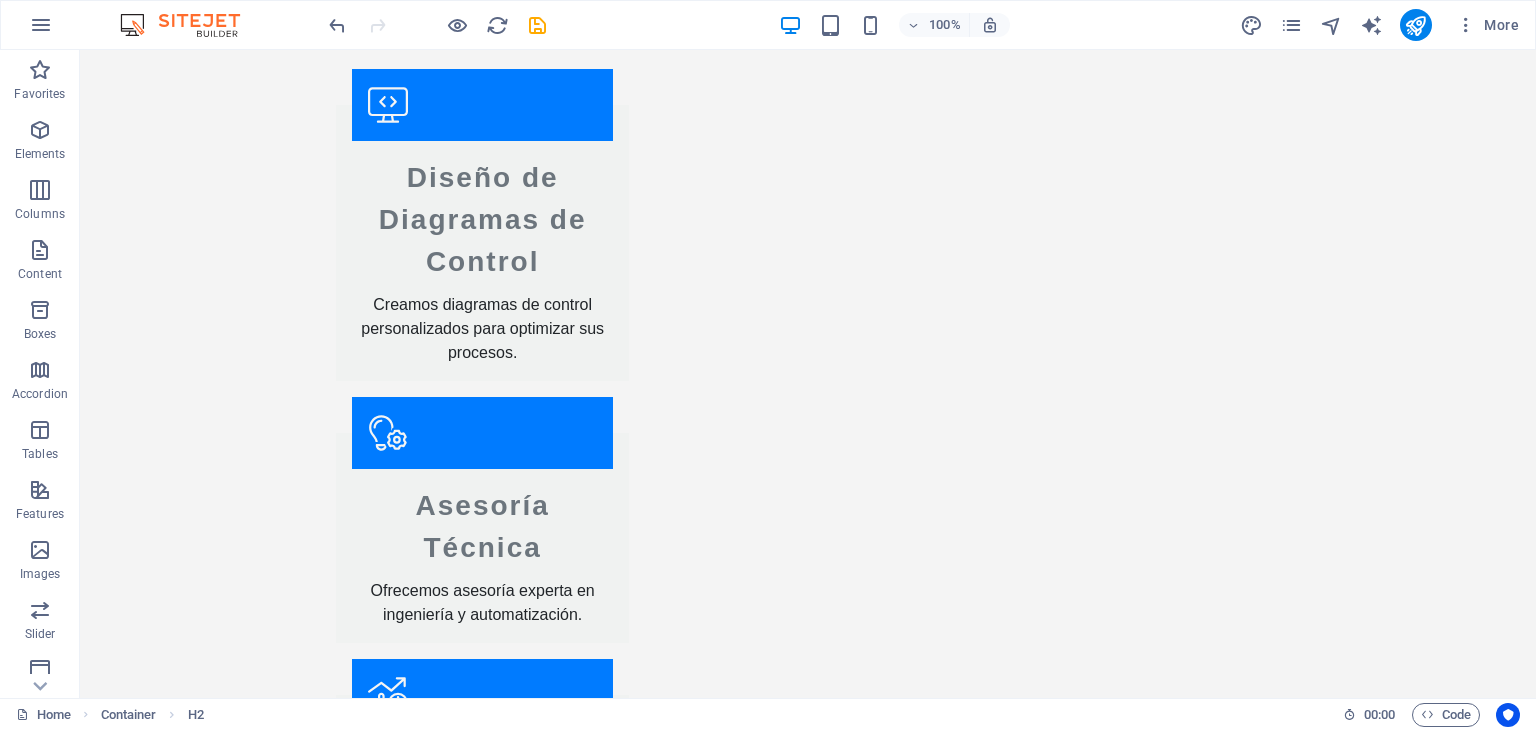 scroll, scrollTop: 3056, scrollLeft: 0, axis: vertical 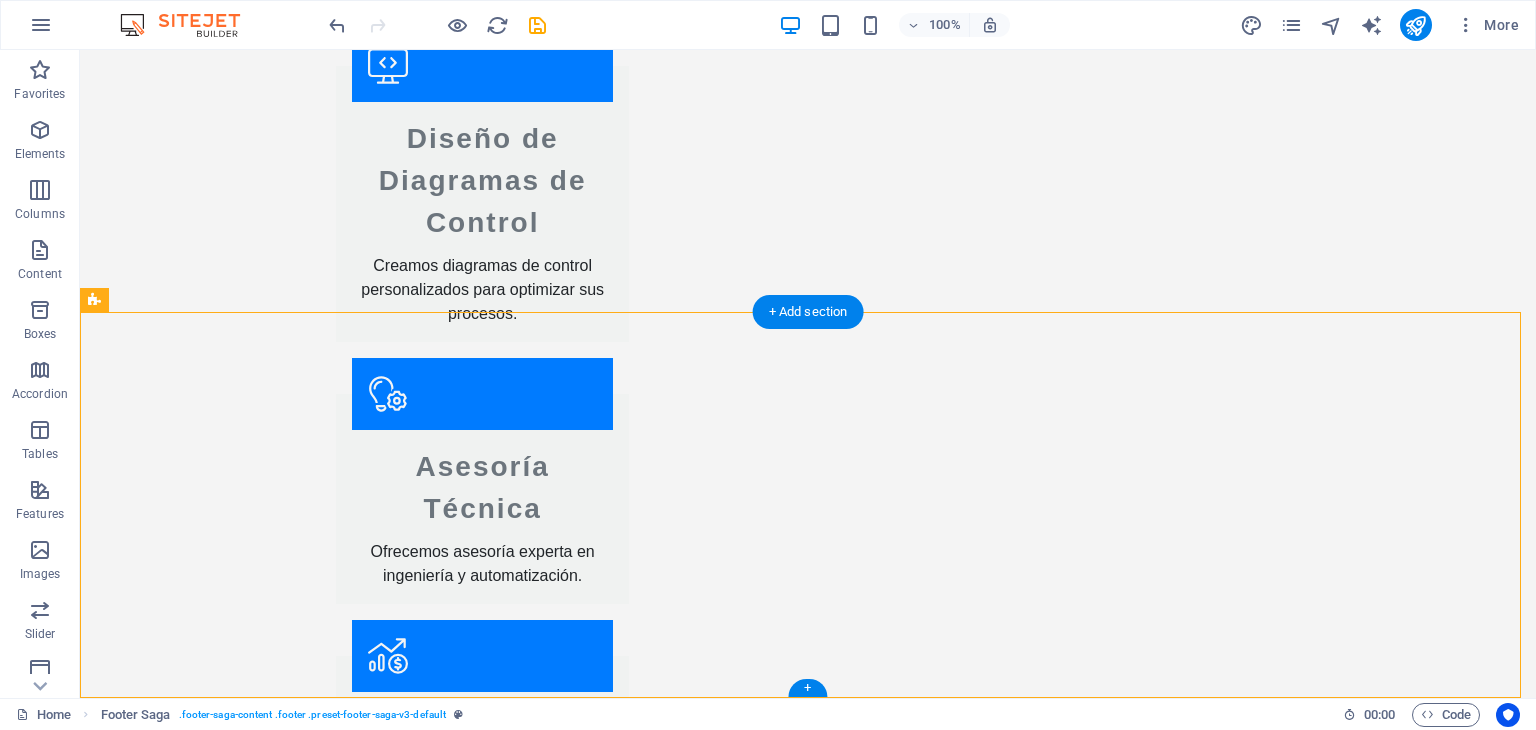 drag, startPoint x: 505, startPoint y: 364, endPoint x: 407, endPoint y: 594, distance: 250.008 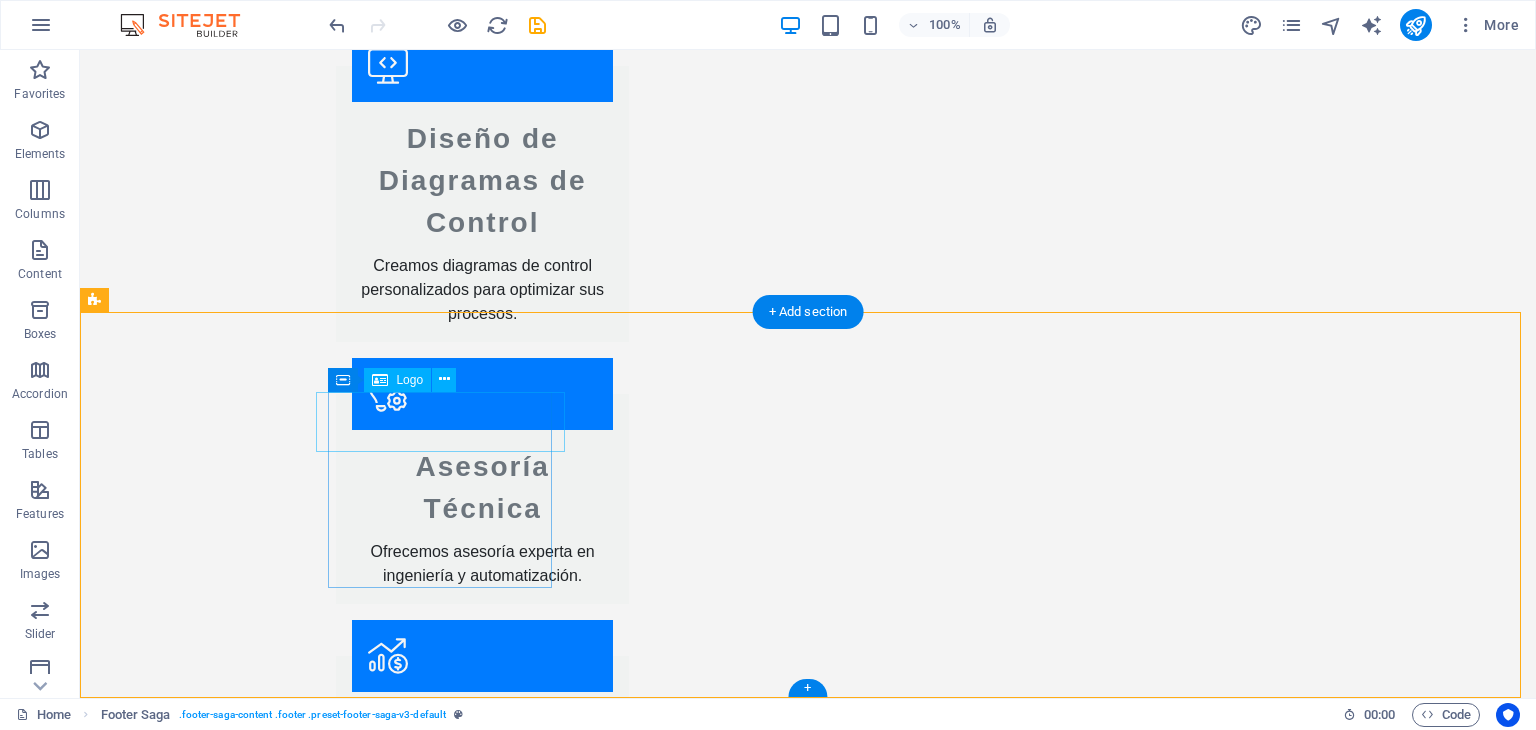 click on "sypcontrol.cl" at bounding box center [208, 2855] 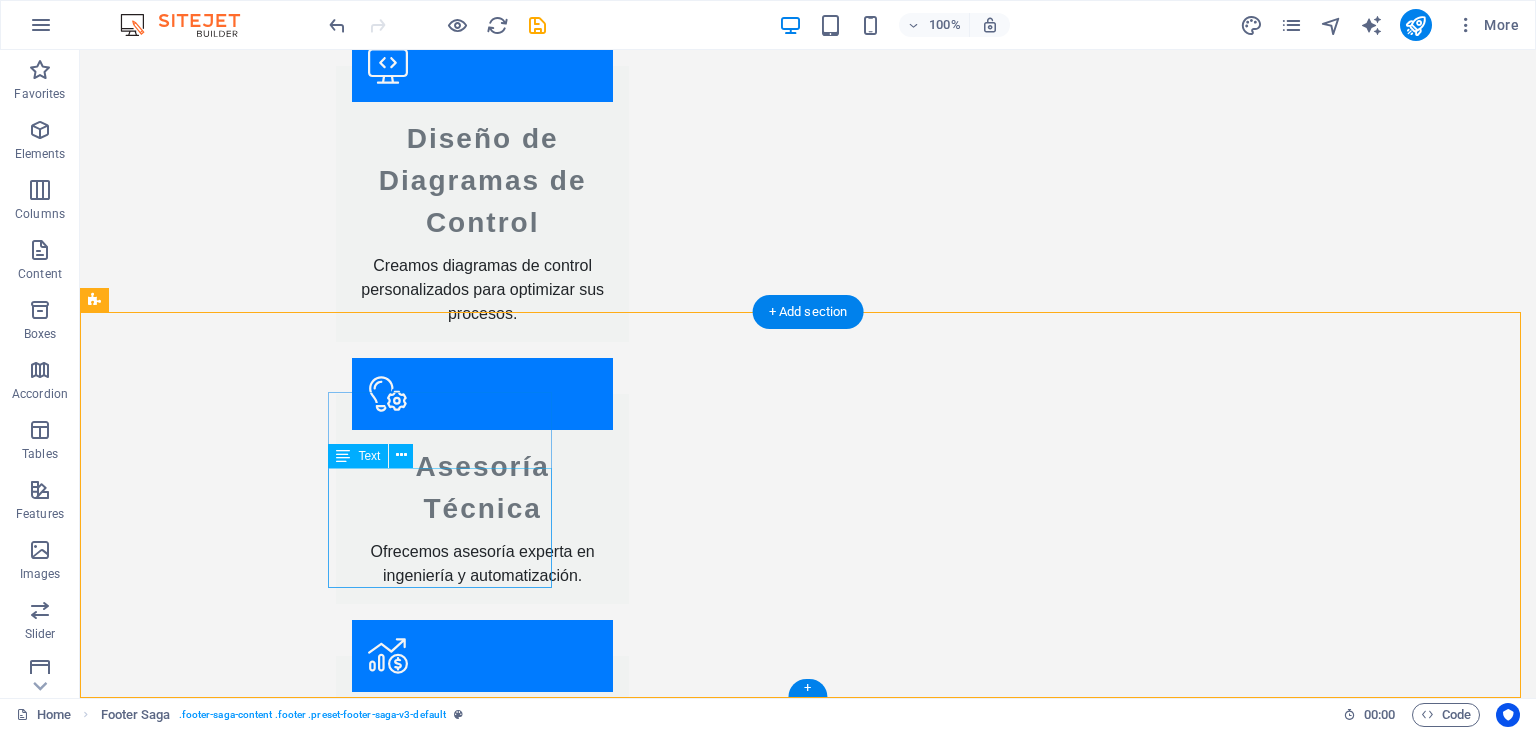 click on "Sypcontrol.cl - Su aliado en soluciones de ingeniería y automatización. Ofrecemos servicios especializados para tableros eléctricos y más." at bounding box center [208, 2961] 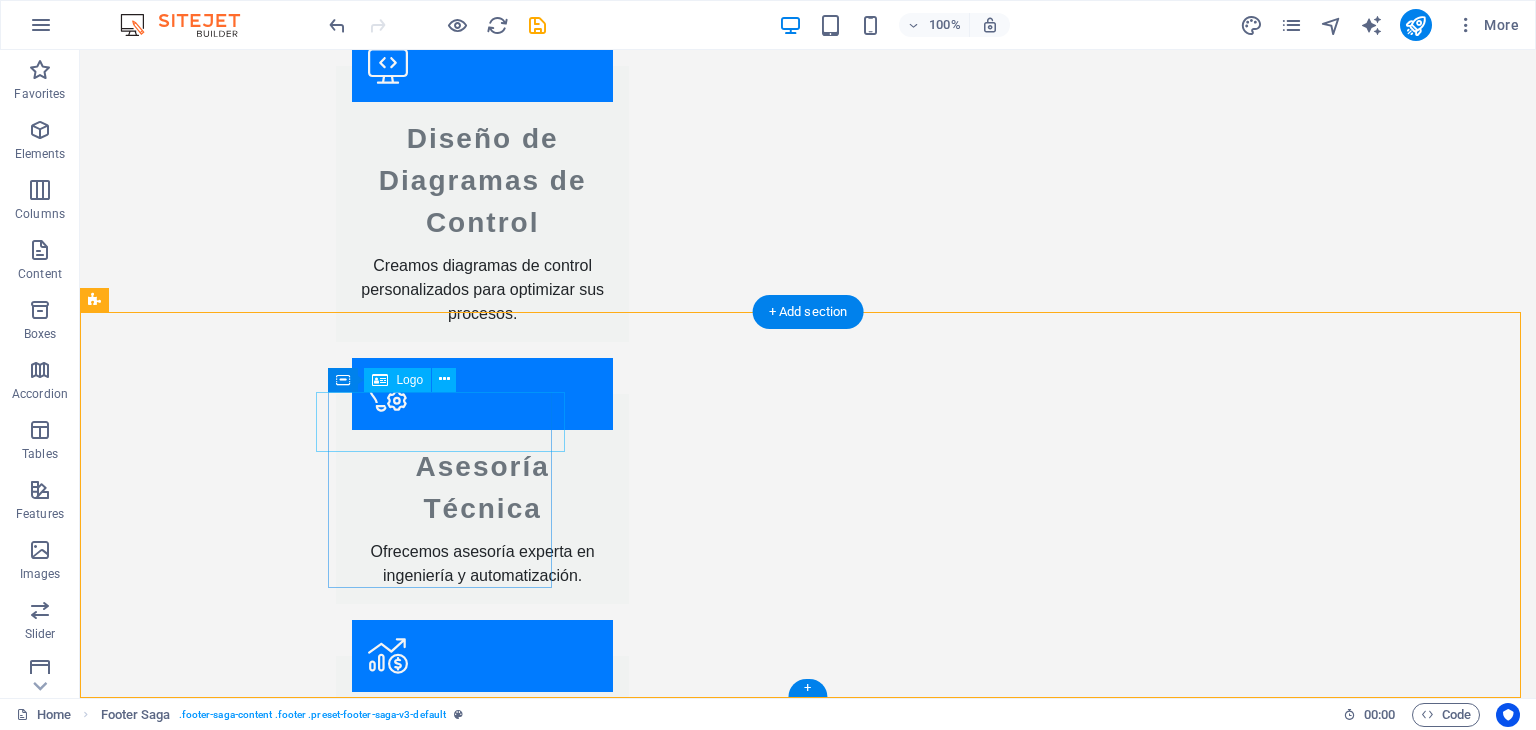 click on "sypcontrol.cl" at bounding box center [208, 2855] 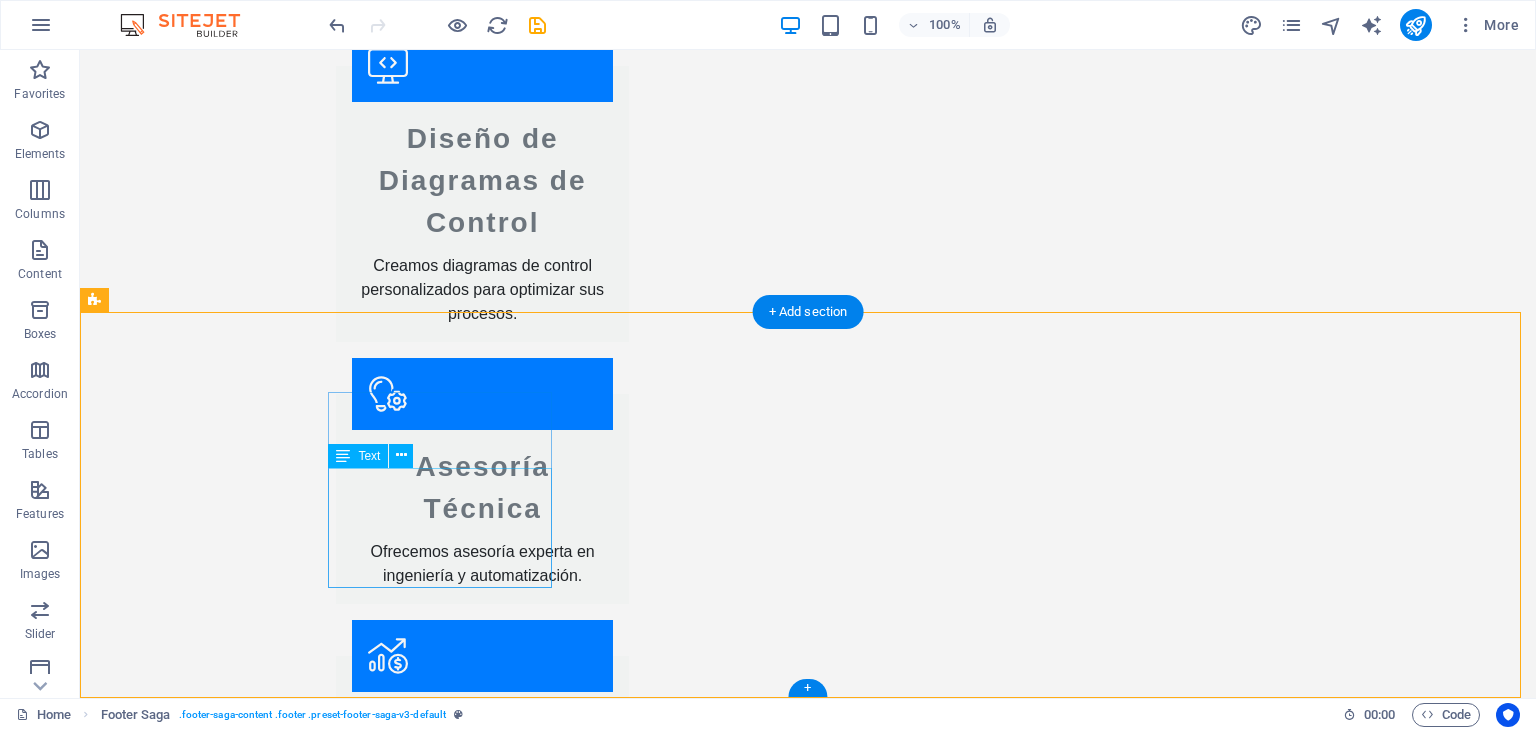 click on "Sypcontrol.cl - Su aliado en soluciones de ingeniería y automatización. Ofrecemos servicios especializados para tableros eléctricos y más." at bounding box center [208, 2961] 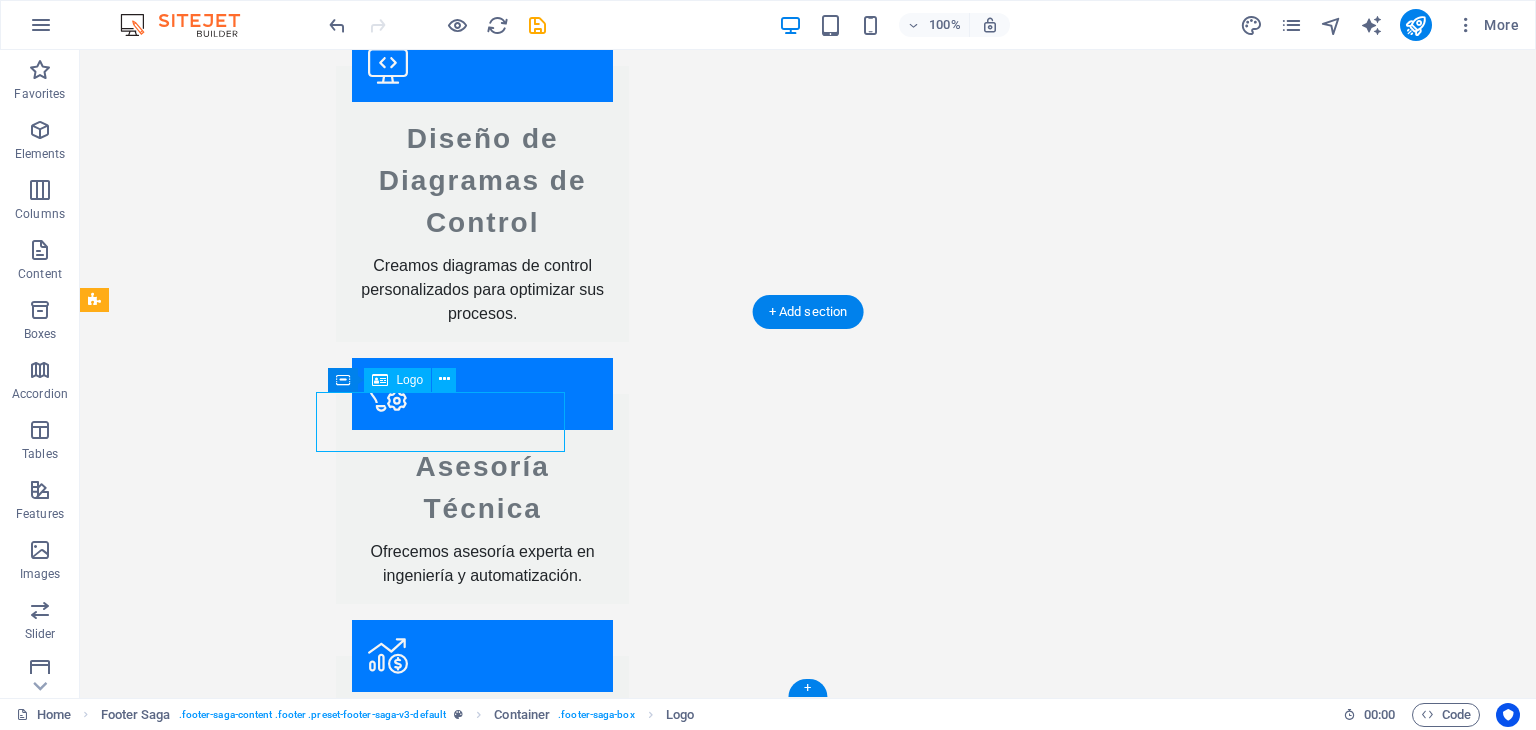 drag, startPoint x: 475, startPoint y: 420, endPoint x: 388, endPoint y: 423, distance: 87.05171 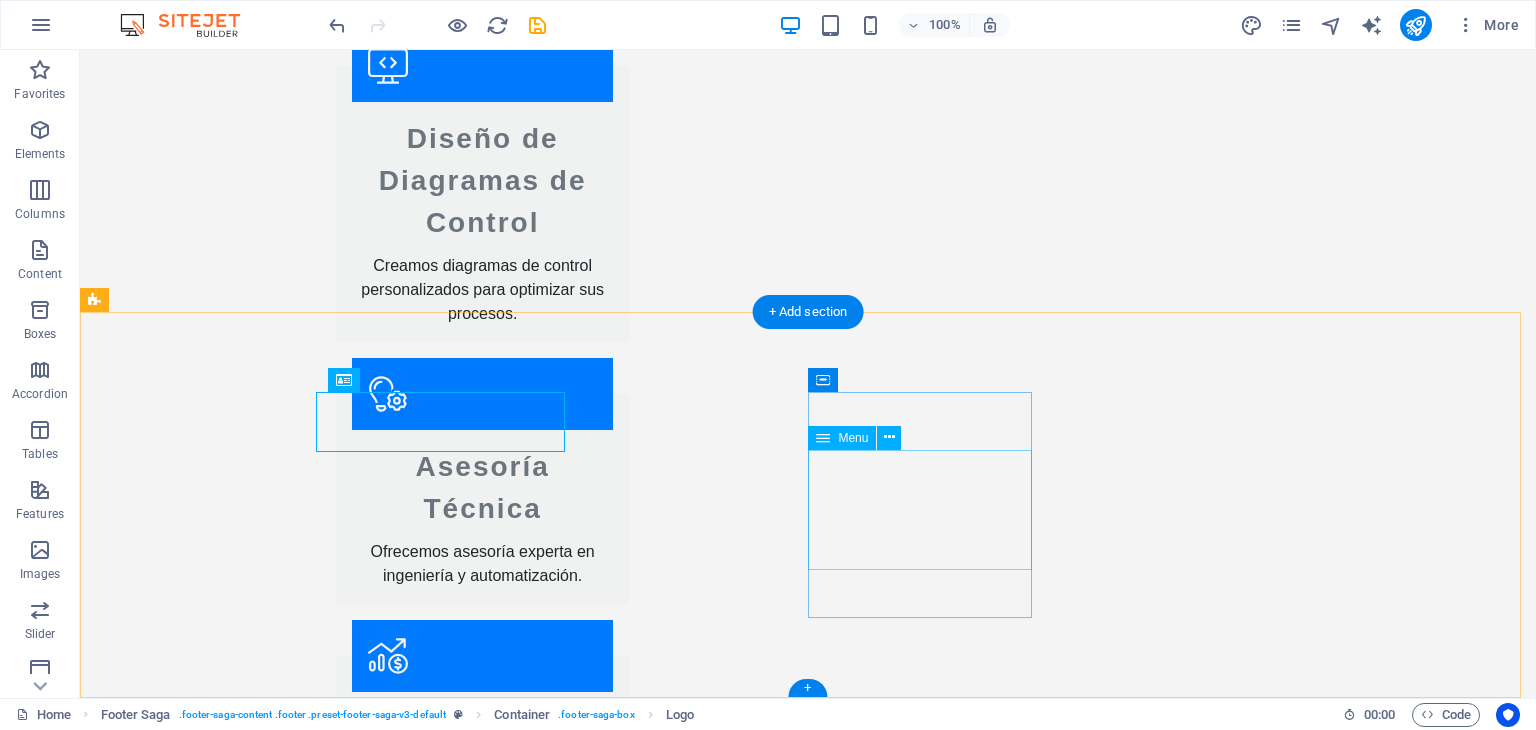 click on "Inicio Nosotros Valores Servicios Contacto" at bounding box center (208, 3333) 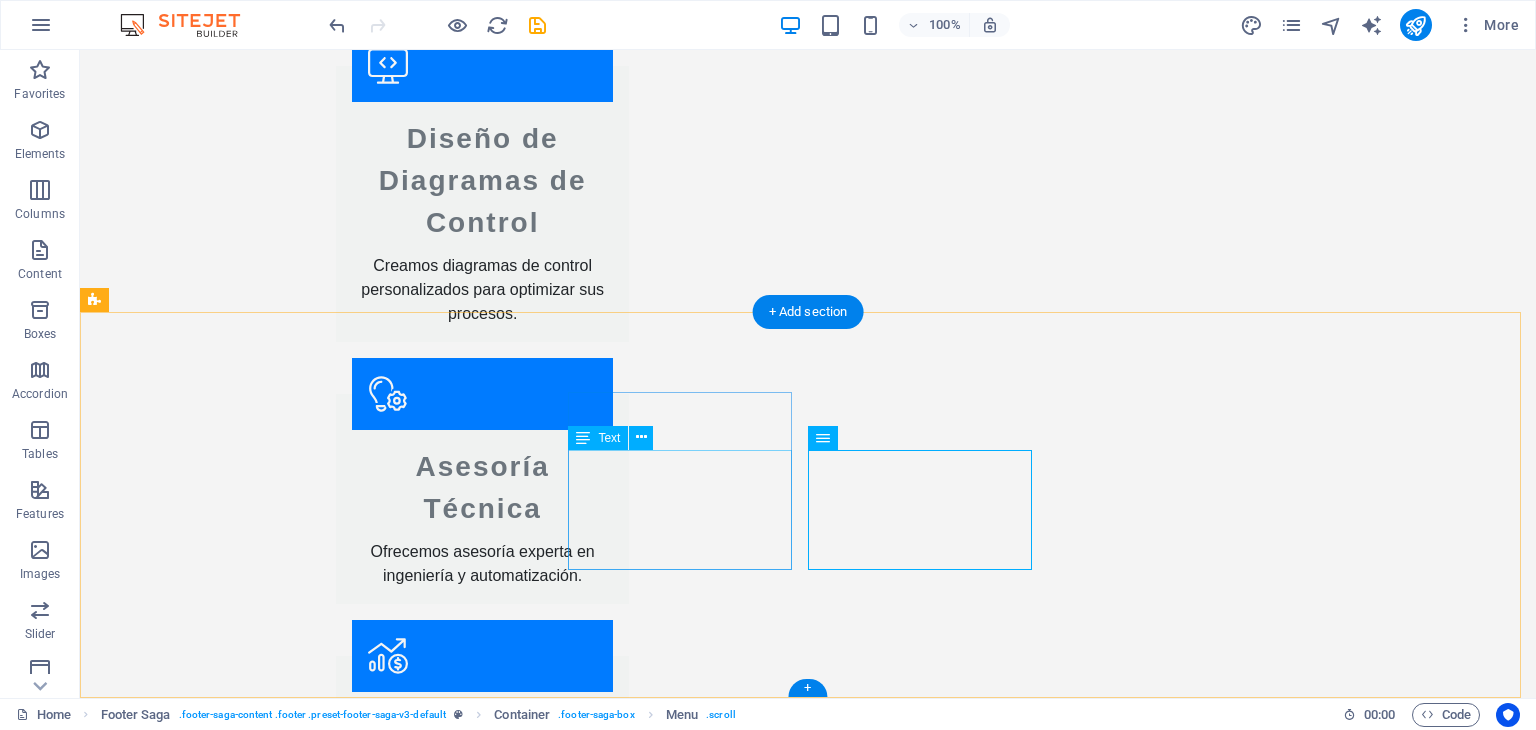 click on "[STREET] [POSTAL_CODE]   Santiago Phone:  [PHONE] Mobile:  Email:  [EMAIL]" at bounding box center [208, 3147] 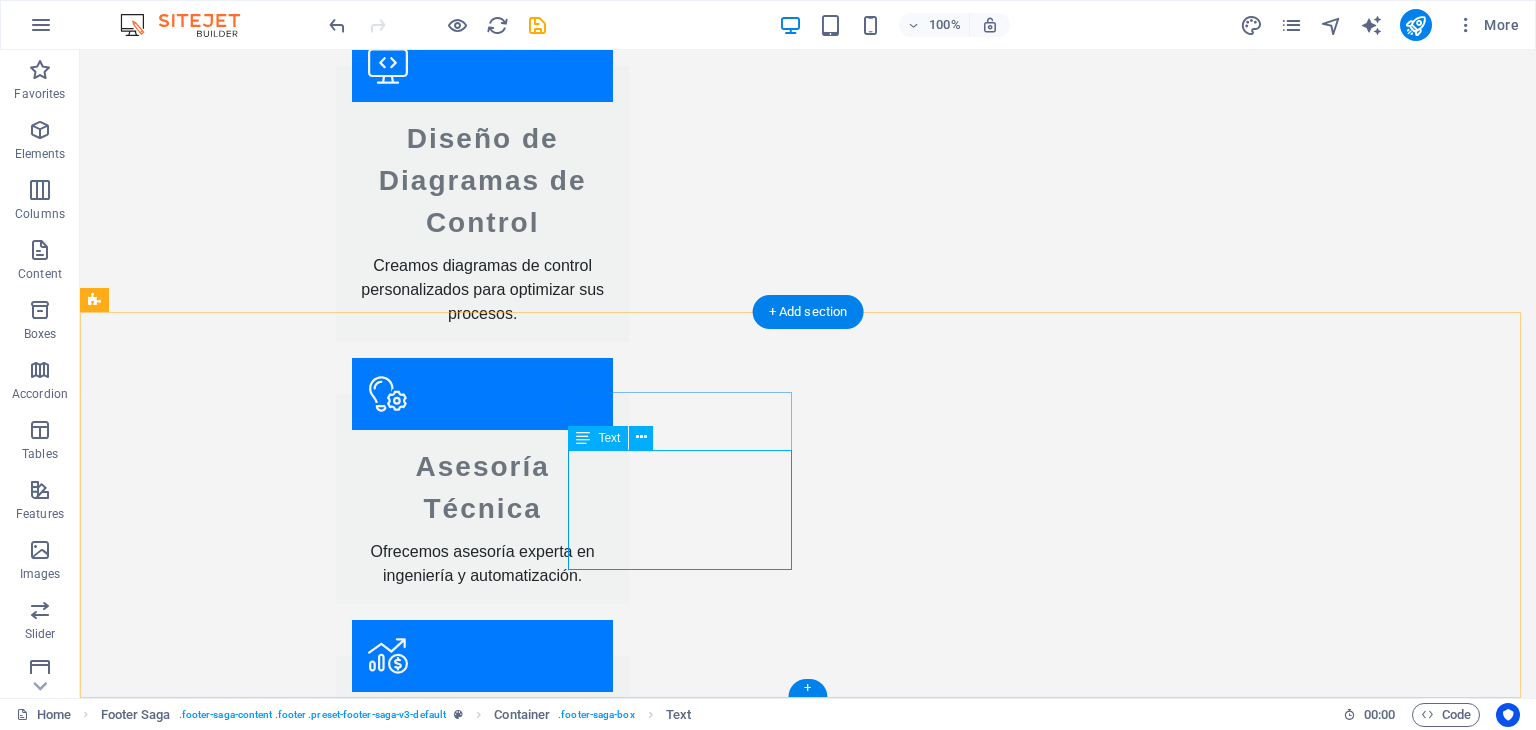 drag, startPoint x: 671, startPoint y: 493, endPoint x: 667, endPoint y: 529, distance: 36.221542 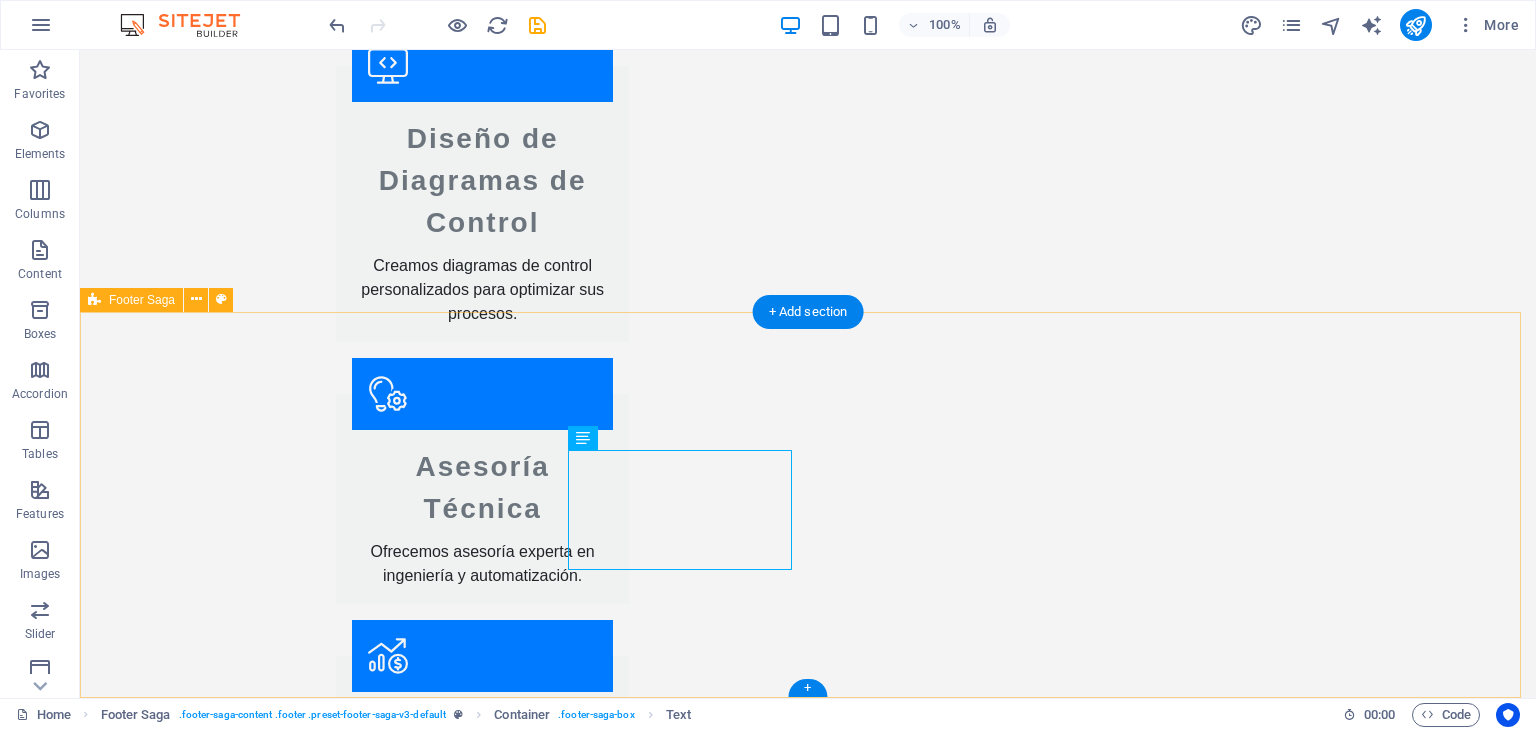 click on "sypcontrol.cl Sypcontrol.cl - Su aliado en soluciones de ingeniería y automatización. Ofrecemos servicios especializados para tableros eléctricos y más. Contact [STREET] [POSTAL_CODE]   Santiago Phone:  [PHONE] Mobile:  Email:  [EMAIL] Navigation Inicio Nosotros Valores Servicios Contacto Legal Notice Privacy Policy Social media Facebook X Instagram" at bounding box center (808, 3238) 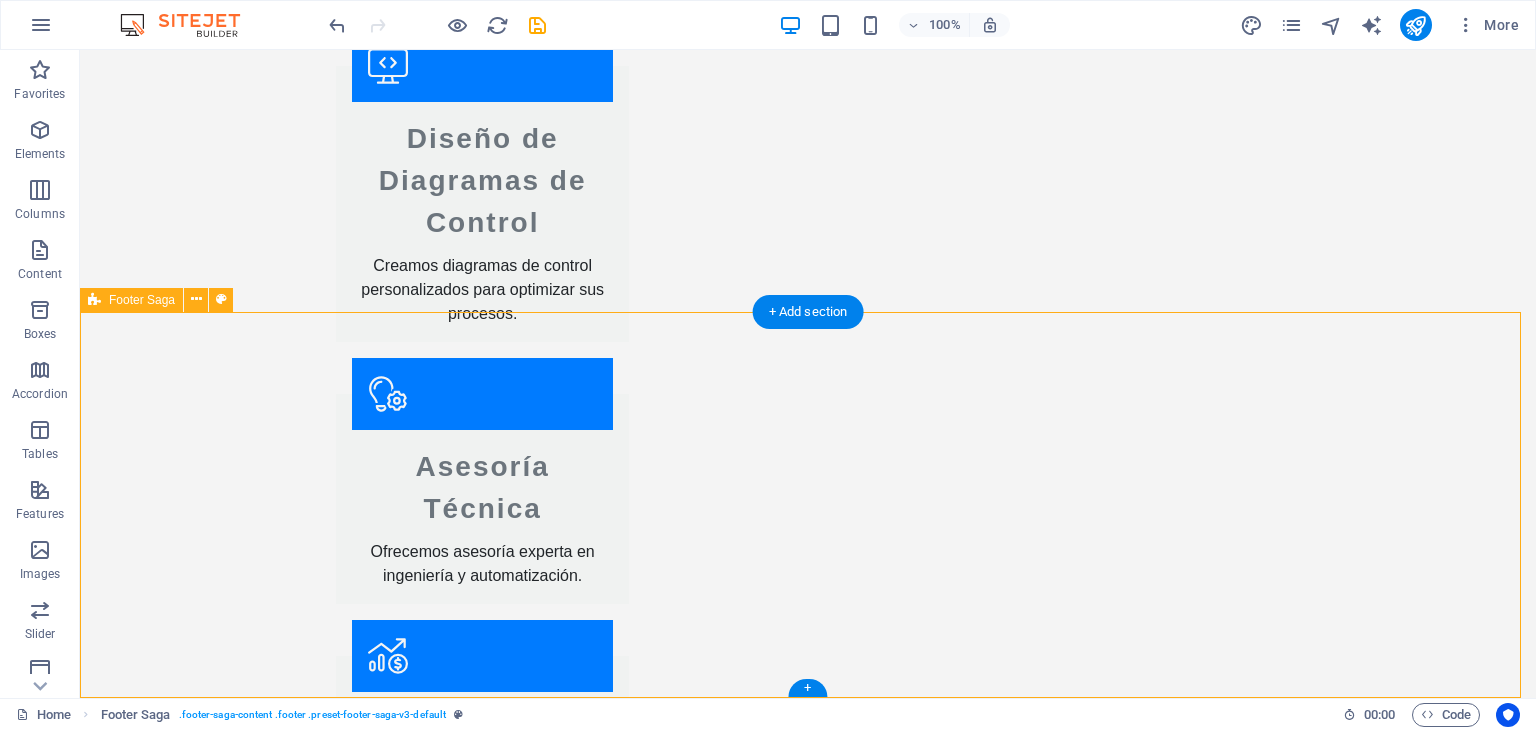 click on "sypcontrol.cl Sypcontrol.cl - Su aliado en soluciones de ingeniería y automatización. Ofrecemos servicios especializados para tableros eléctricos y más. Contact [STREET] [POSTAL_CODE]   Santiago Phone:  [PHONE] Mobile:  Email:  [EMAIL] Navigation Inicio Nosotros Valores Servicios Contacto Legal Notice Privacy Policy Social media Facebook X Instagram" at bounding box center (808, 3238) 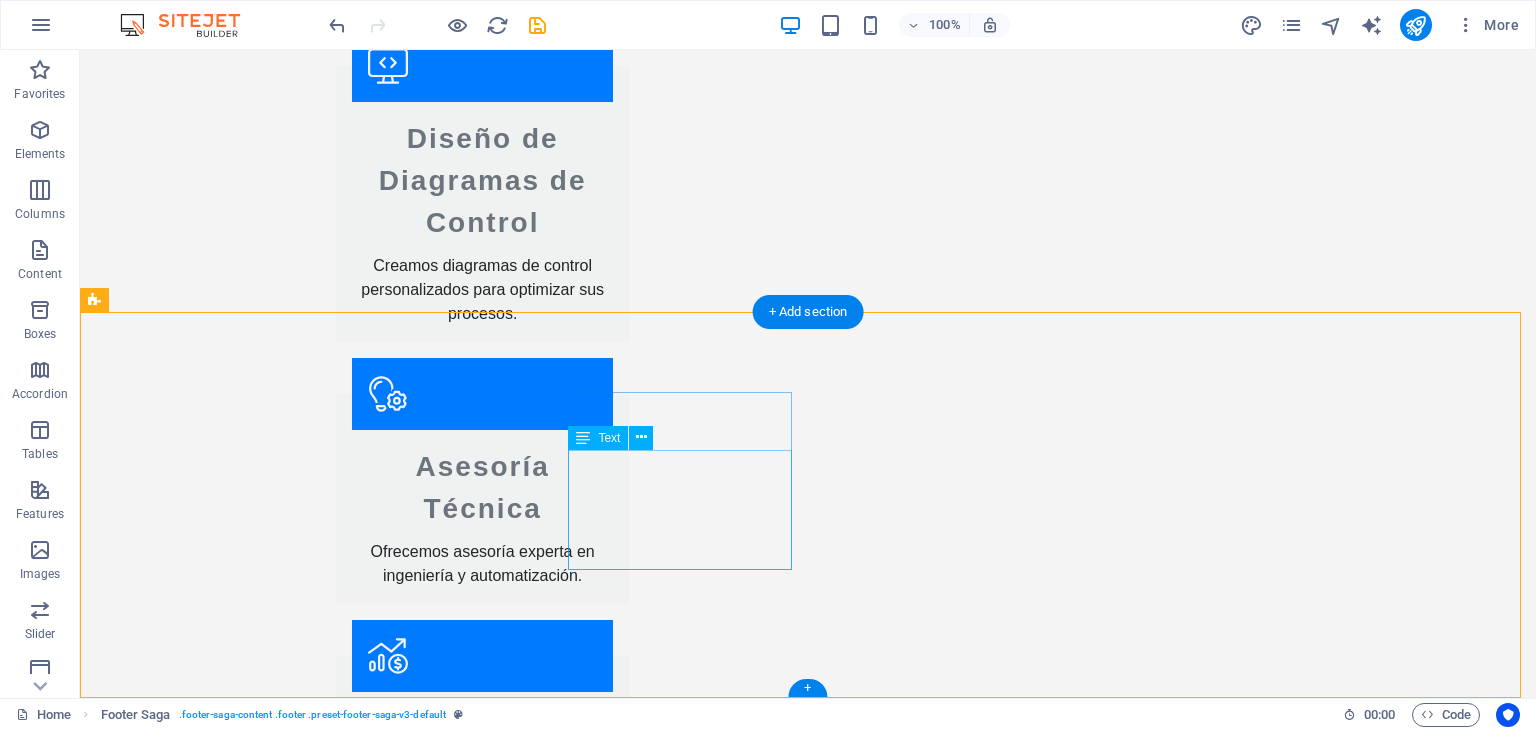 click on "[EMAIL]" at bounding box center (168, 3194) 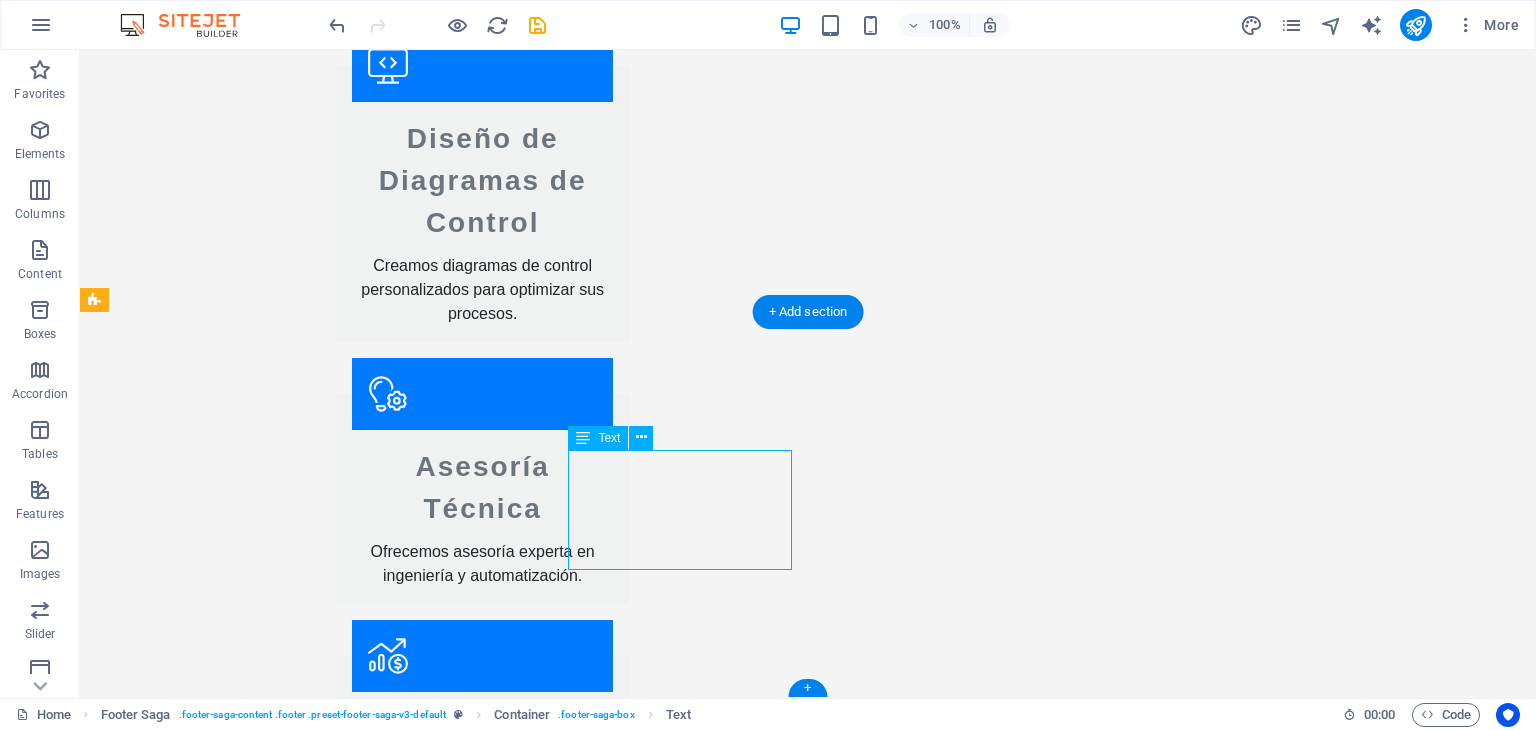 click on "[PHONE]" at bounding box center (180, 3146) 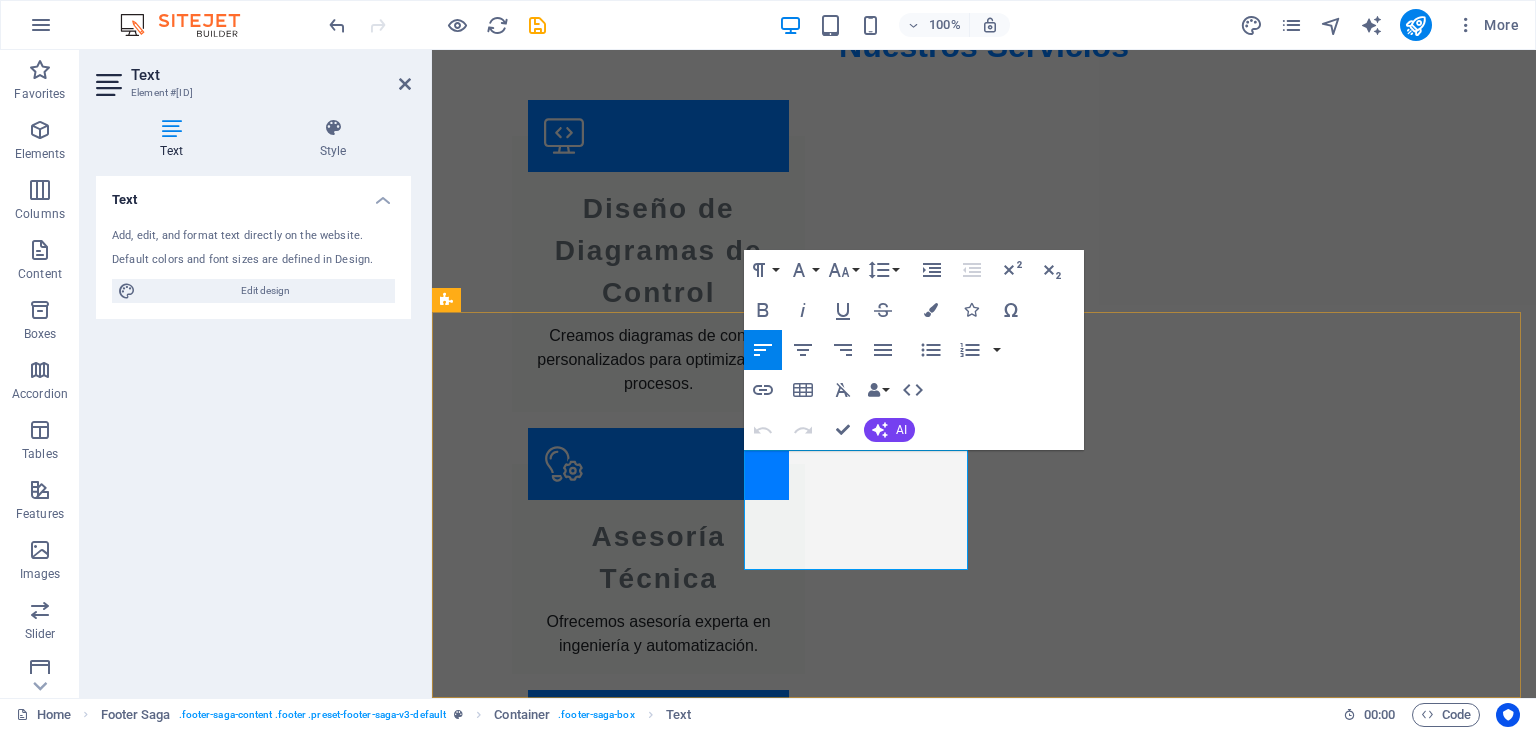 click on "Mobile:" at bounding box center [560, 3171] 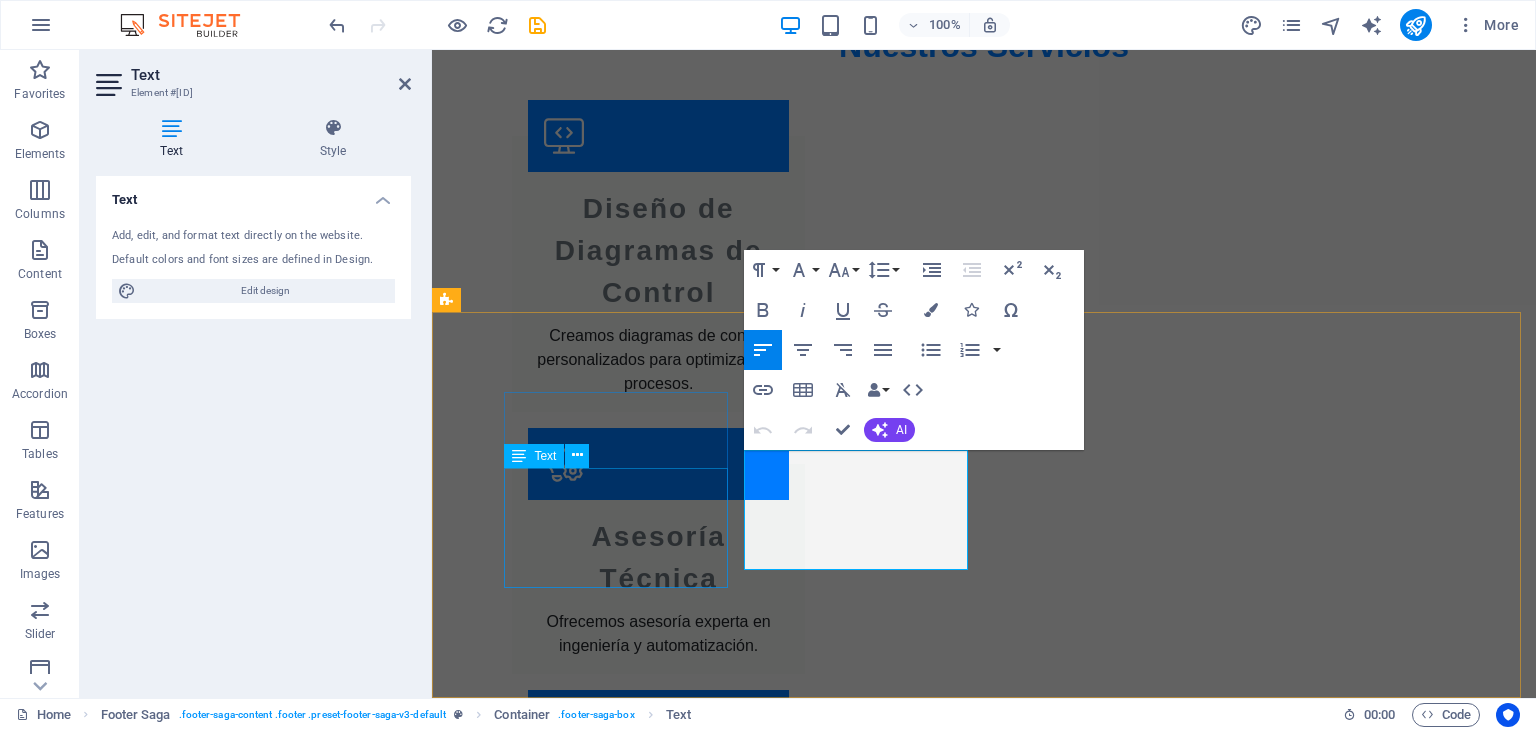 drag, startPoint x: 815, startPoint y: 533, endPoint x: 689, endPoint y: 543, distance: 126.3962 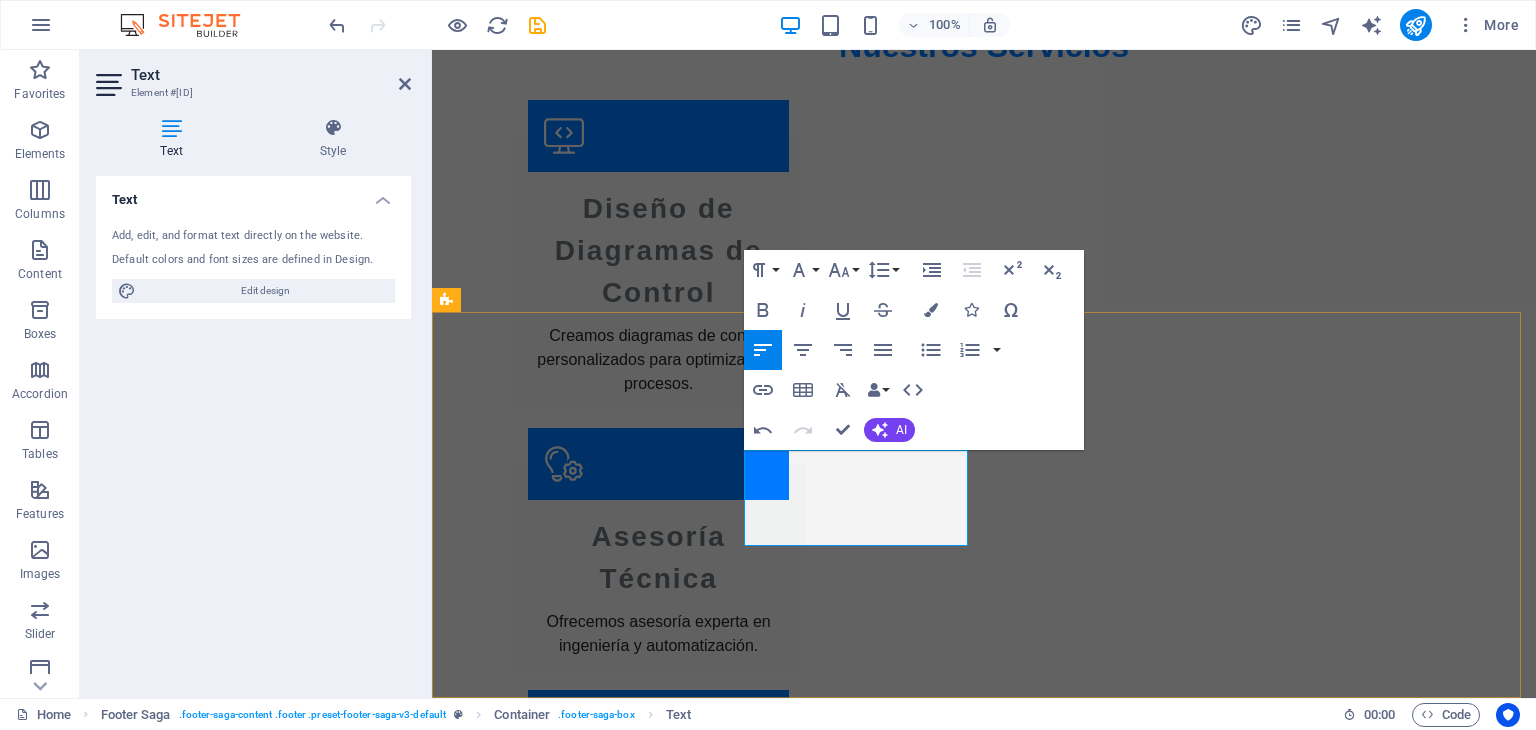 click on "Phone:  [PHONE]" at bounding box center [560, 3147] 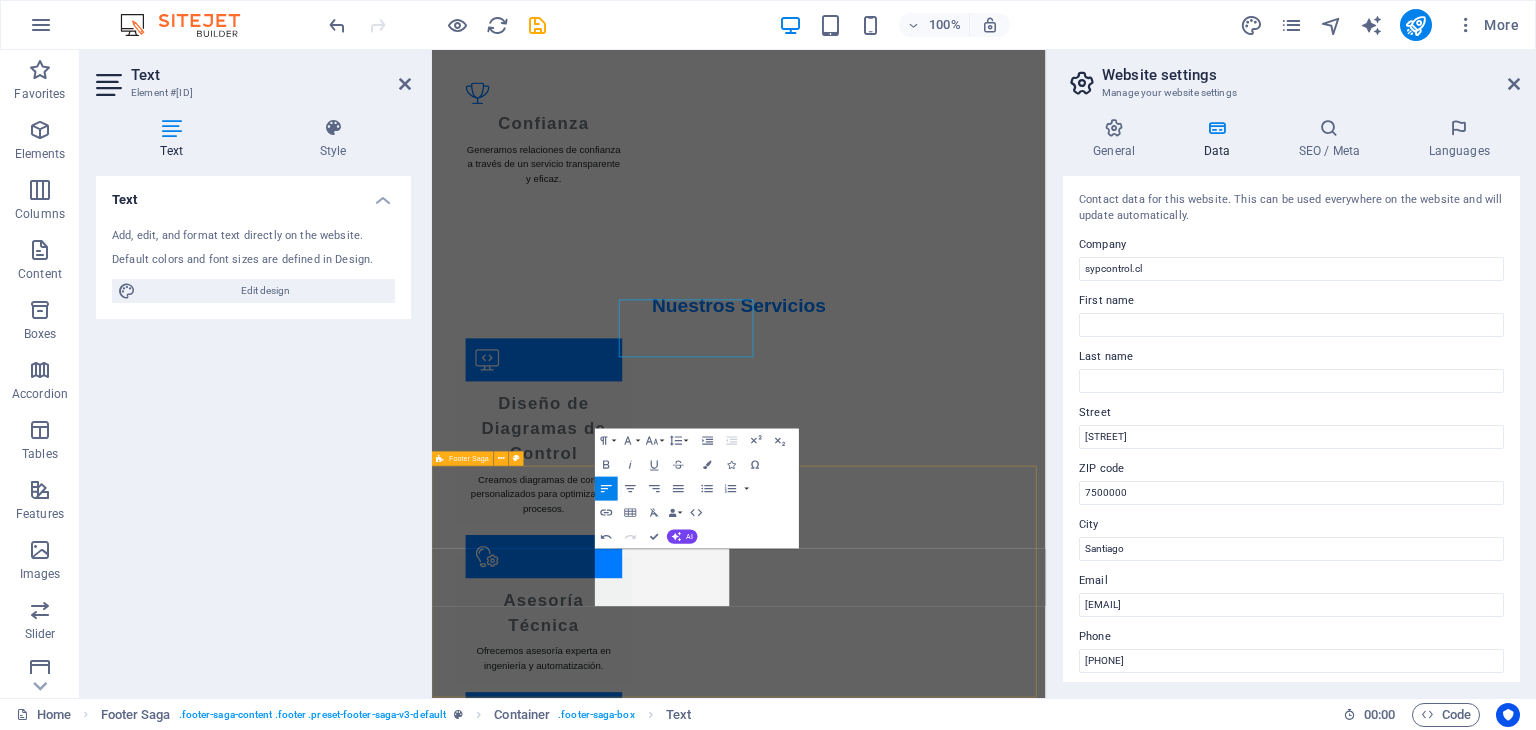 scroll, scrollTop: 2970, scrollLeft: 0, axis: vertical 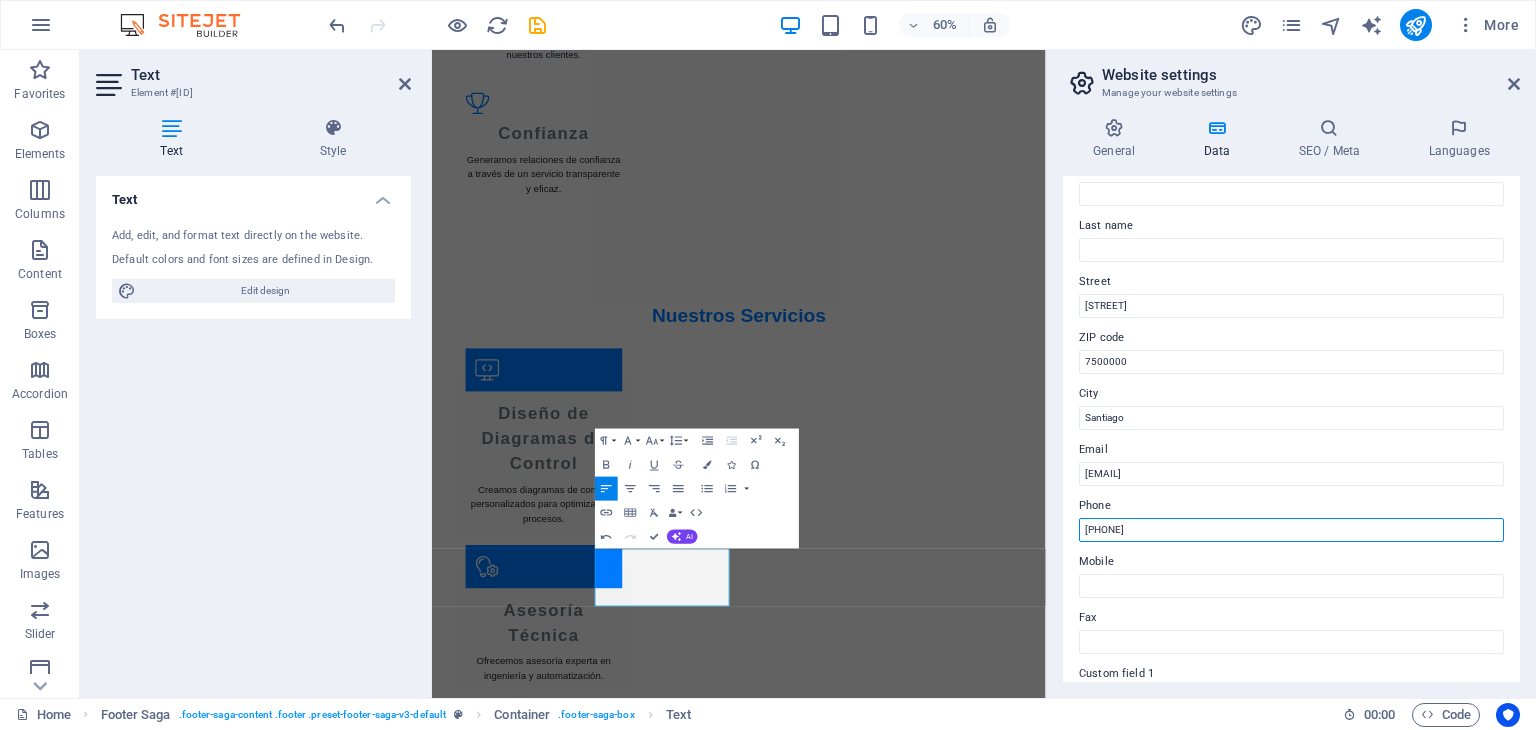 click on "[PHONE]" at bounding box center (1291, 530) 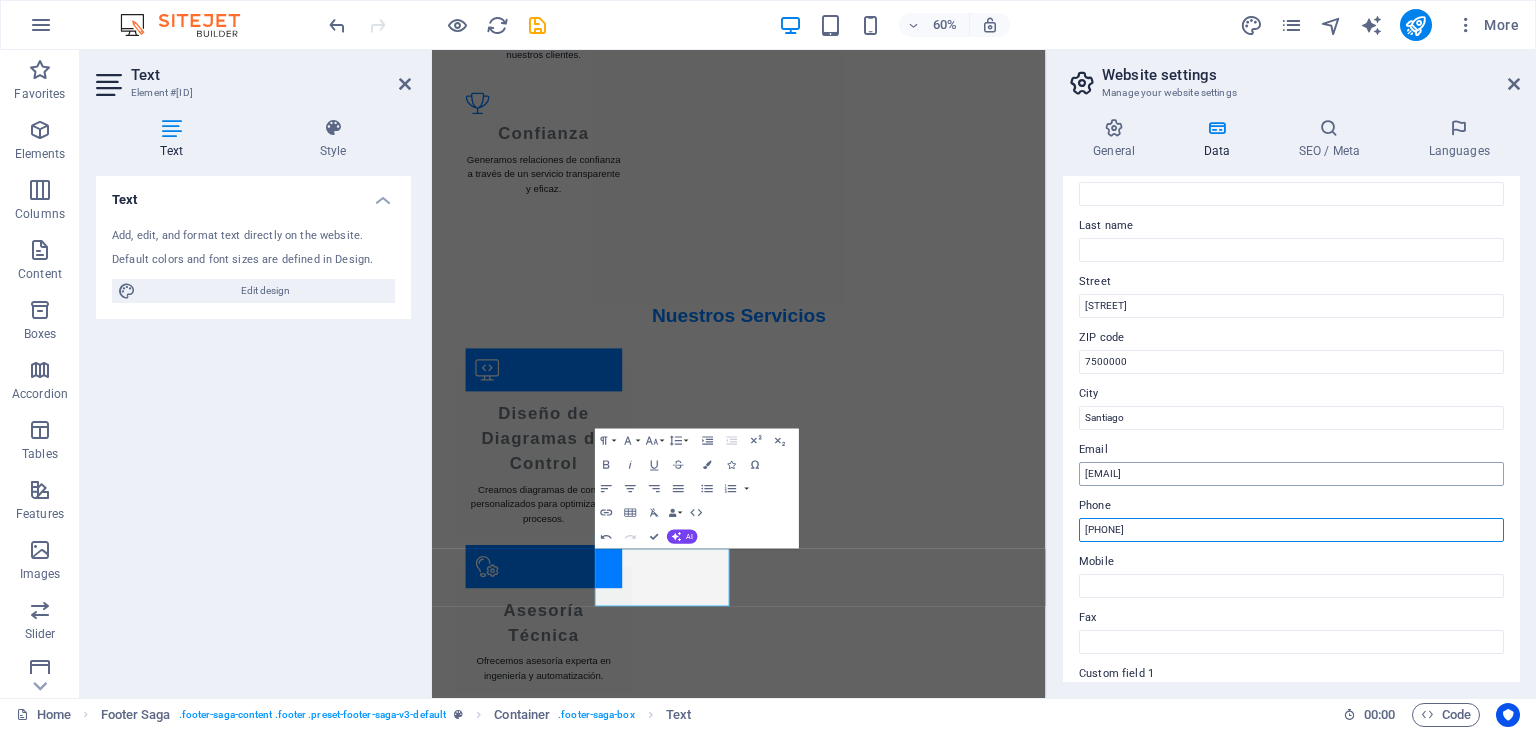 type on "[PHONE]" 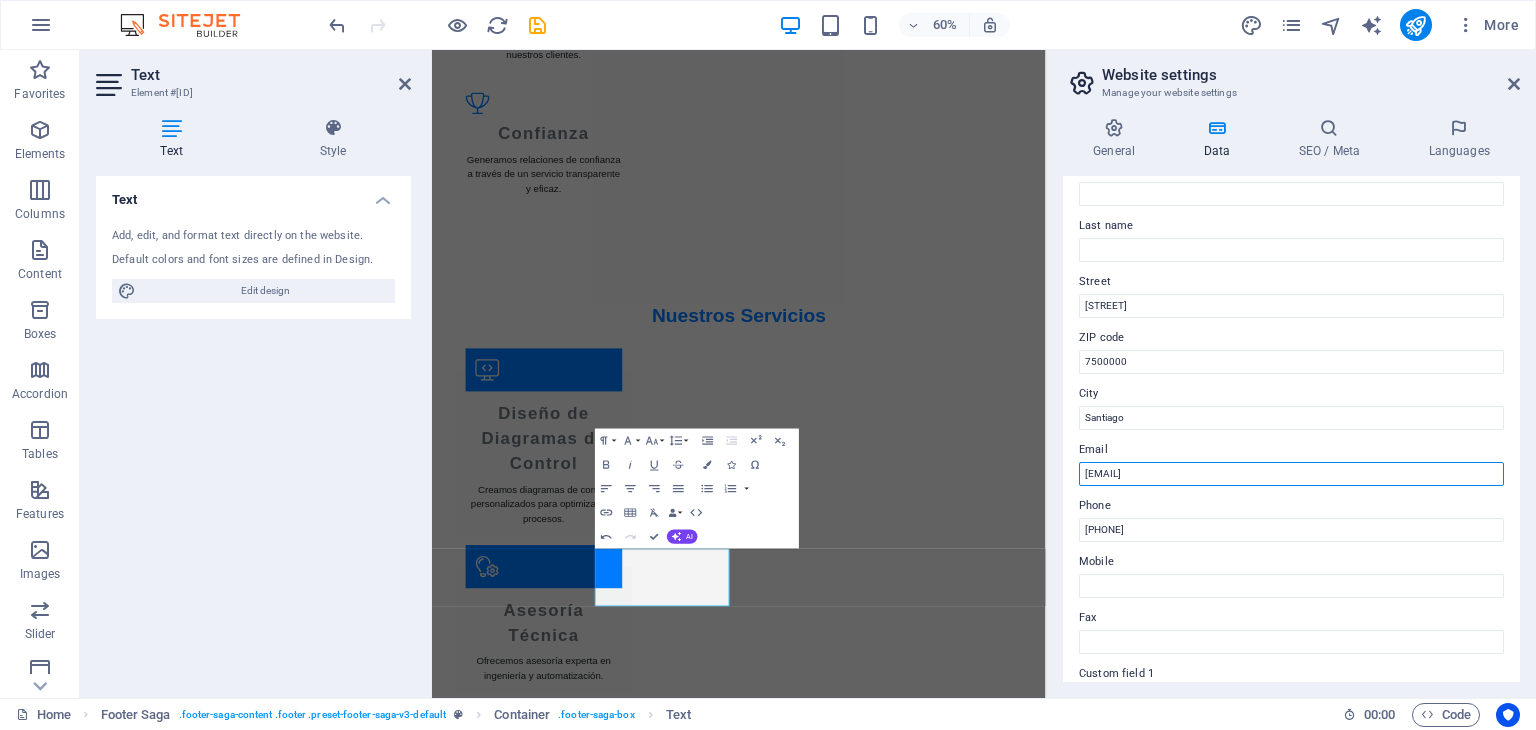 click on "[EMAIL]" at bounding box center (1291, 474) 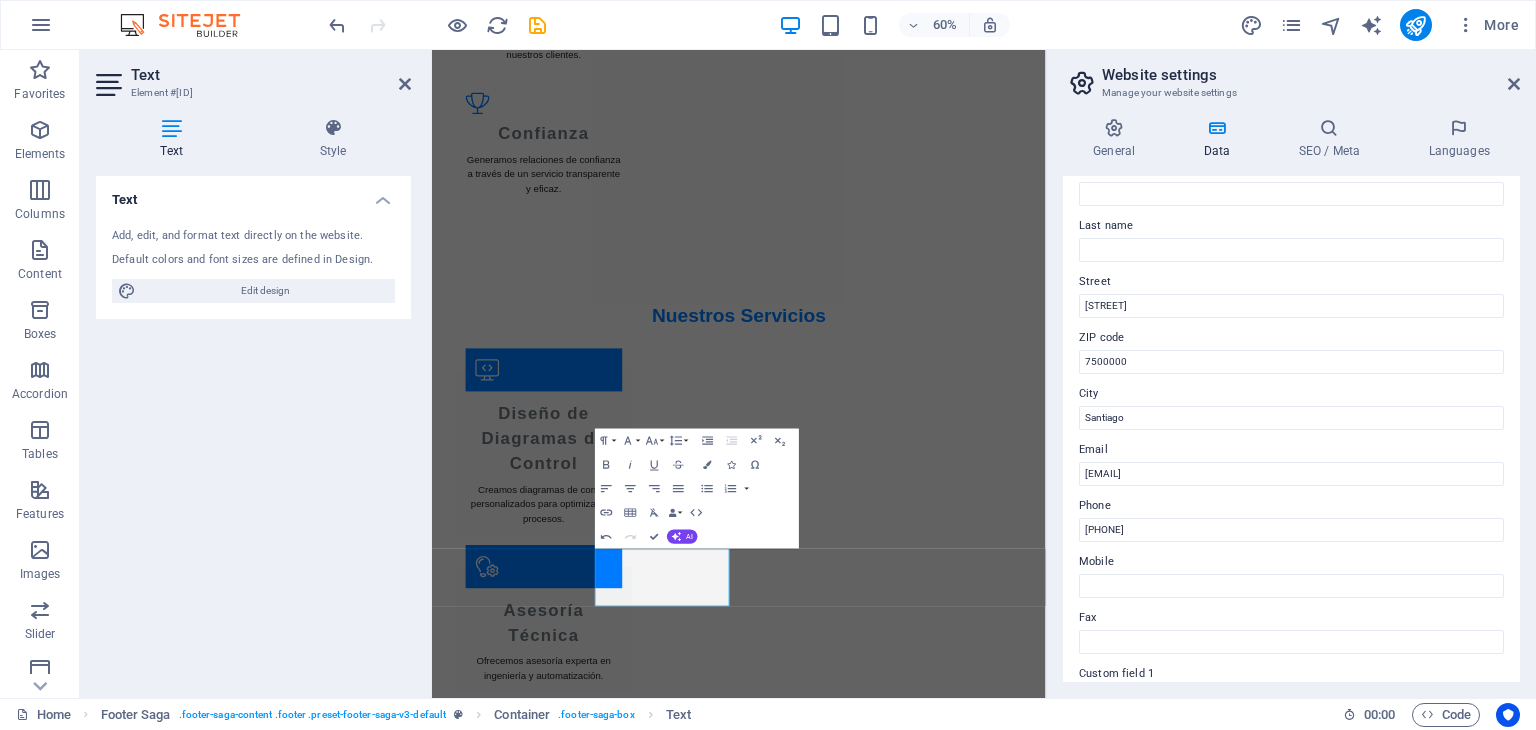 drag, startPoint x: 1521, startPoint y: 467, endPoint x: 1526, endPoint y: 444, distance: 23.537205 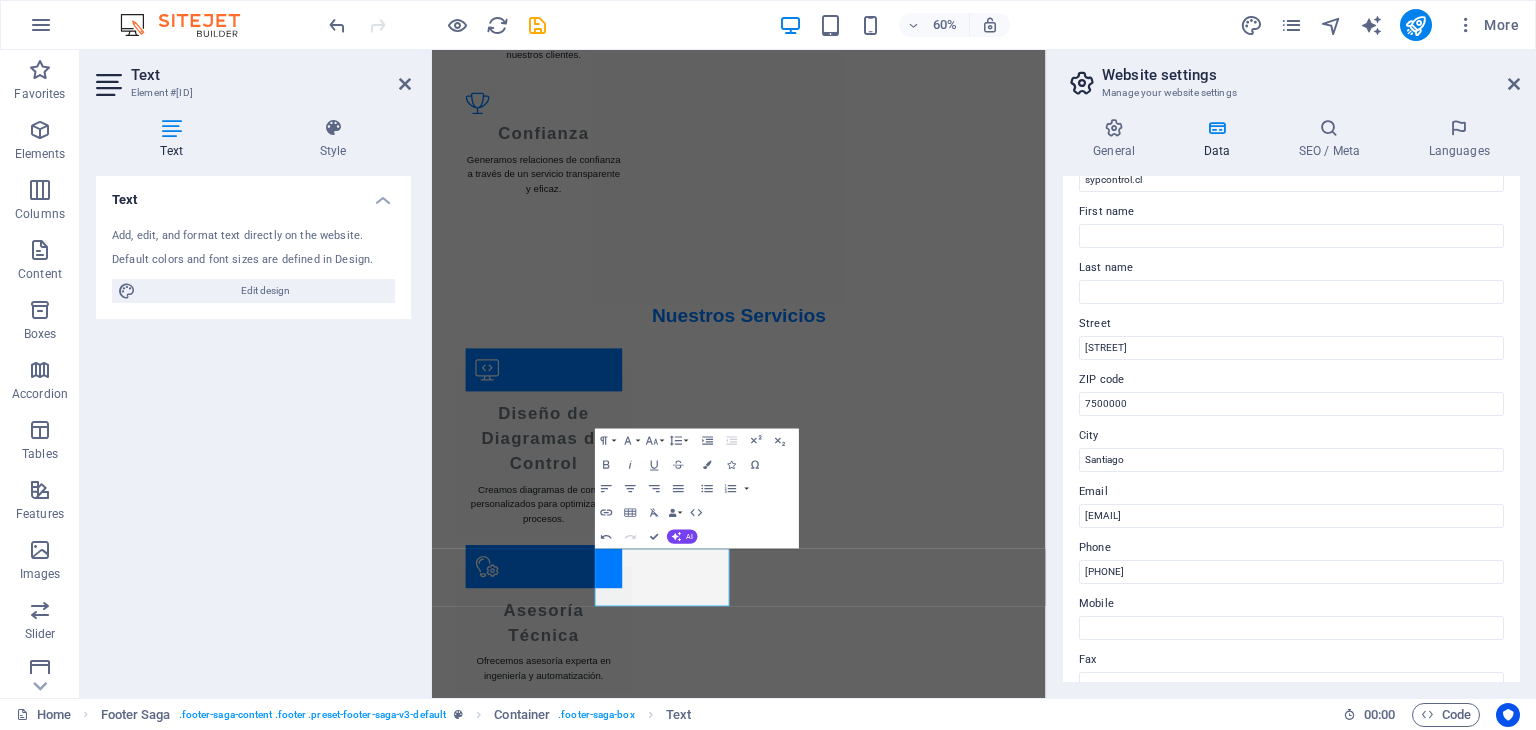scroll, scrollTop: 40, scrollLeft: 0, axis: vertical 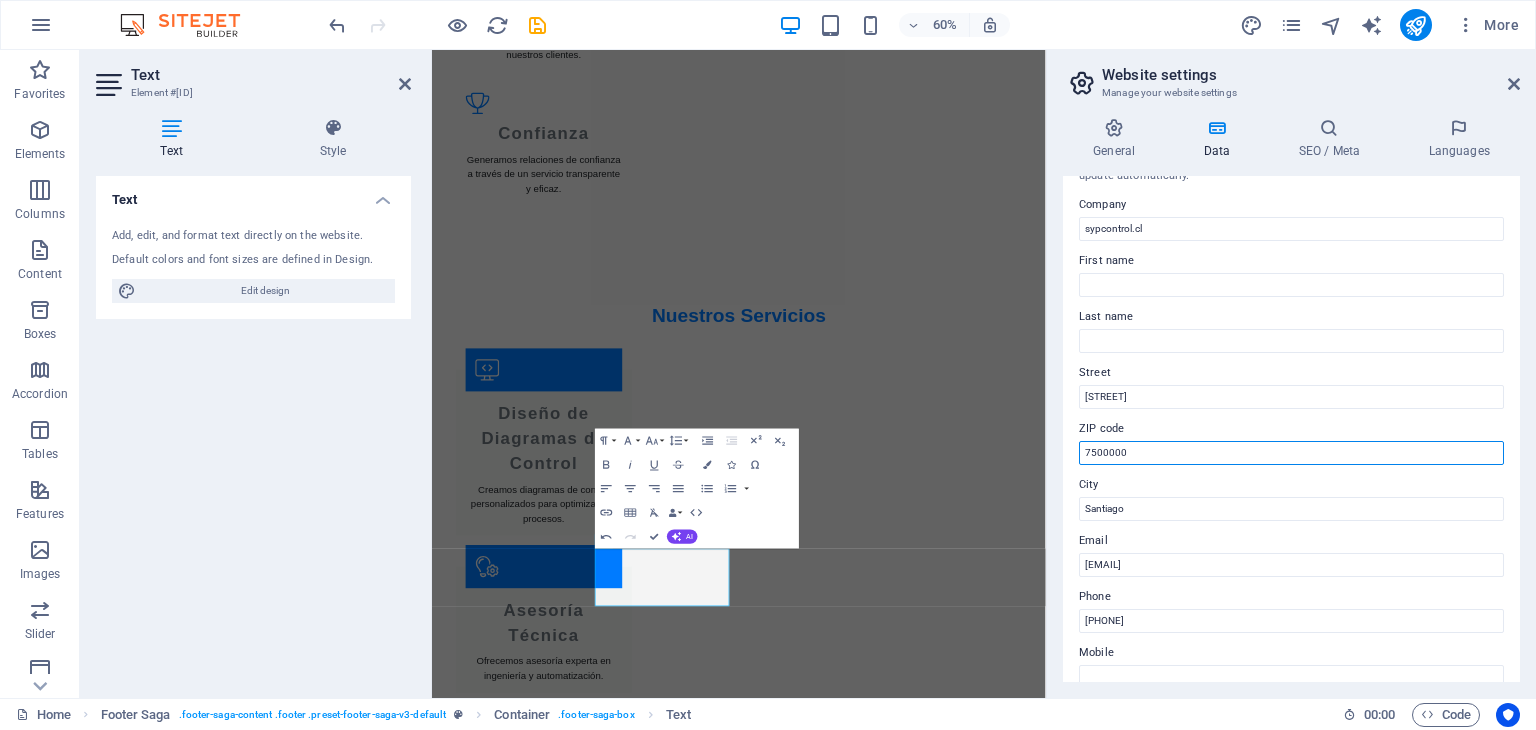 click on "7500000" at bounding box center [1291, 453] 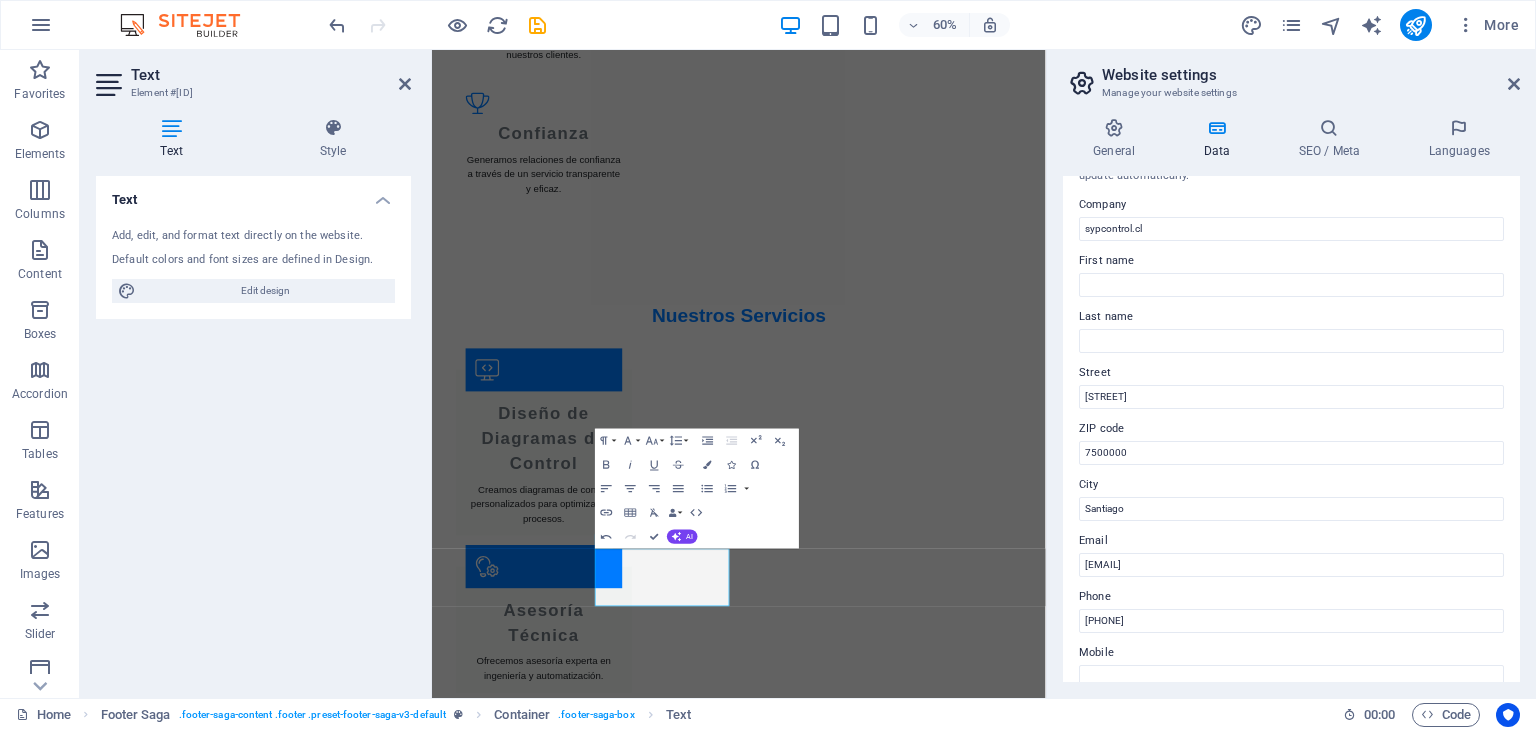 drag, startPoint x: 1519, startPoint y: 393, endPoint x: 1516, endPoint y: 475, distance: 82.05486 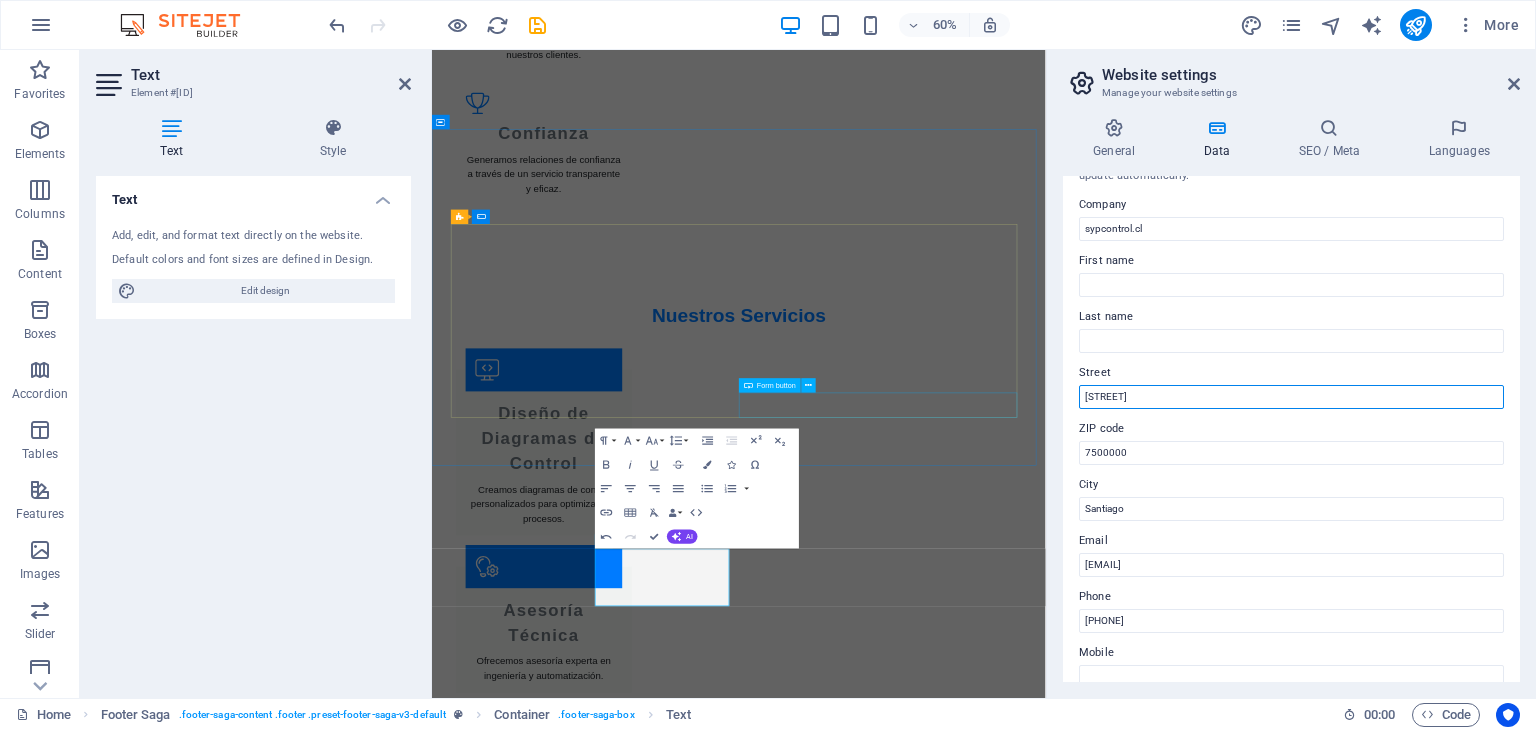 drag, startPoint x: 1619, startPoint y: 447, endPoint x: 1290, endPoint y: 636, distance: 379.42325 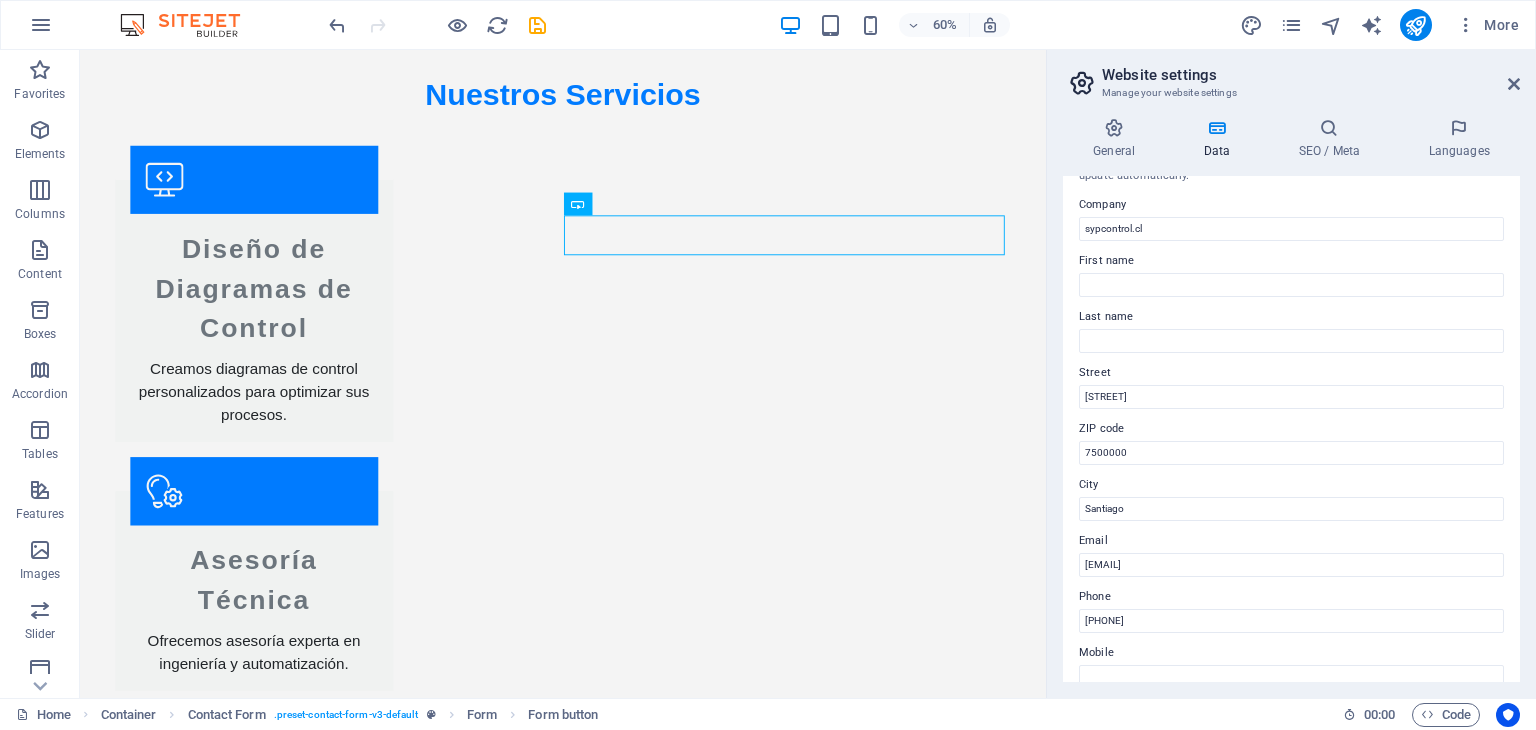 scroll, scrollTop: 2968, scrollLeft: 0, axis: vertical 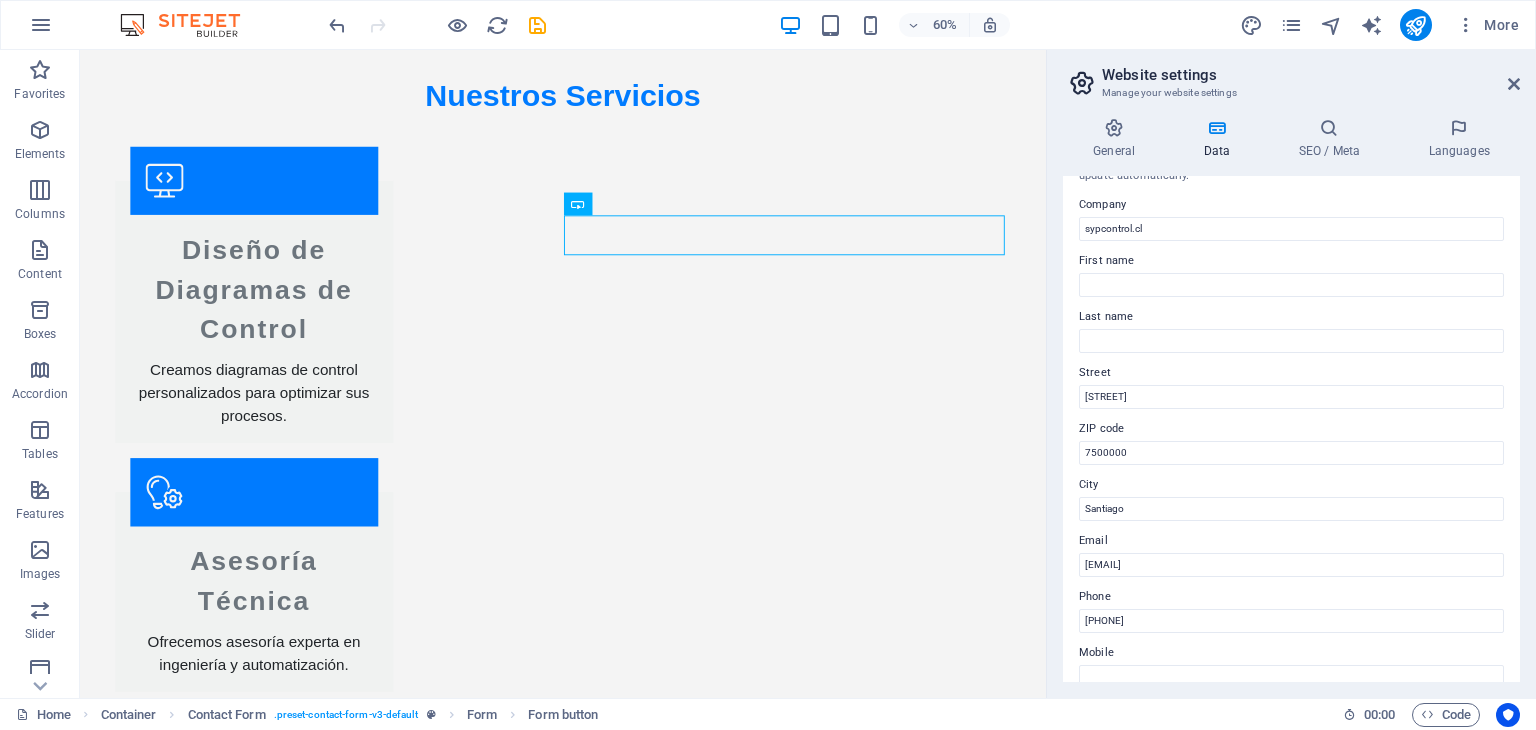 drag, startPoint x: 938, startPoint y: 636, endPoint x: 1182, endPoint y: 434, distance: 316.7649 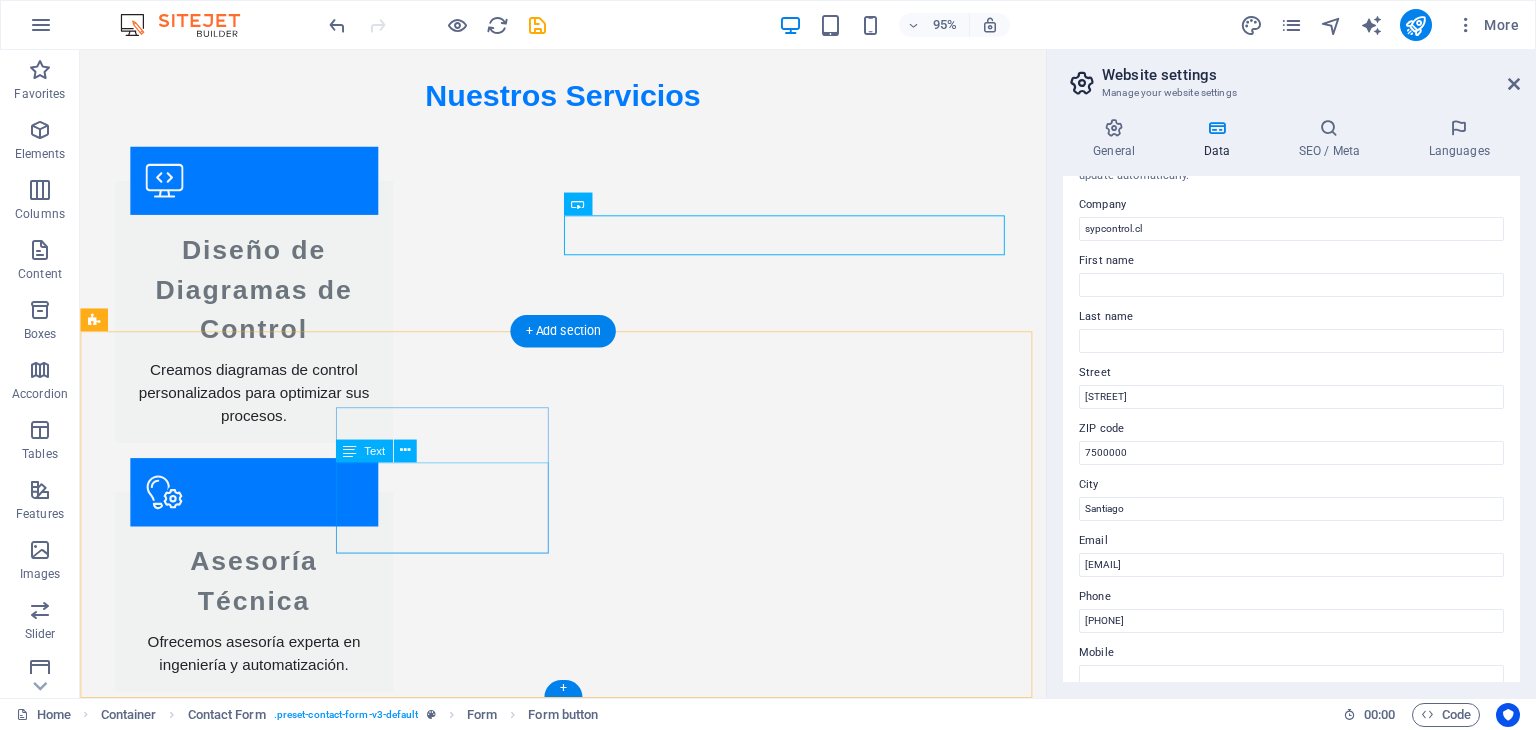 click on "[STREET]" at bounding box center [132, 3133] 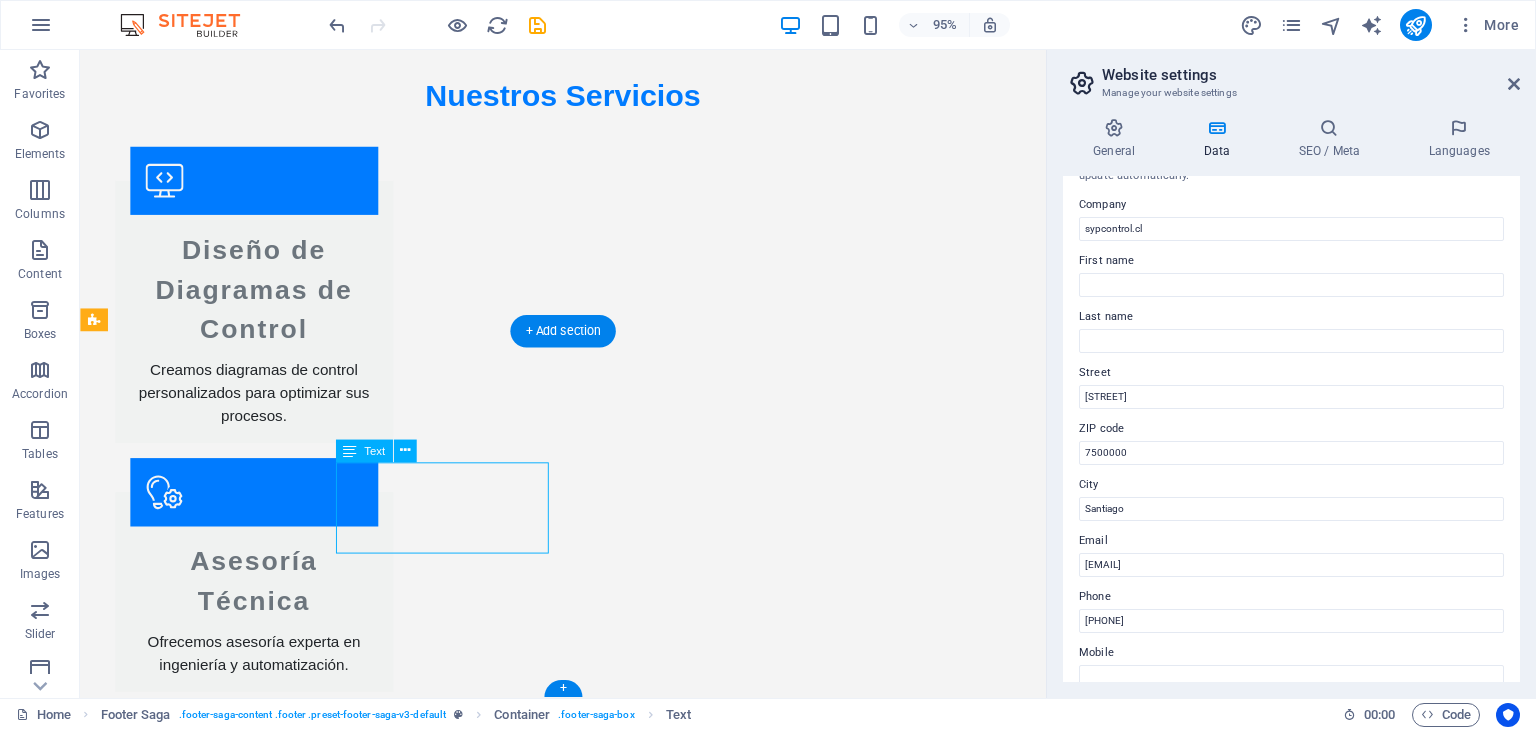 click on "[STREET]" at bounding box center (132, 3133) 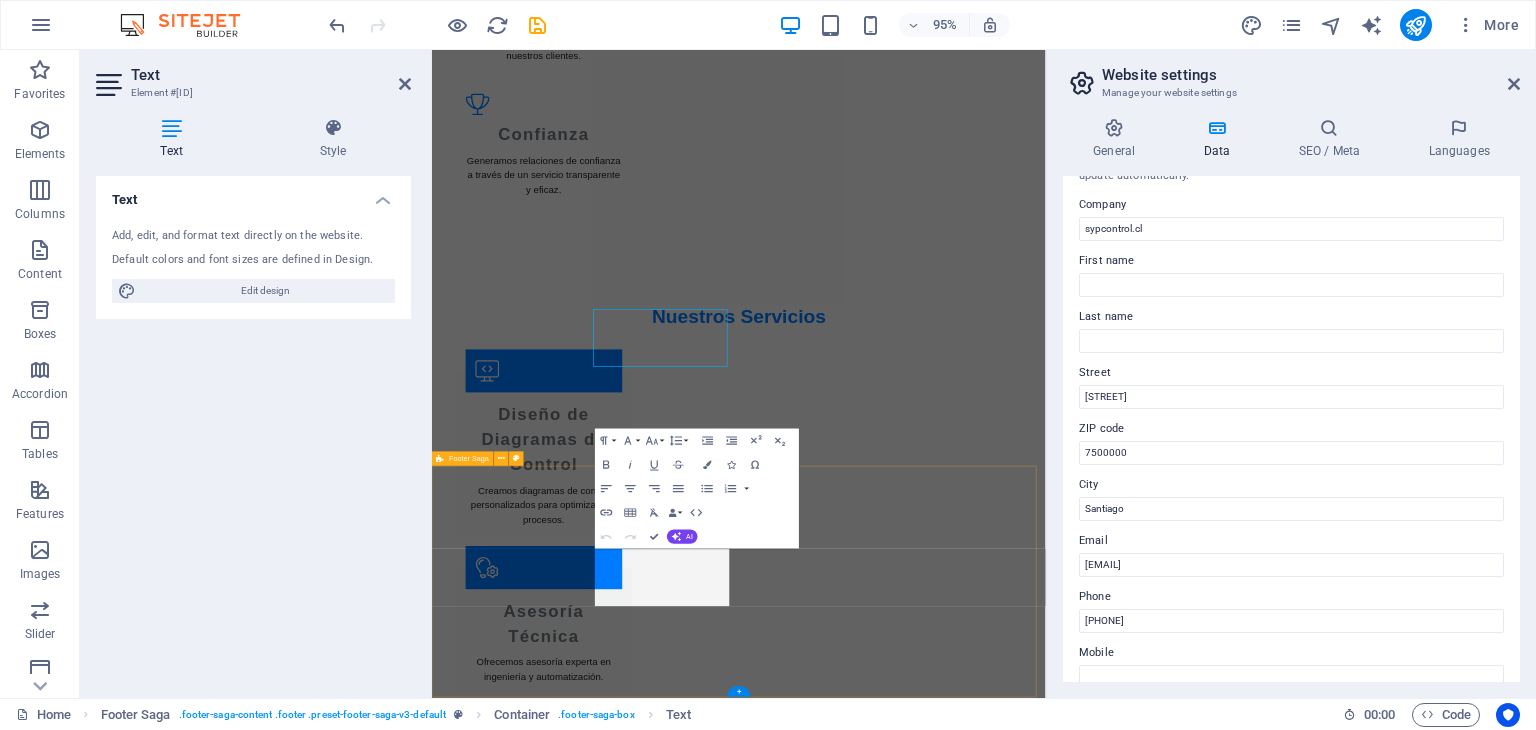 scroll, scrollTop: 2970, scrollLeft: 0, axis: vertical 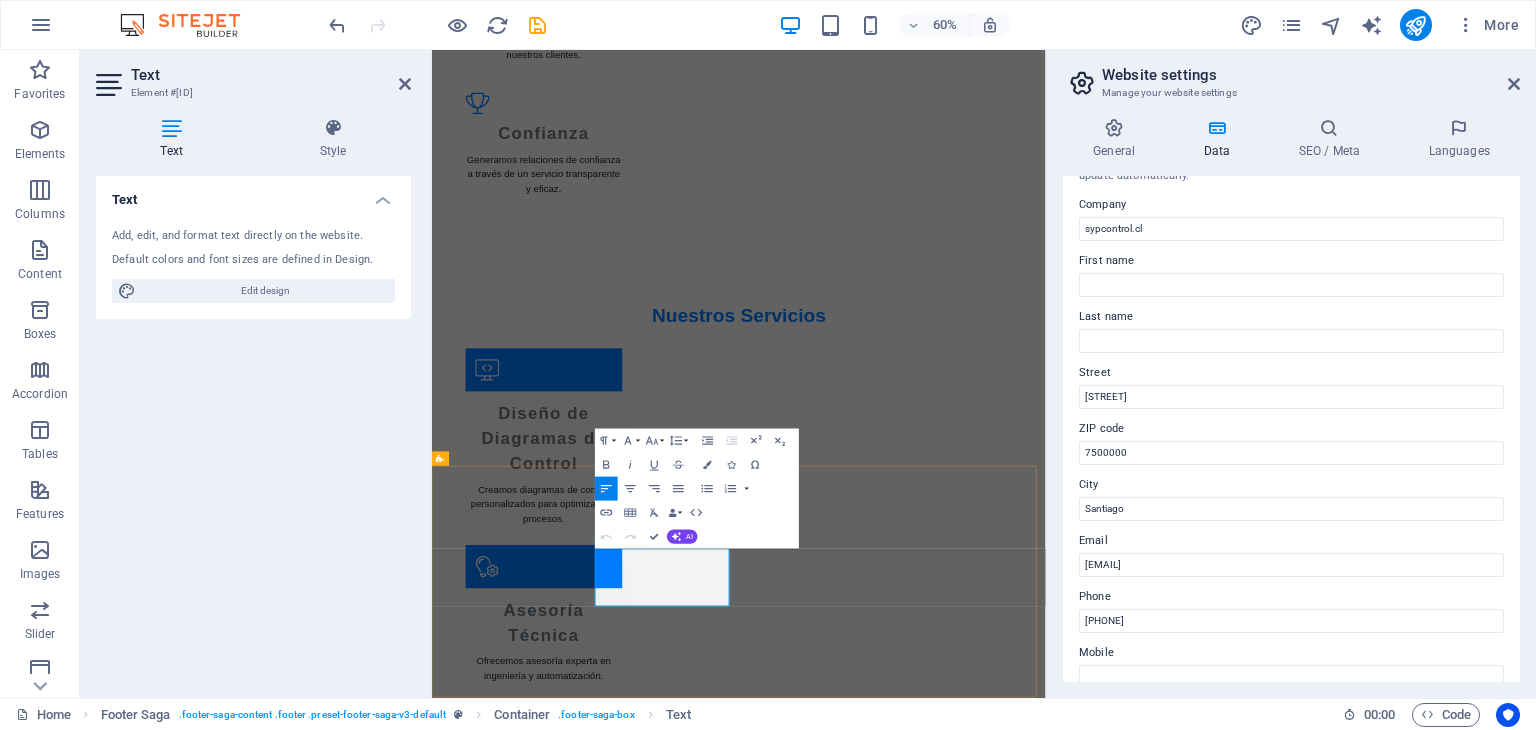 drag, startPoint x: 842, startPoint y: 922, endPoint x: 827, endPoint y: 898, distance: 28.301943 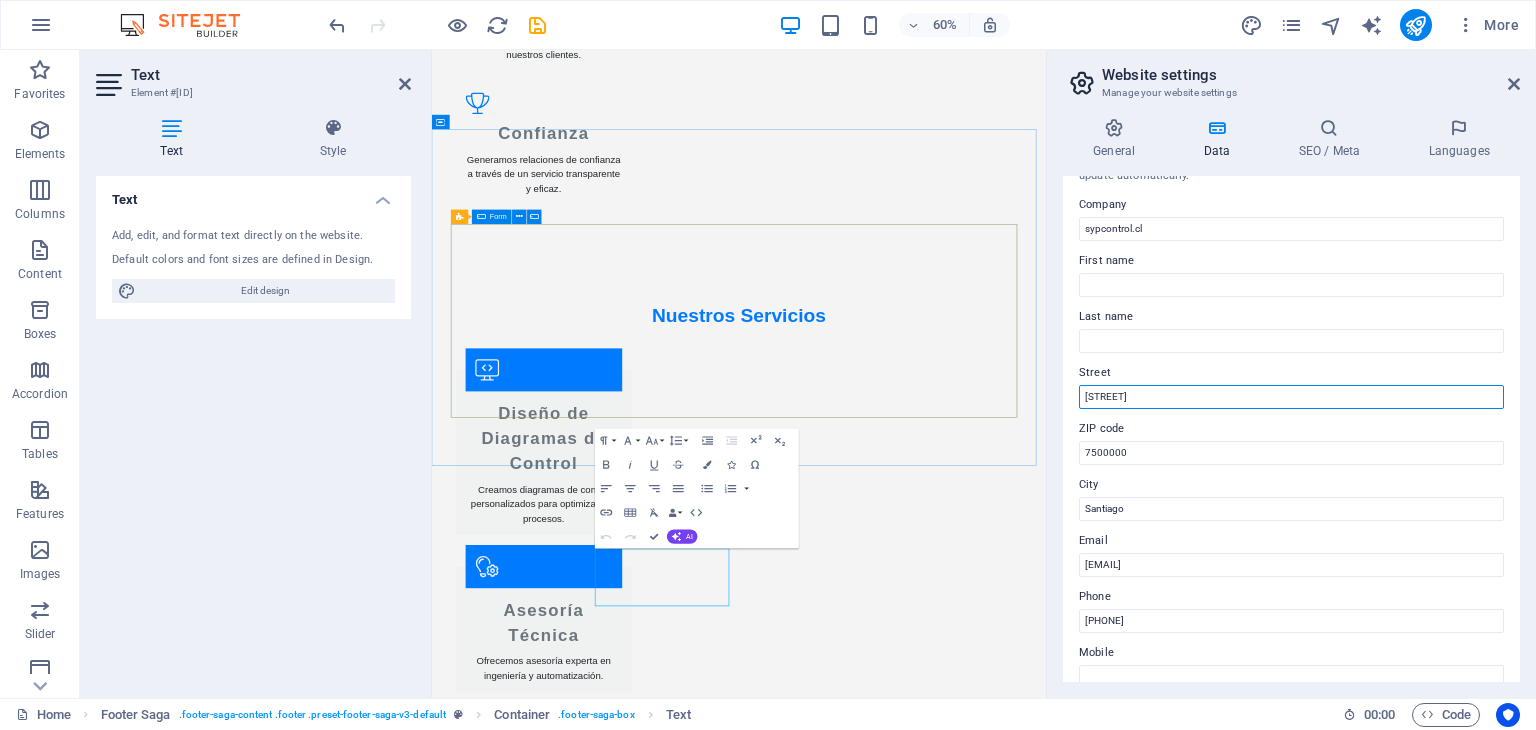 drag, startPoint x: 1624, startPoint y: 444, endPoint x: 1250, endPoint y: 576, distance: 396.61063 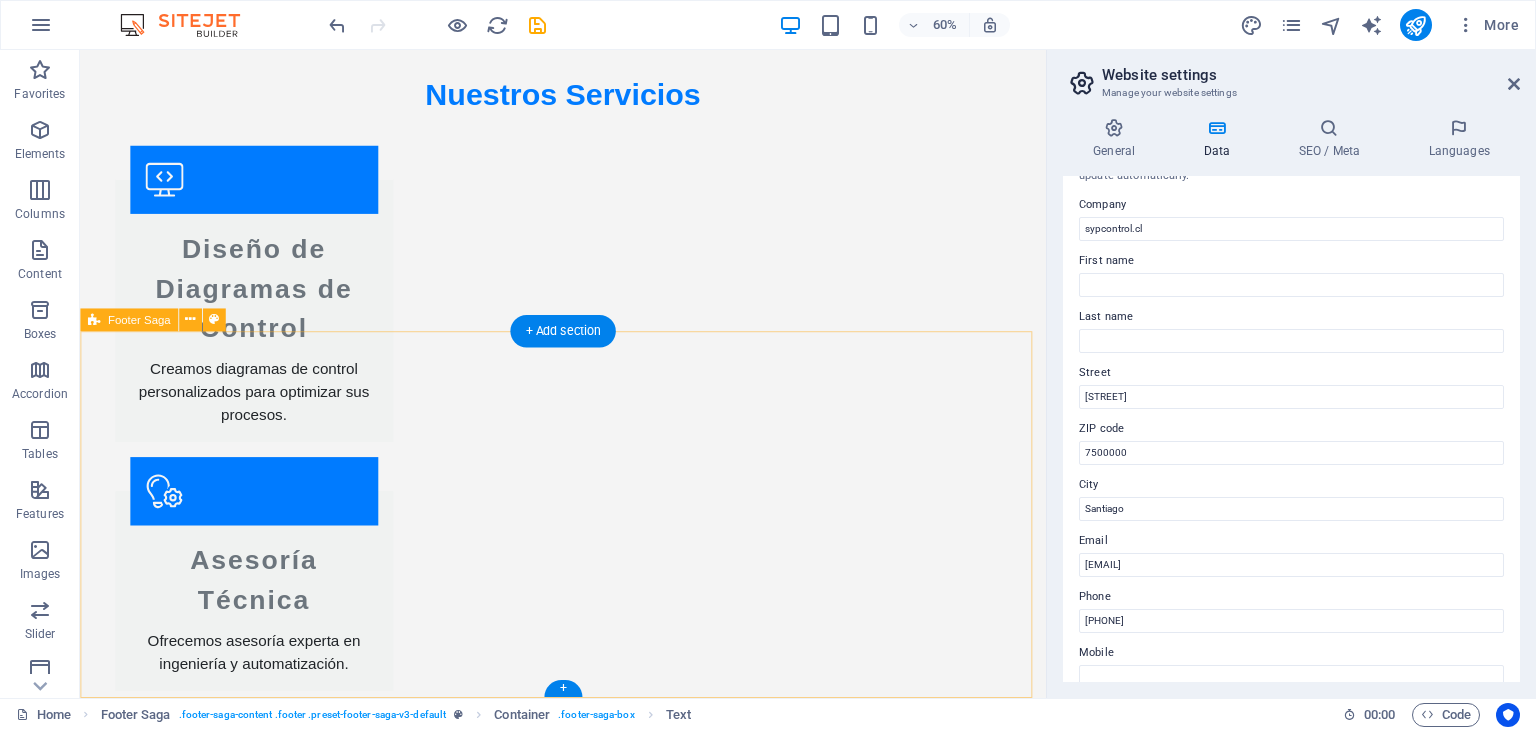 scroll, scrollTop: 2968, scrollLeft: 0, axis: vertical 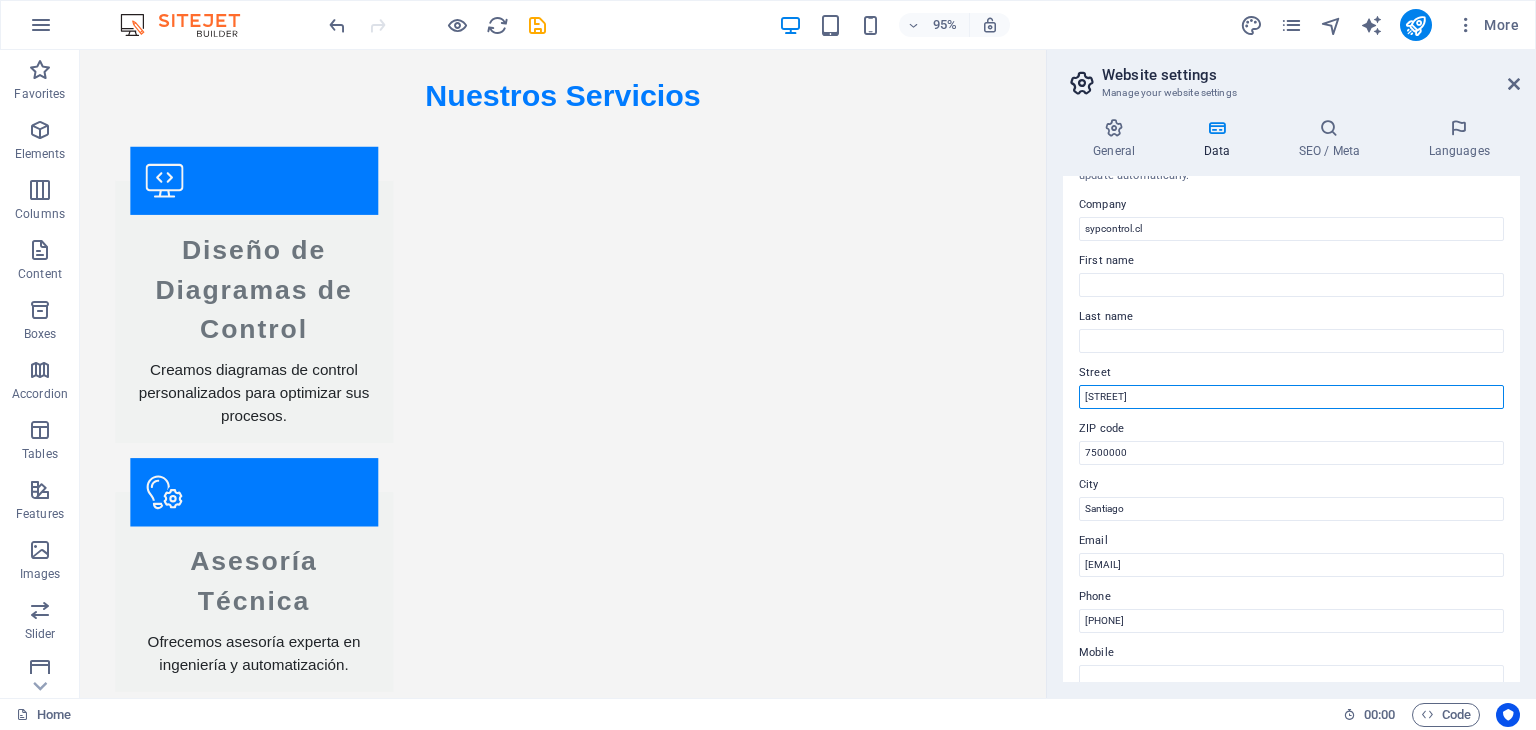click on "[STREET]" at bounding box center (1291, 397) 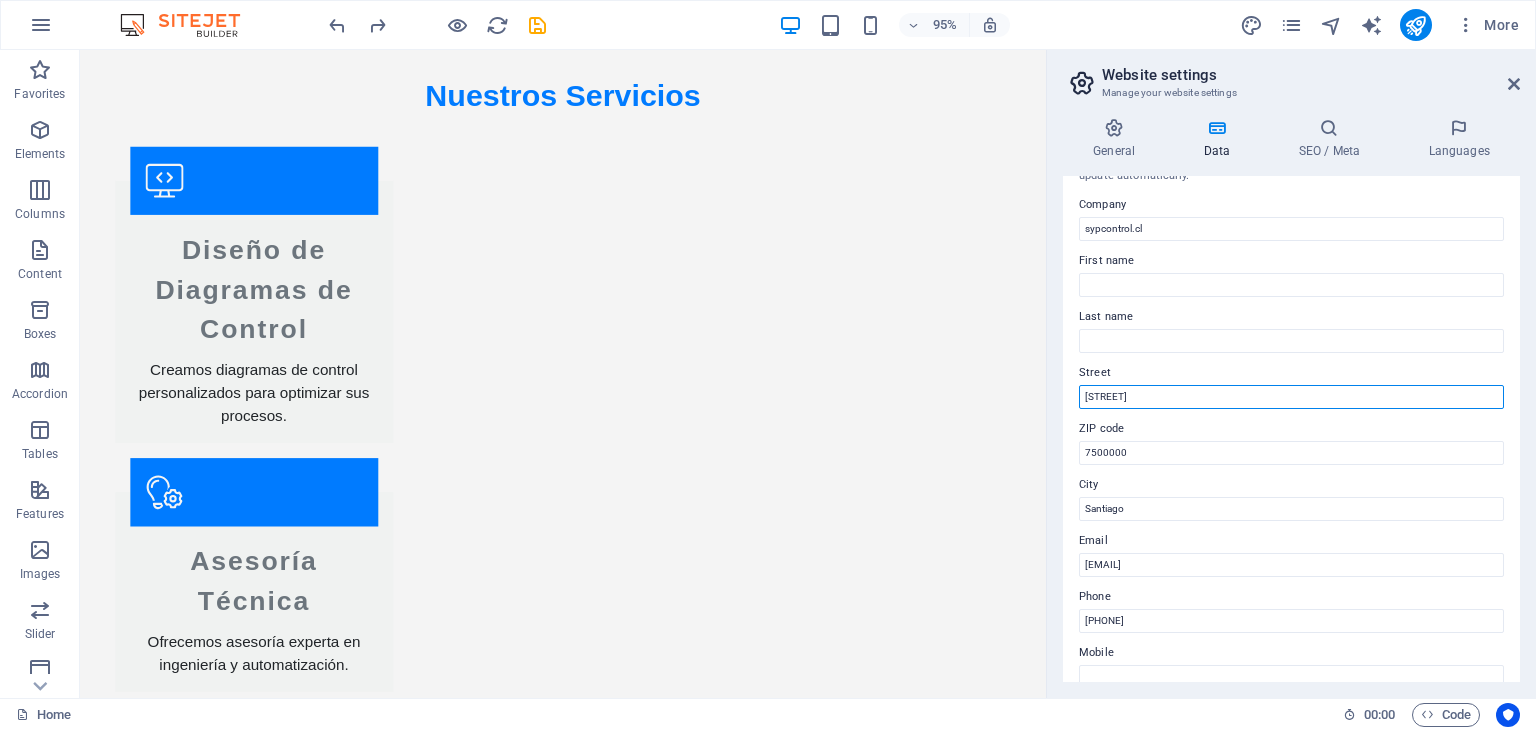 type on "[EMAIL]" 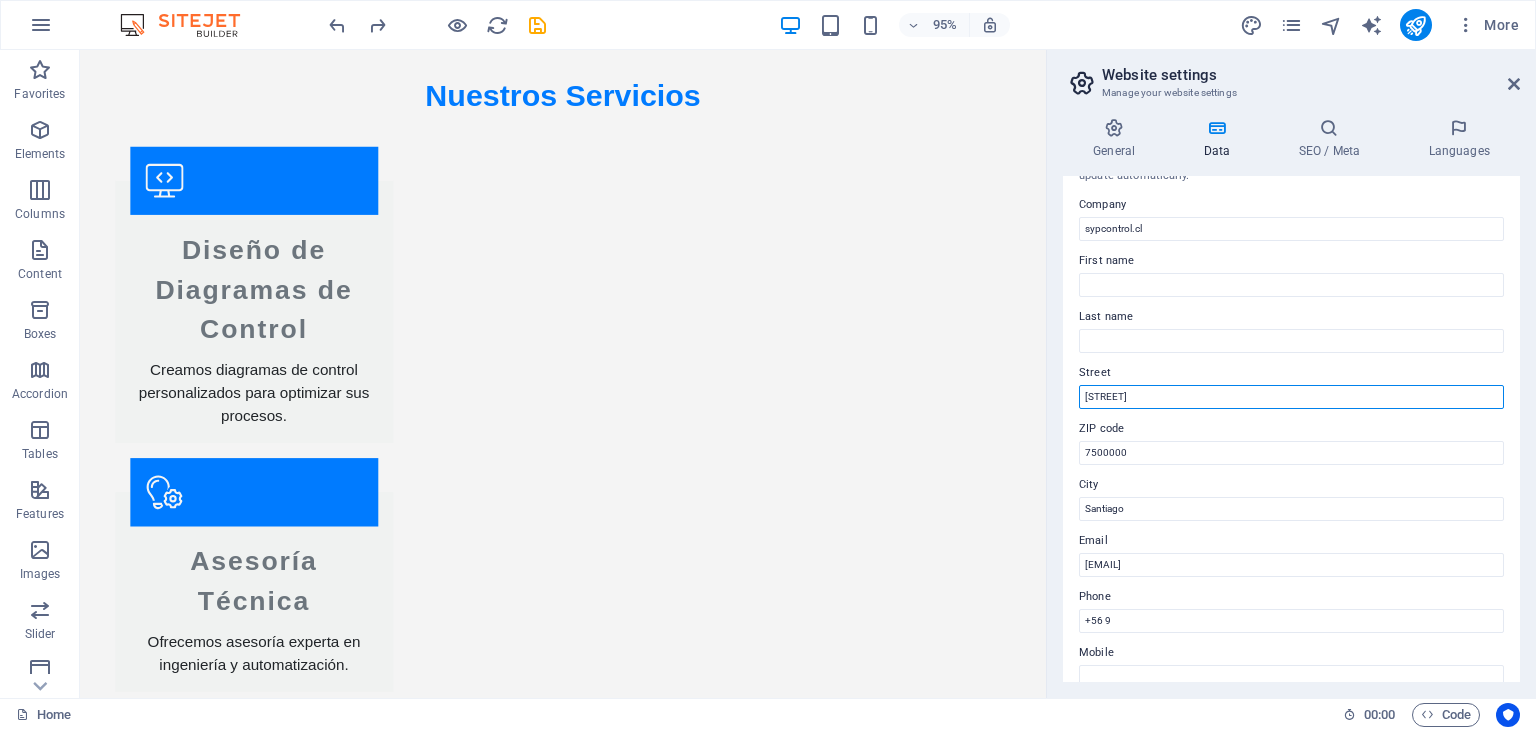 type on "[PHONE]" 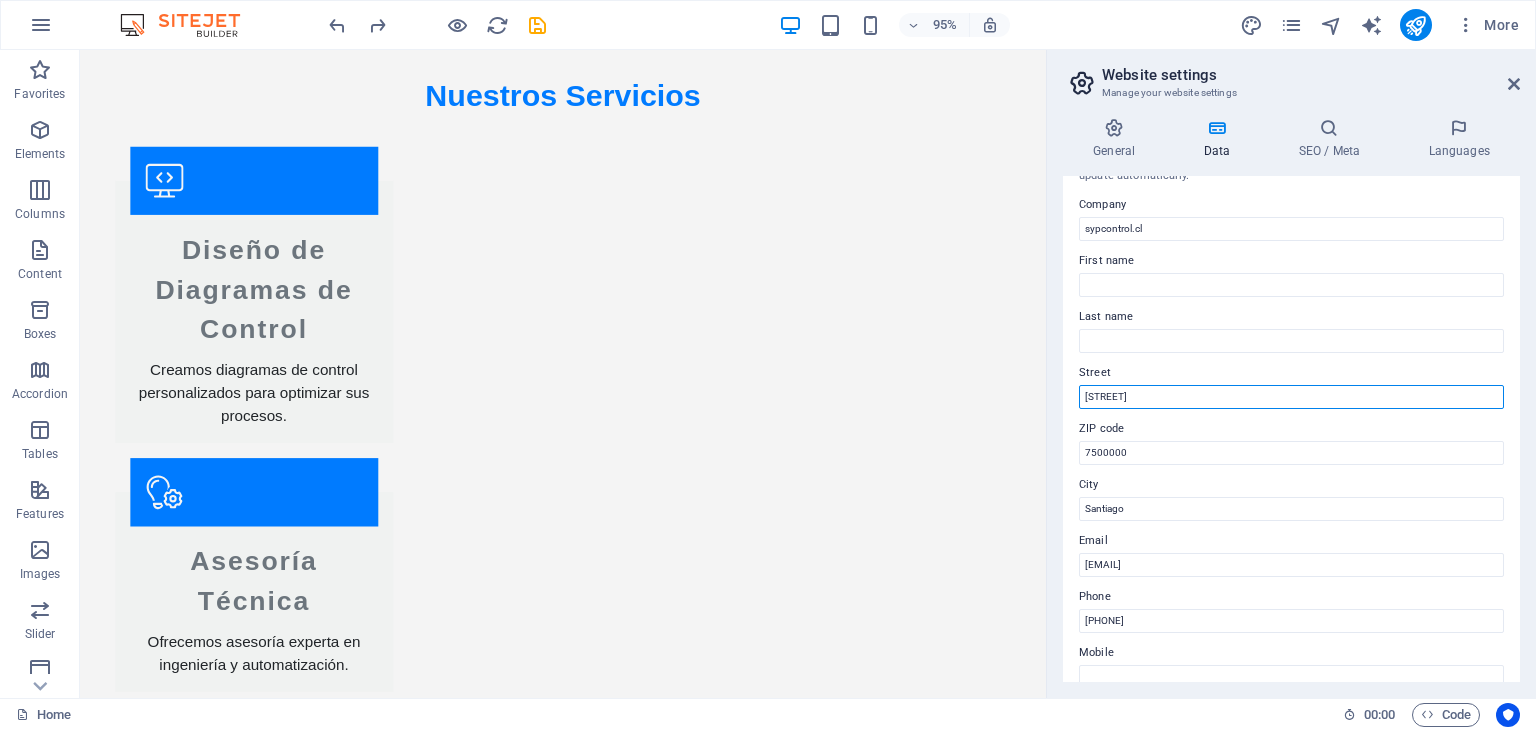 drag, startPoint x: 1292, startPoint y: 449, endPoint x: 1127, endPoint y: 433, distance: 165.77394 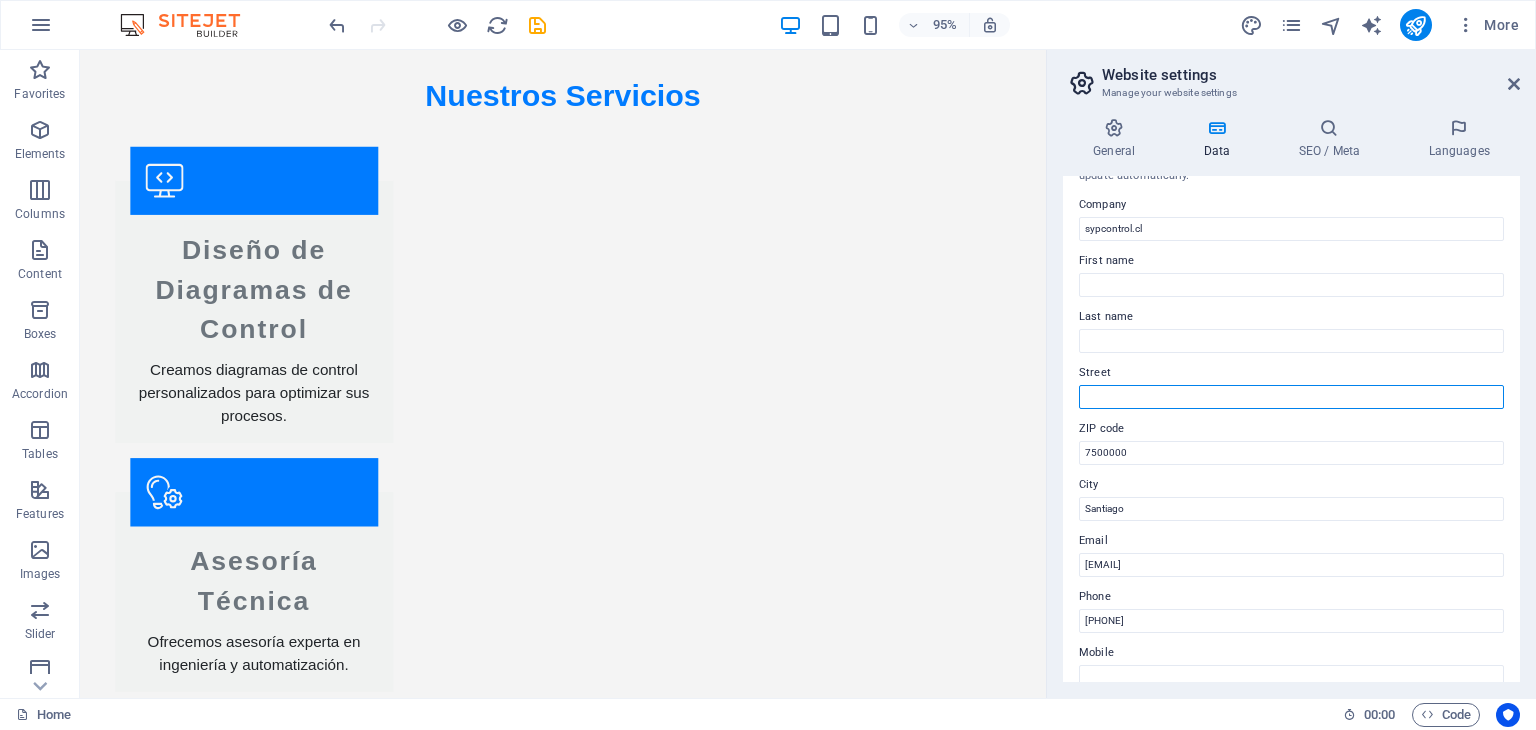 type 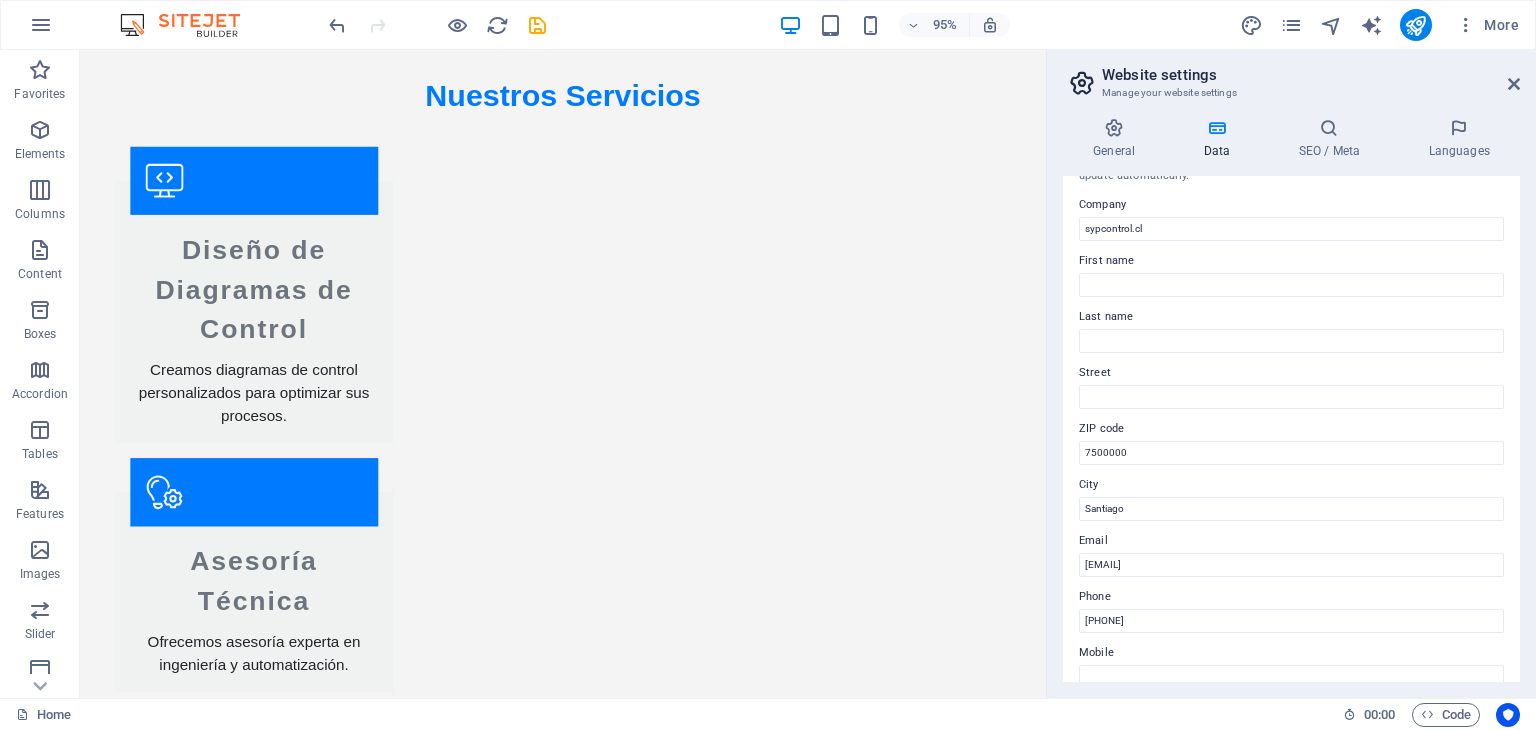click on "Website settings Manage your website settings  General  Data  SEO / Meta  Languages Website name sypcontrol.cl Logo Drag files here, click to choose files or select files from Files or our free stock photos & videos Select files from the file manager, stock photos, or upload file(s) Upload Favicon Set the favicon of your website here. A favicon is a small icon shown in the browser tab next to your website title. It helps visitors identify your website. Drag files here, click to choose files or select files from Files or our free stock photos & videos Select files from the file manager, stock photos, or upload file(s) Upload Preview Image (Open Graph) This image will be shown when the website is shared on social networks Drag files here, click to choose files or select files from Files or our free stock photos & videos Select files from the file manager, stock photos, or upload file(s) Upload Contact data for this website. This can be used everywhere on the website and will update automatically. Company Street" at bounding box center (1291, 374) 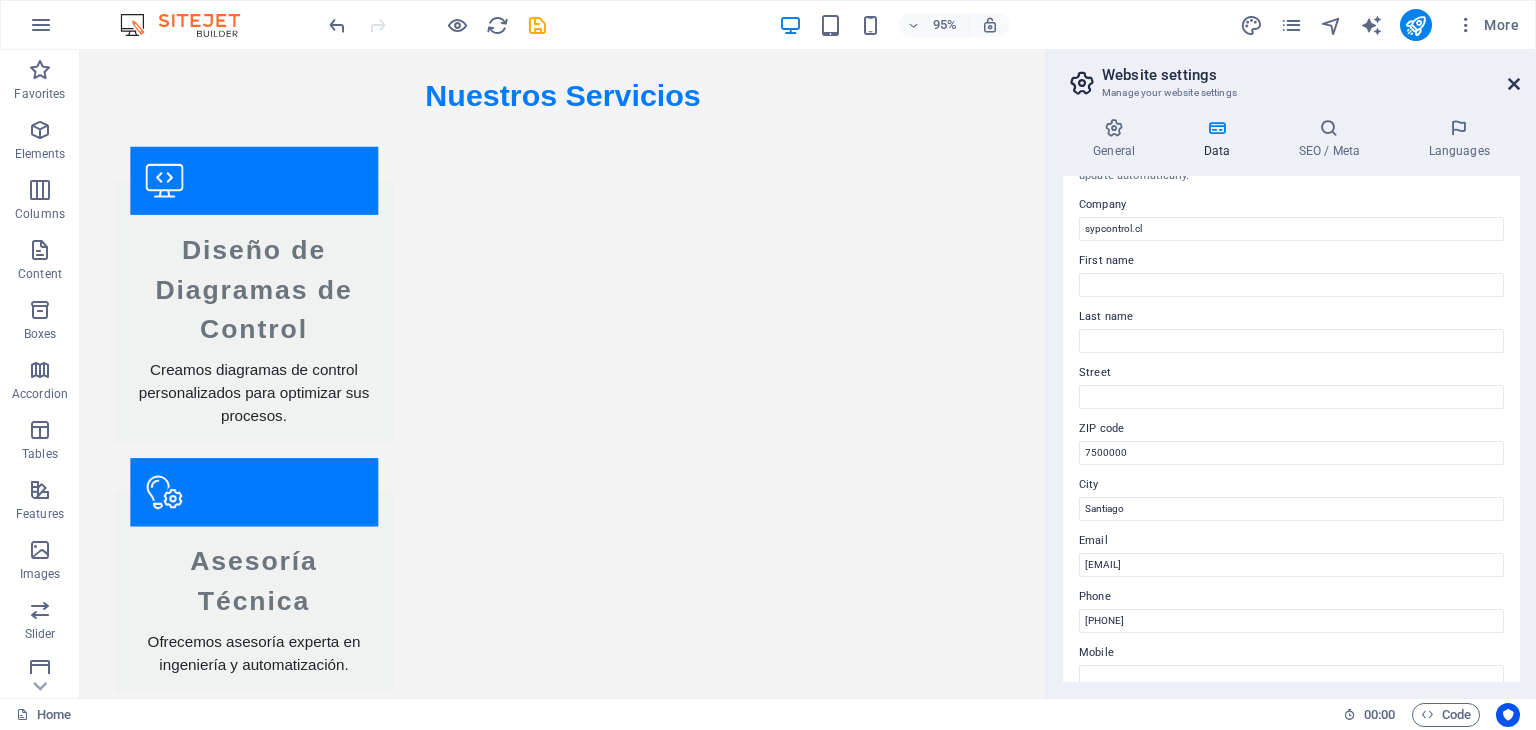 click at bounding box center [1514, 84] 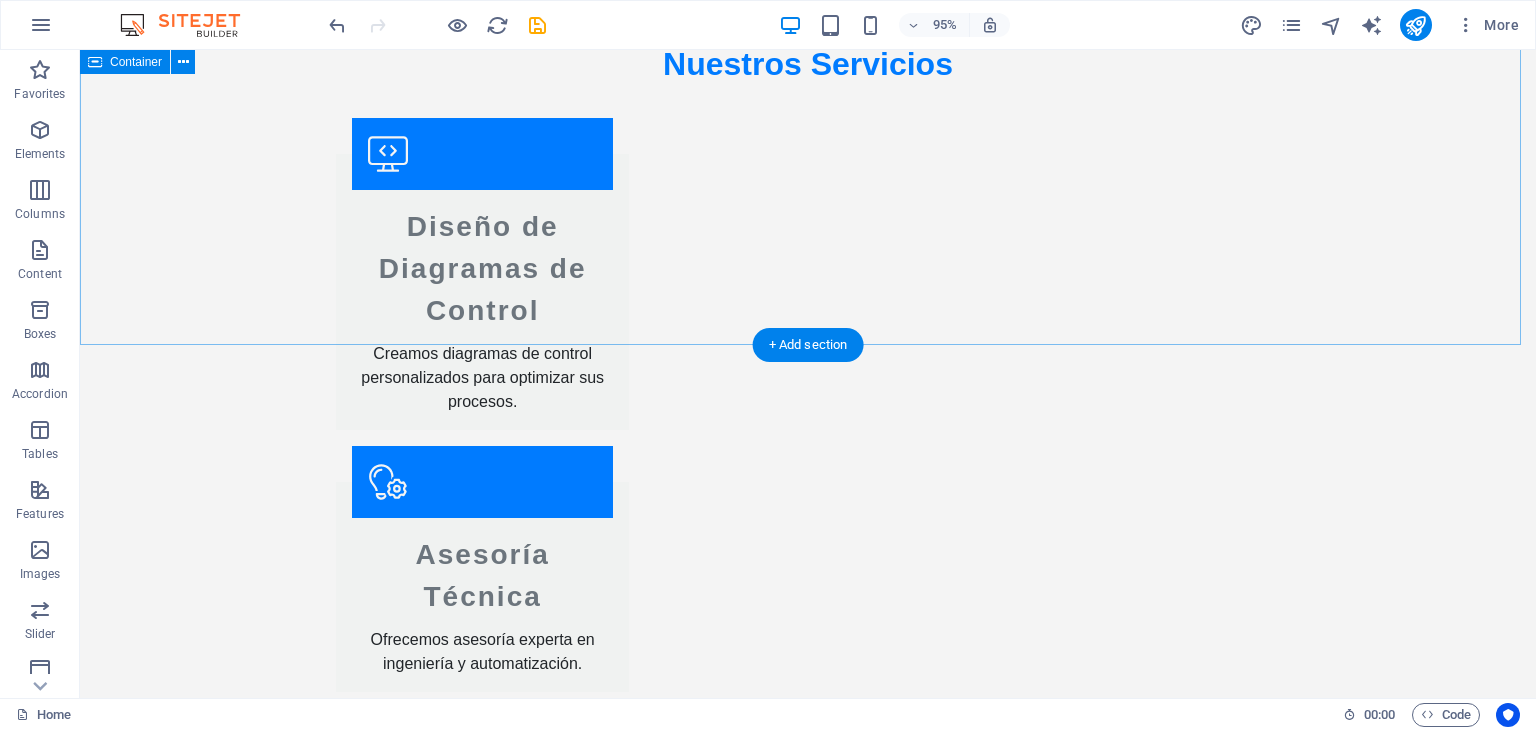 scroll, scrollTop: 3023, scrollLeft: 0, axis: vertical 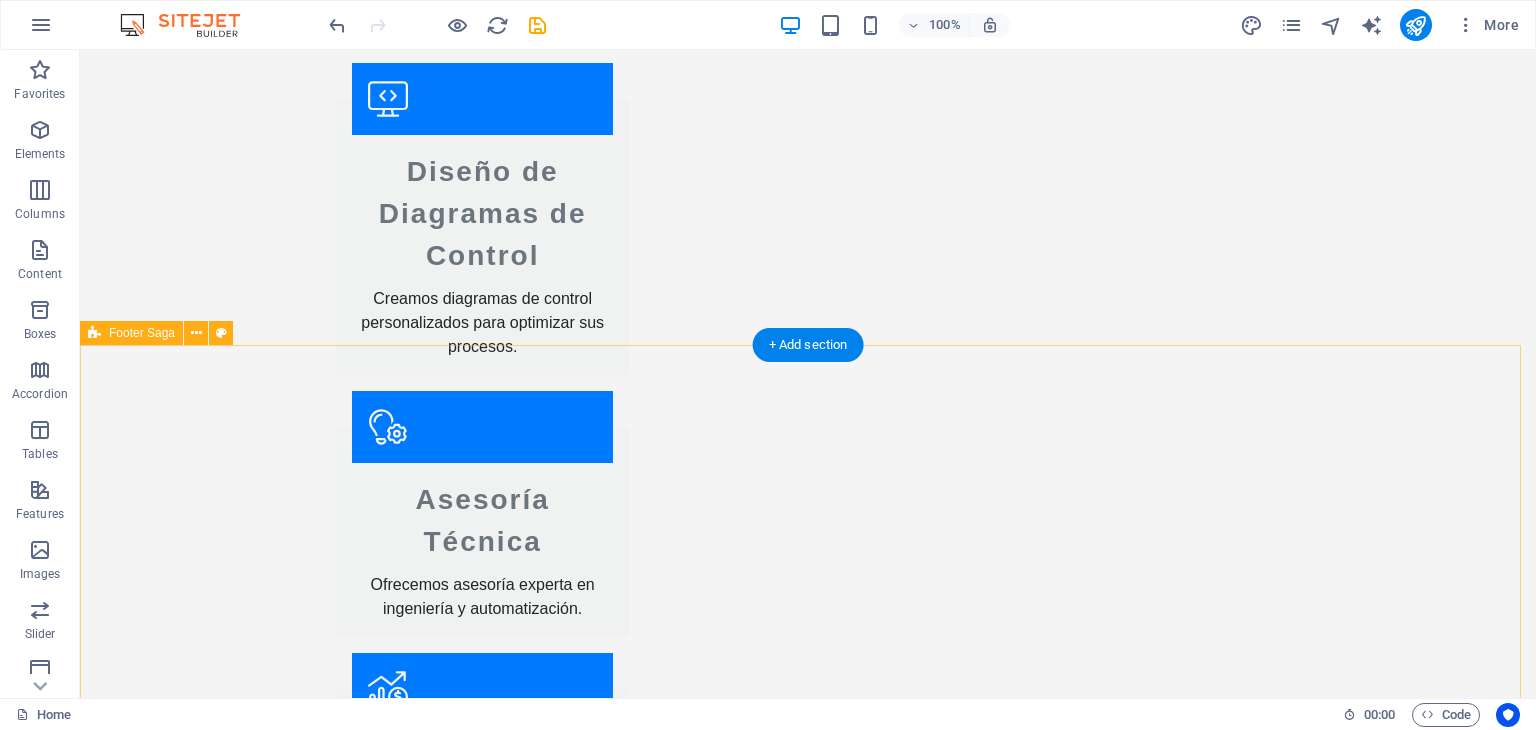 click on "sypcontrol.cl Sypcontrol.cl - Su aliado en soluciones de ingeniería y automatización. Ofrecemos servicios especializados para tableros eléctricos y más. Contact Navigation Inicio Nosotros Valores Servicios Contacto Legal Notice Privacy Policy Social media Facebook X Instagram" at bounding box center (808, 3211) 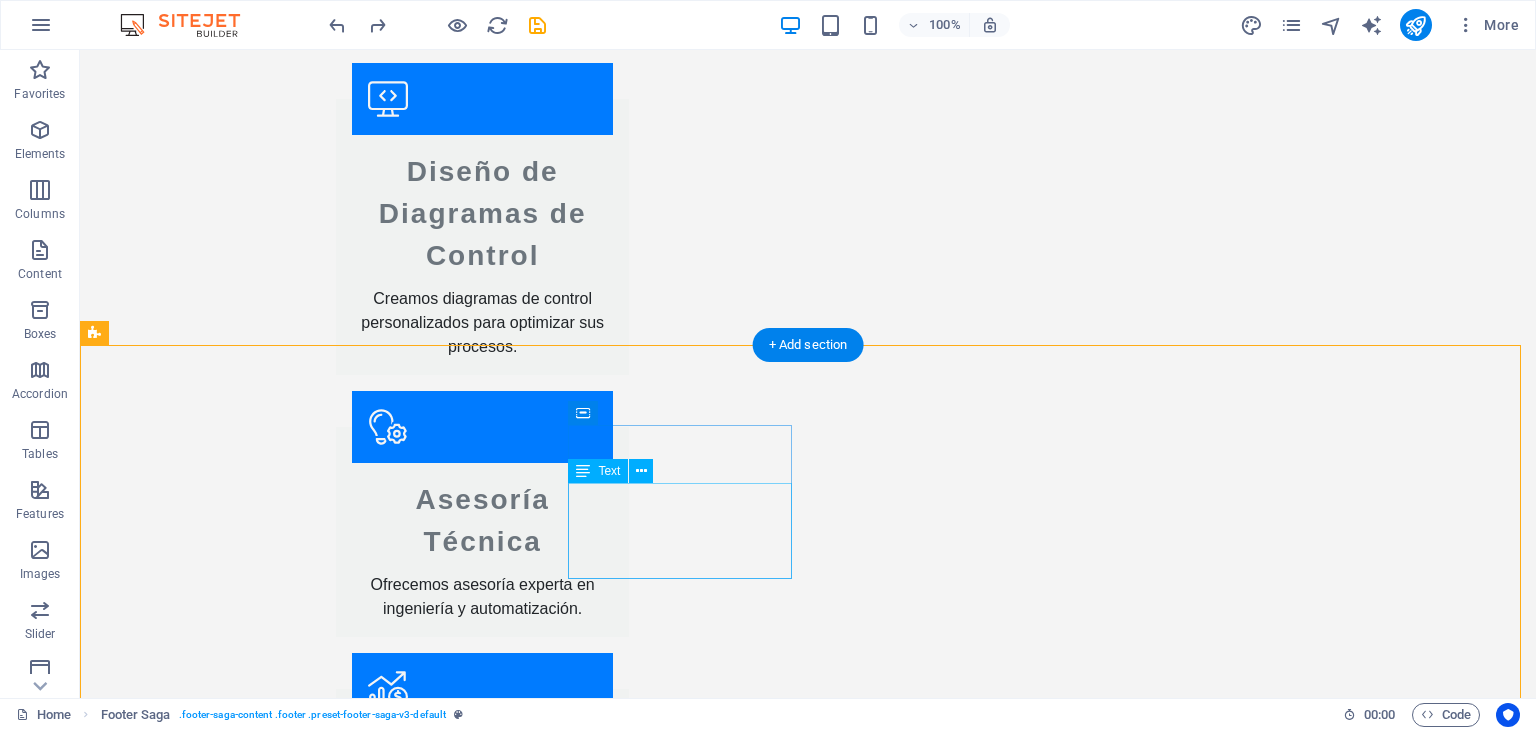 click on "Santiago" at bounding box center [194, 3155] 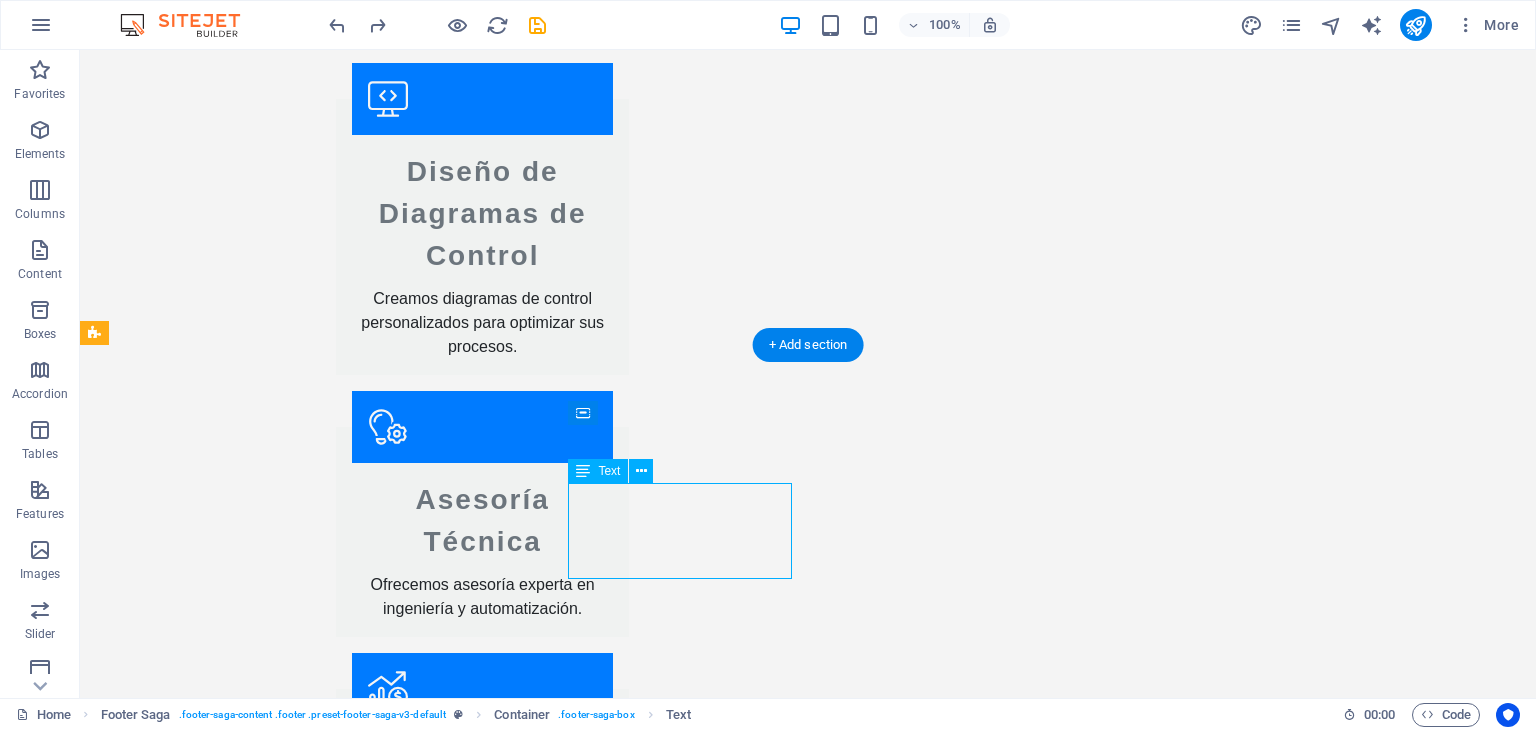 click on "Santiago" at bounding box center [194, 3155] 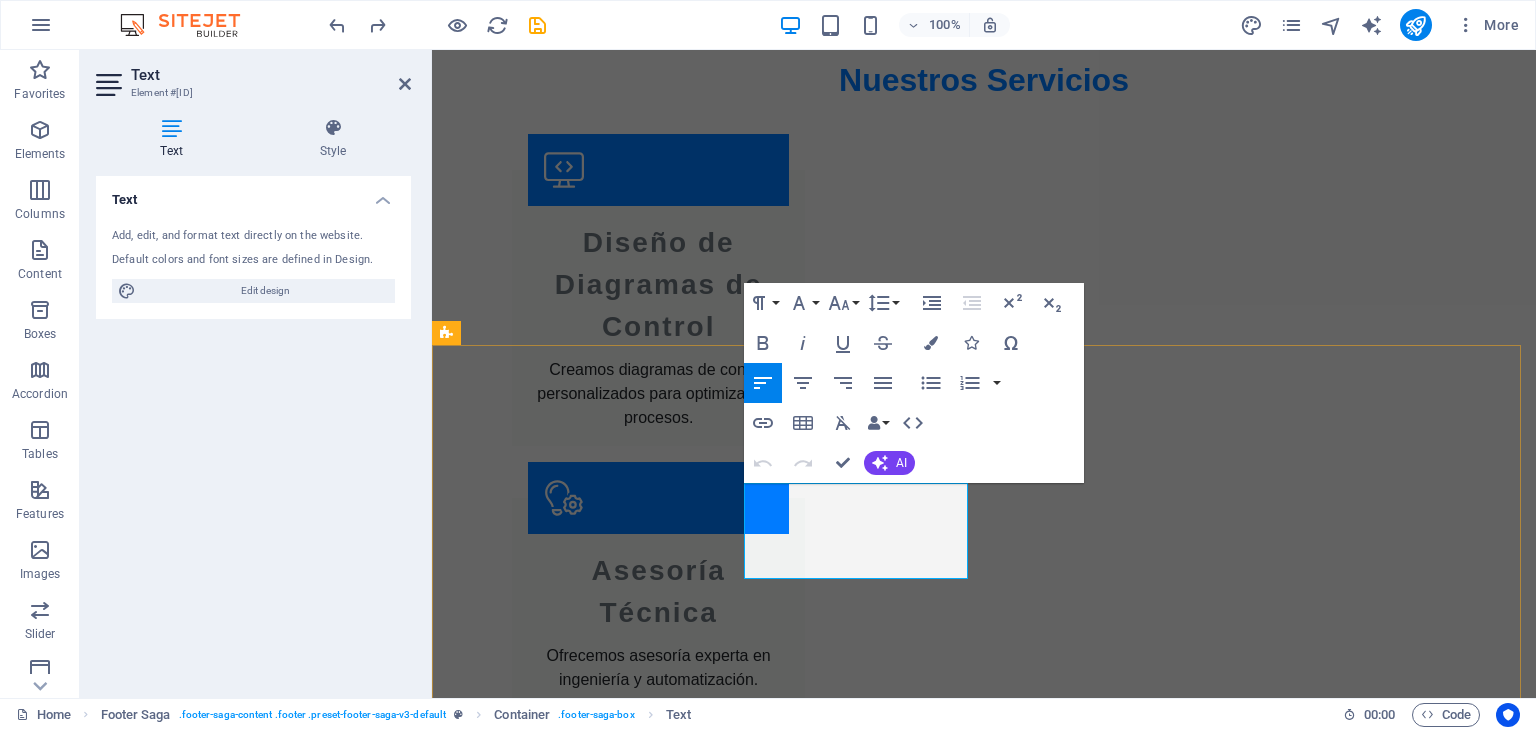 click on "Santiago" at bounding box center [546, 3156] 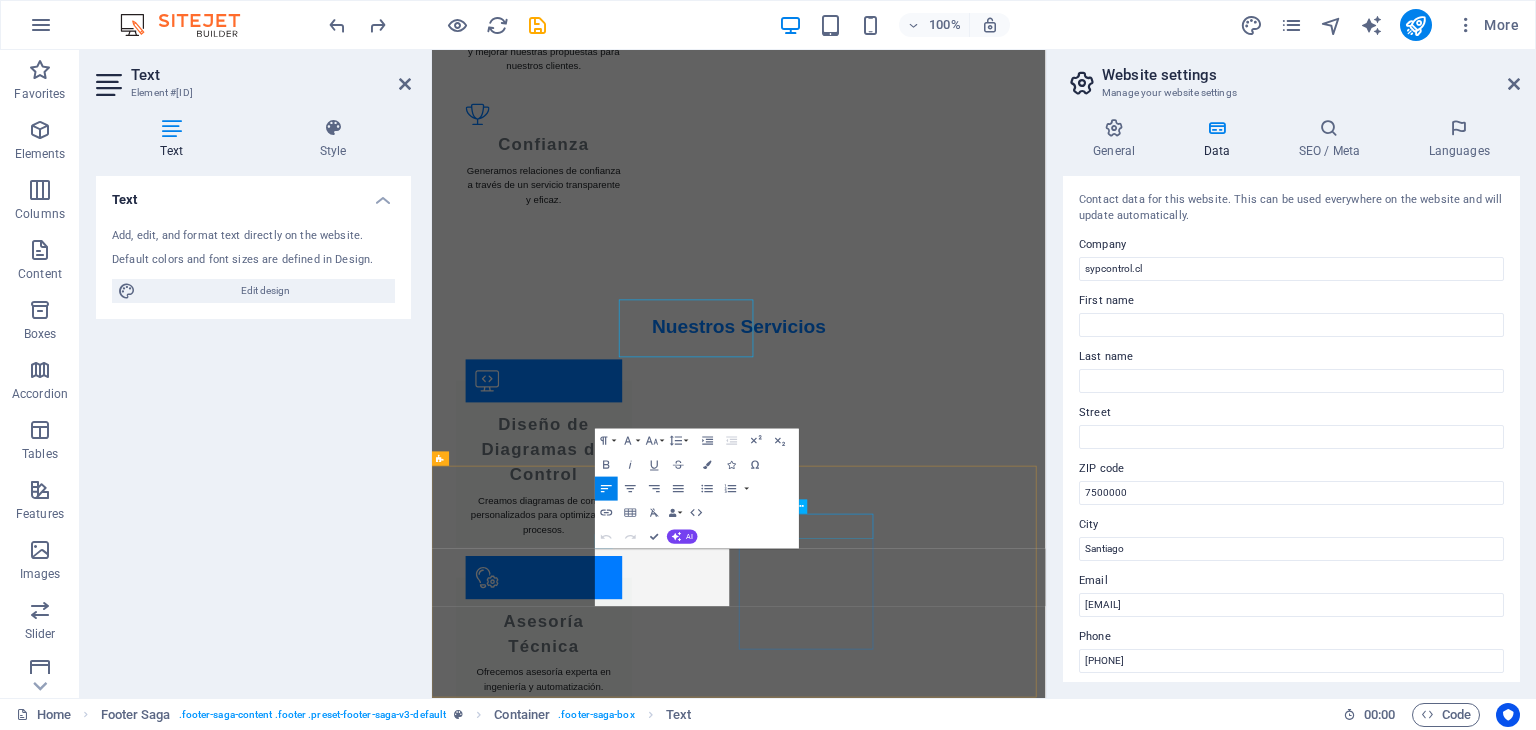 scroll, scrollTop: 2970, scrollLeft: 0, axis: vertical 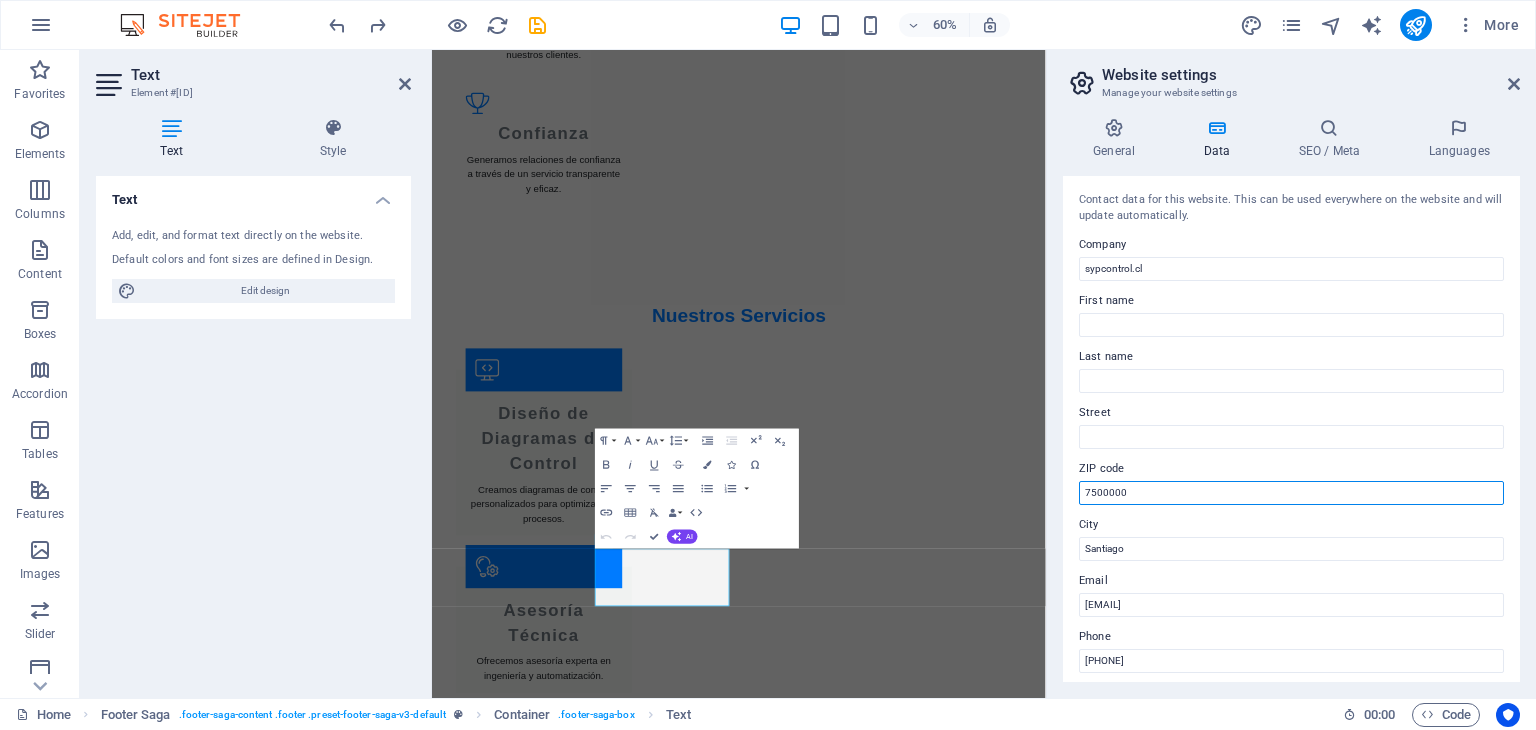 drag, startPoint x: 1174, startPoint y: 497, endPoint x: 1046, endPoint y: 504, distance: 128.19127 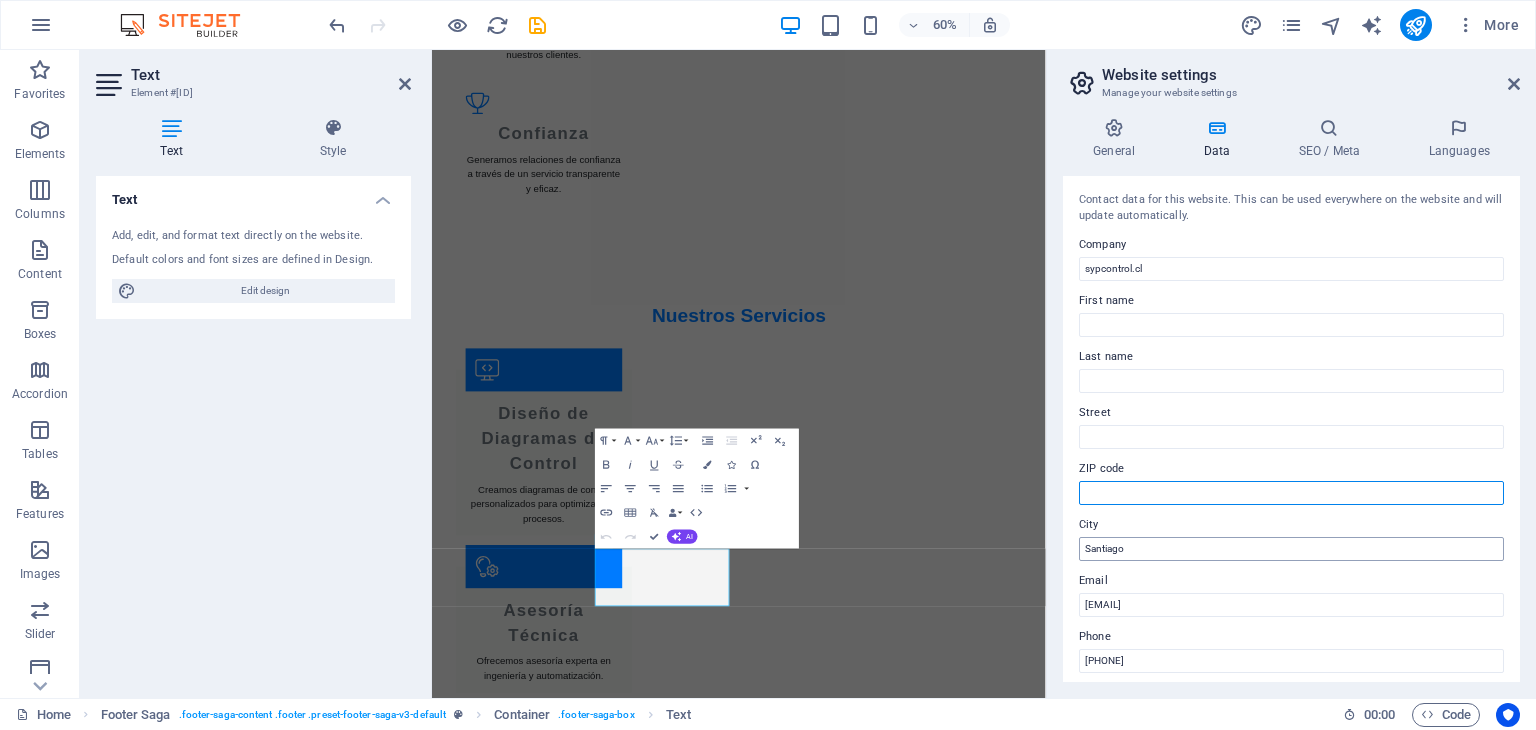 type 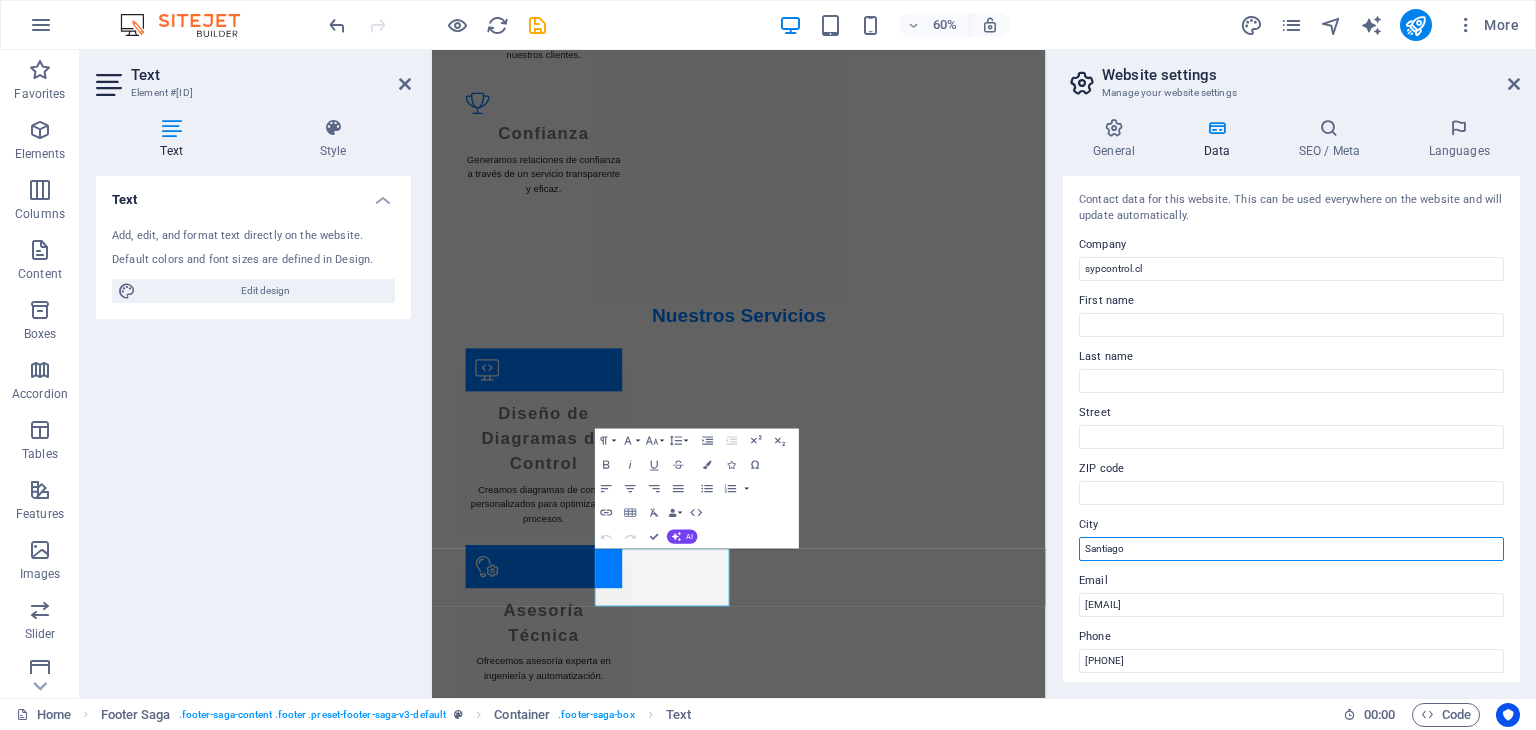 drag, startPoint x: 1156, startPoint y: 542, endPoint x: 1070, endPoint y: 546, distance: 86.09297 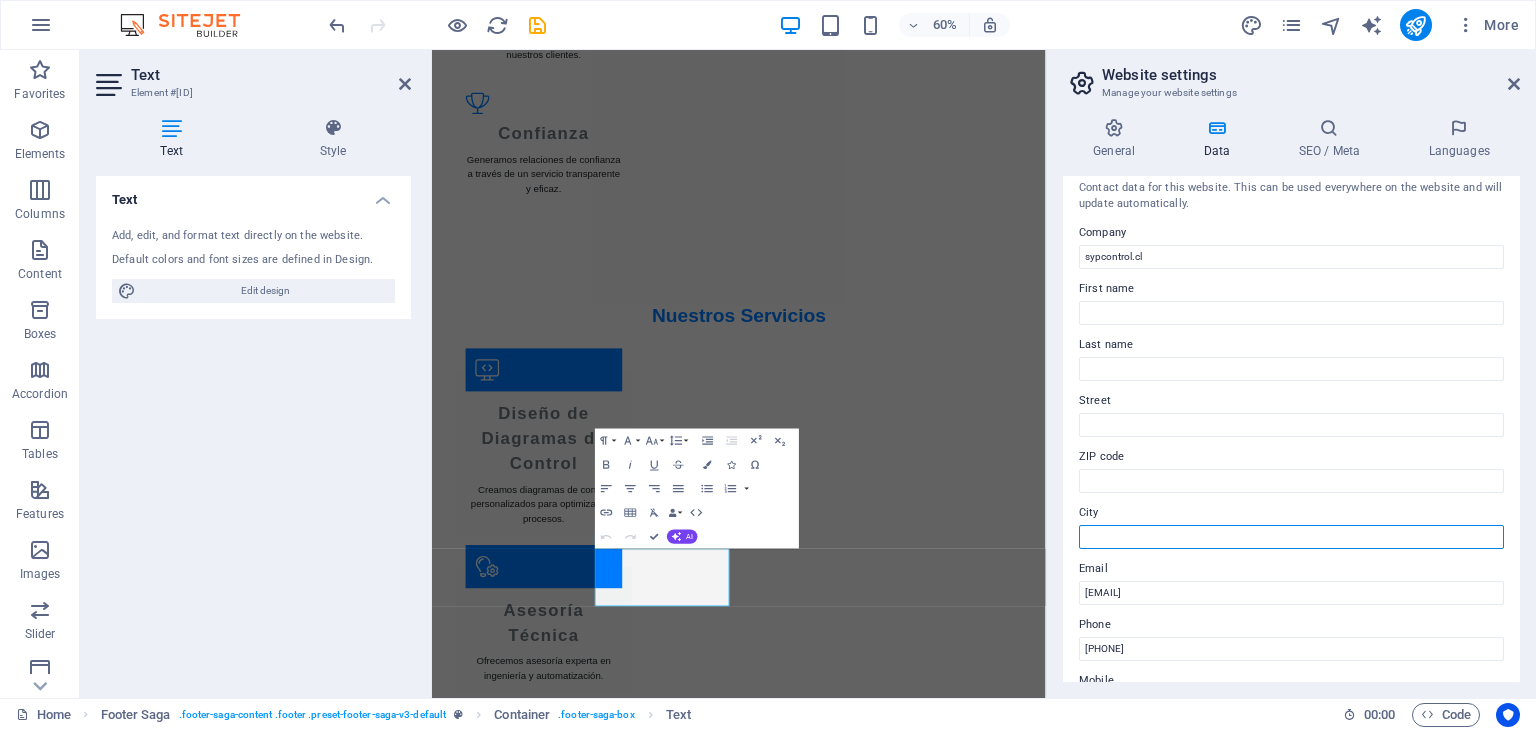 scroll, scrollTop: 0, scrollLeft: 0, axis: both 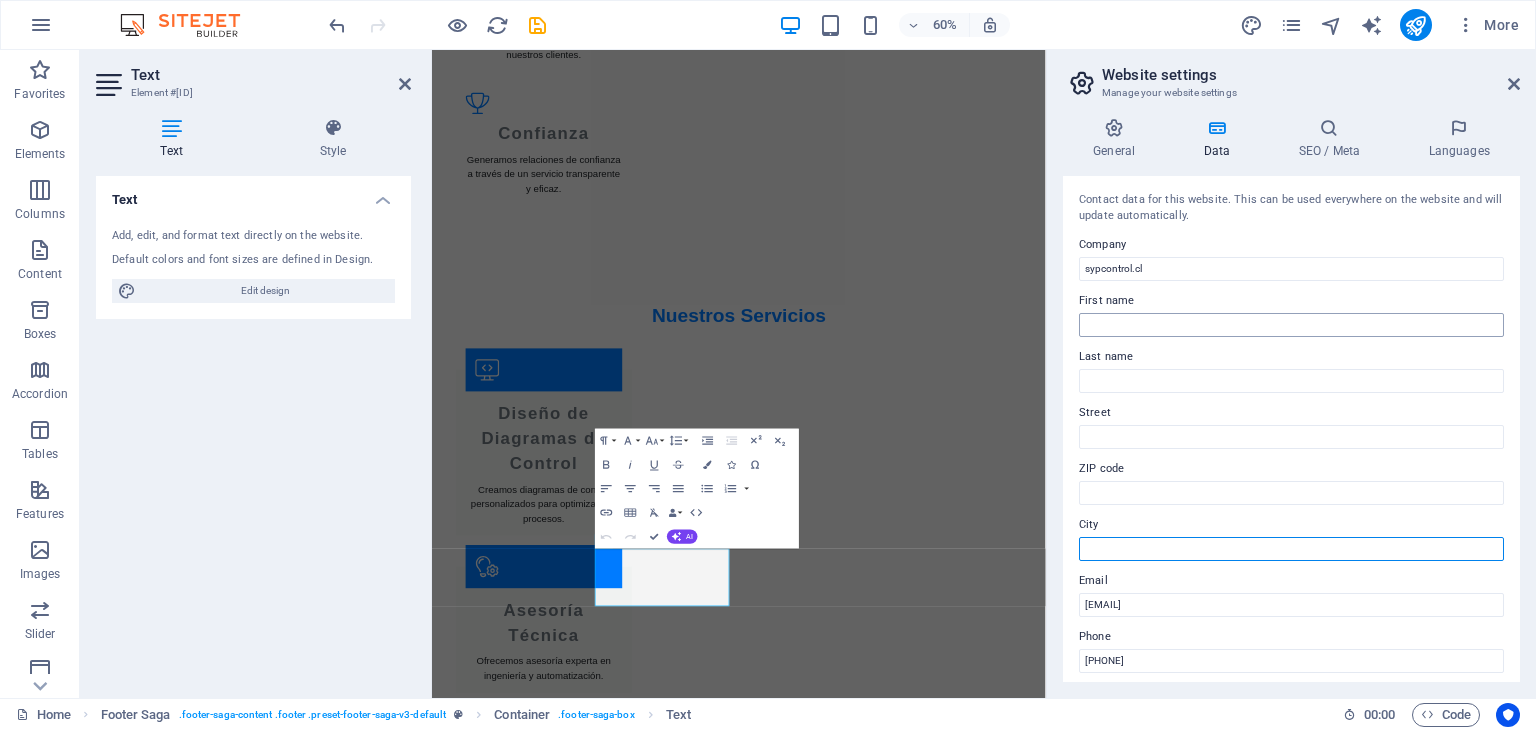type 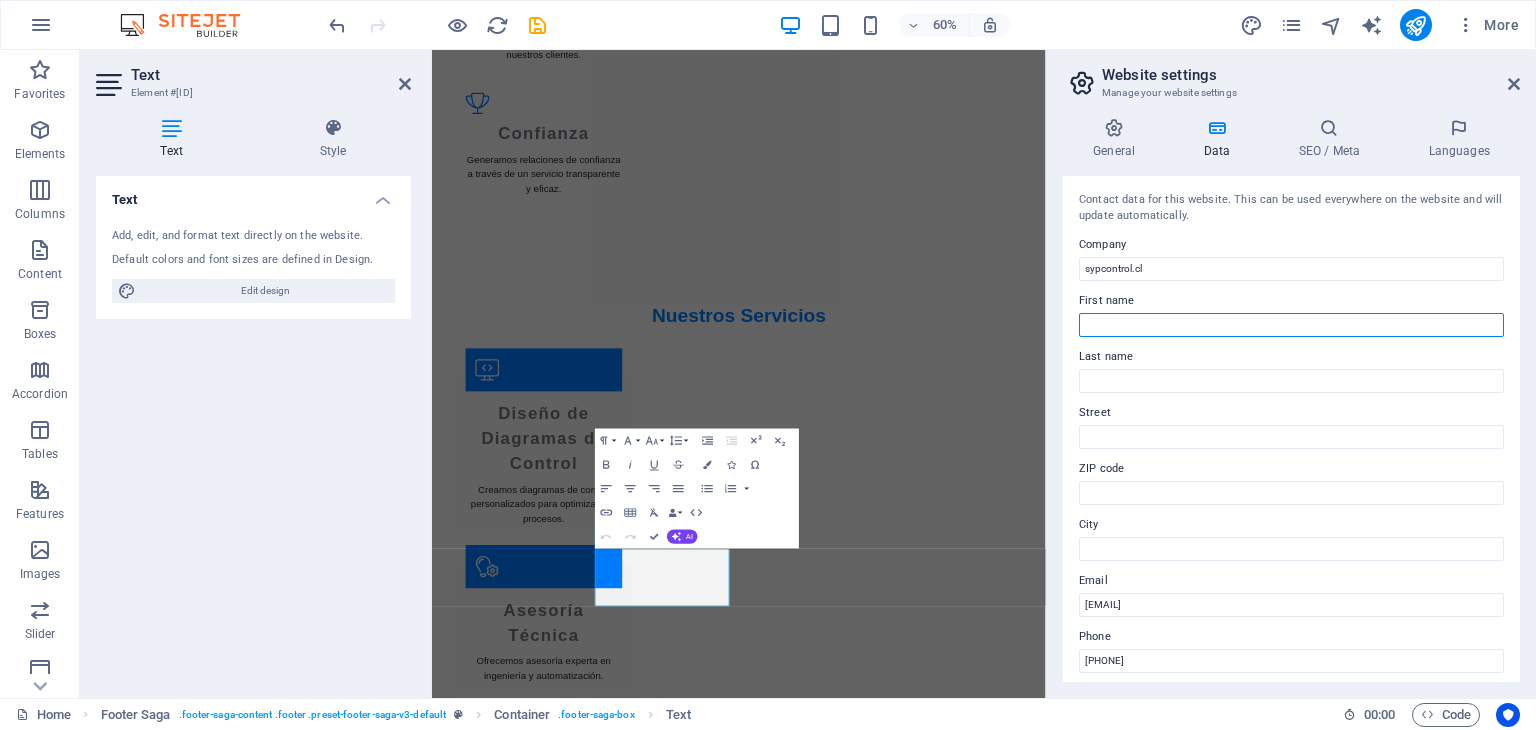 click on "First name" at bounding box center [1291, 325] 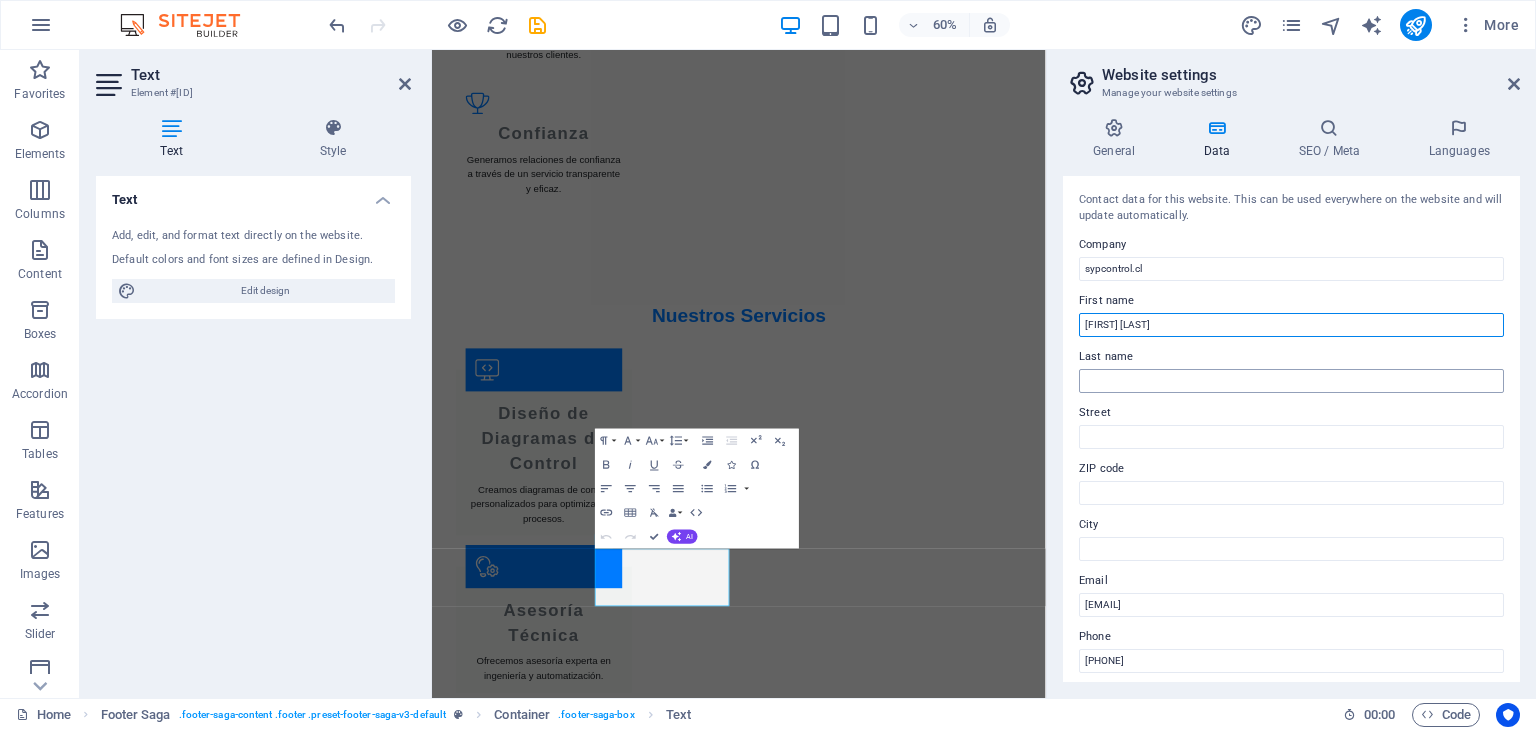 type on "[FIRST] [LAST]" 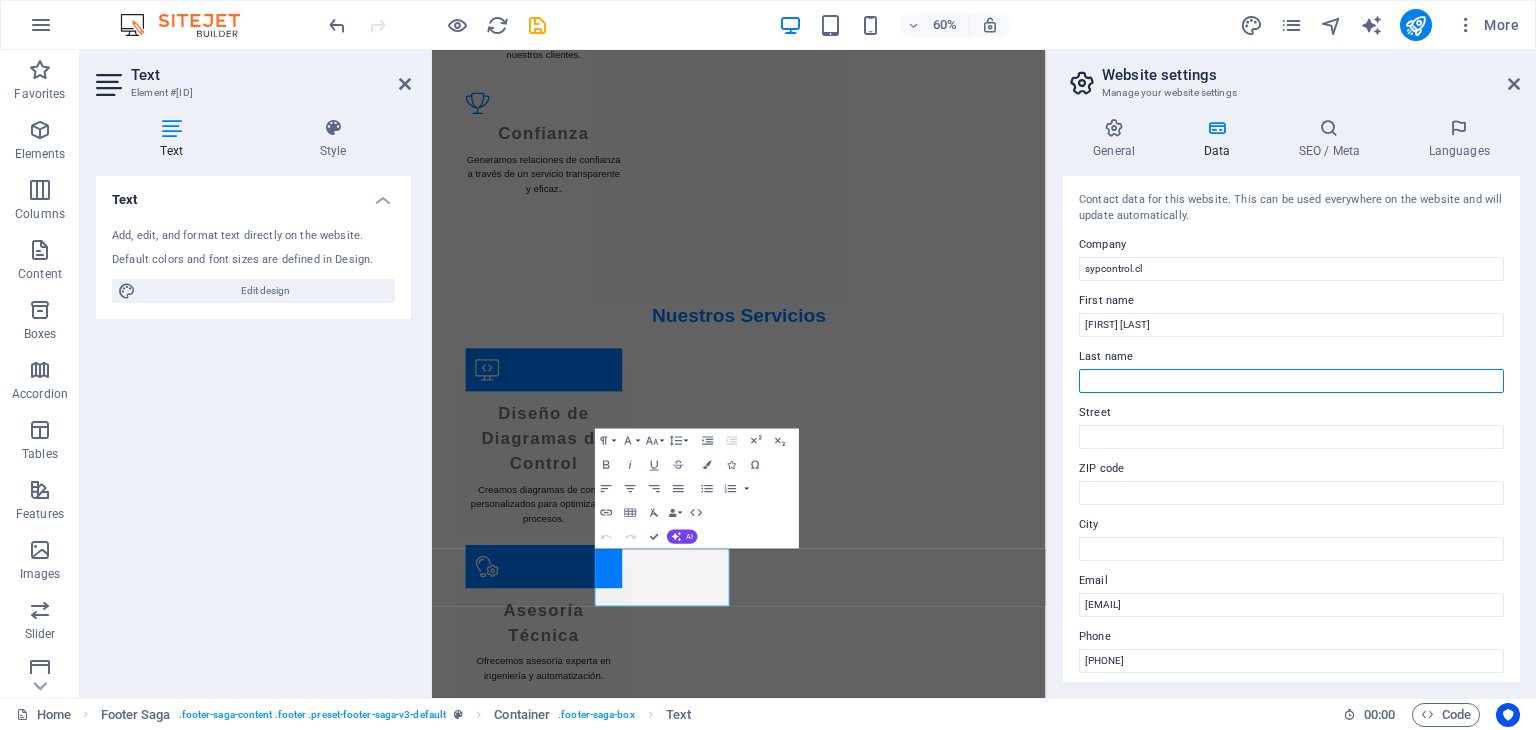click on "Last name" at bounding box center (1291, 381) 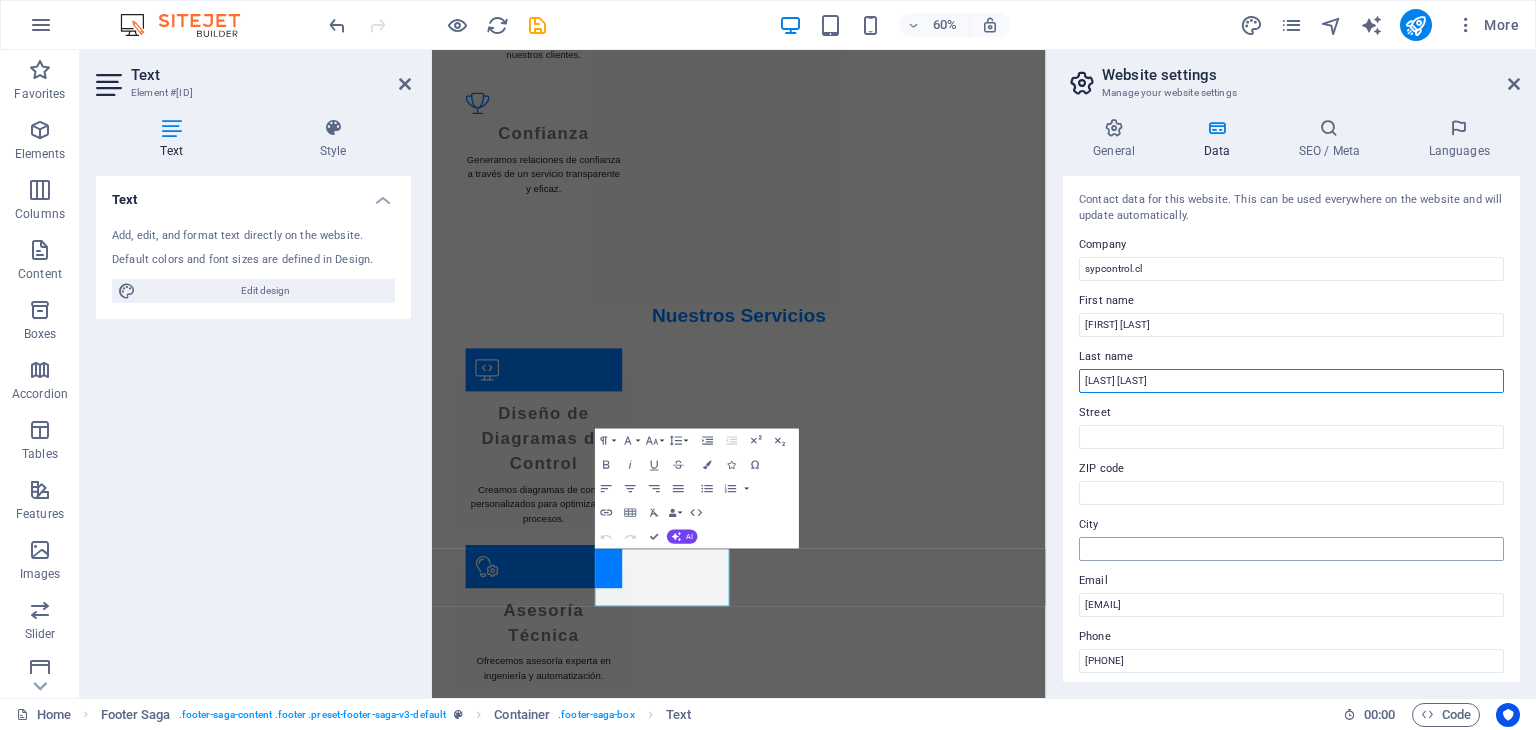 type on "[LAST] [LAST]" 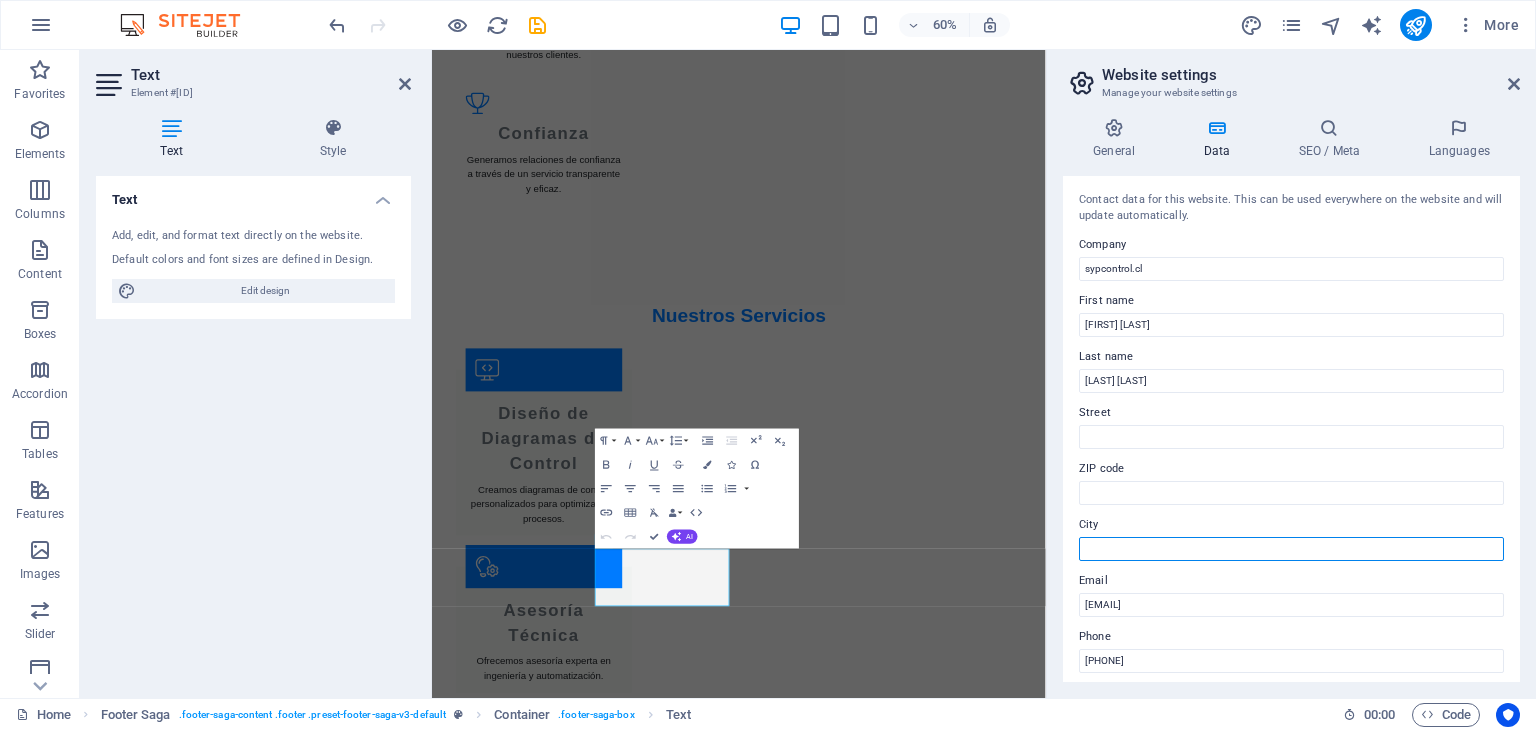 click on "City" at bounding box center (1291, 549) 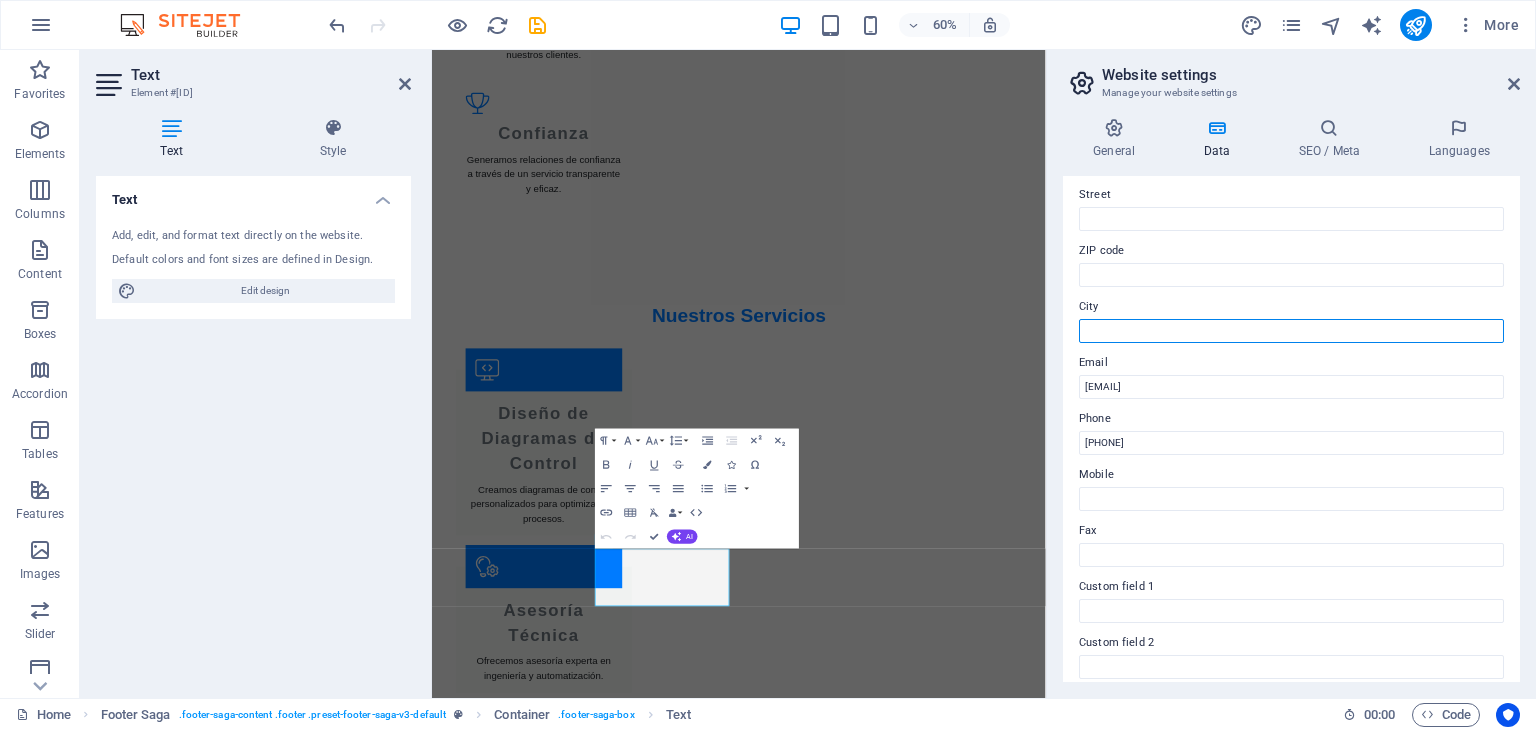scroll, scrollTop: 232, scrollLeft: 0, axis: vertical 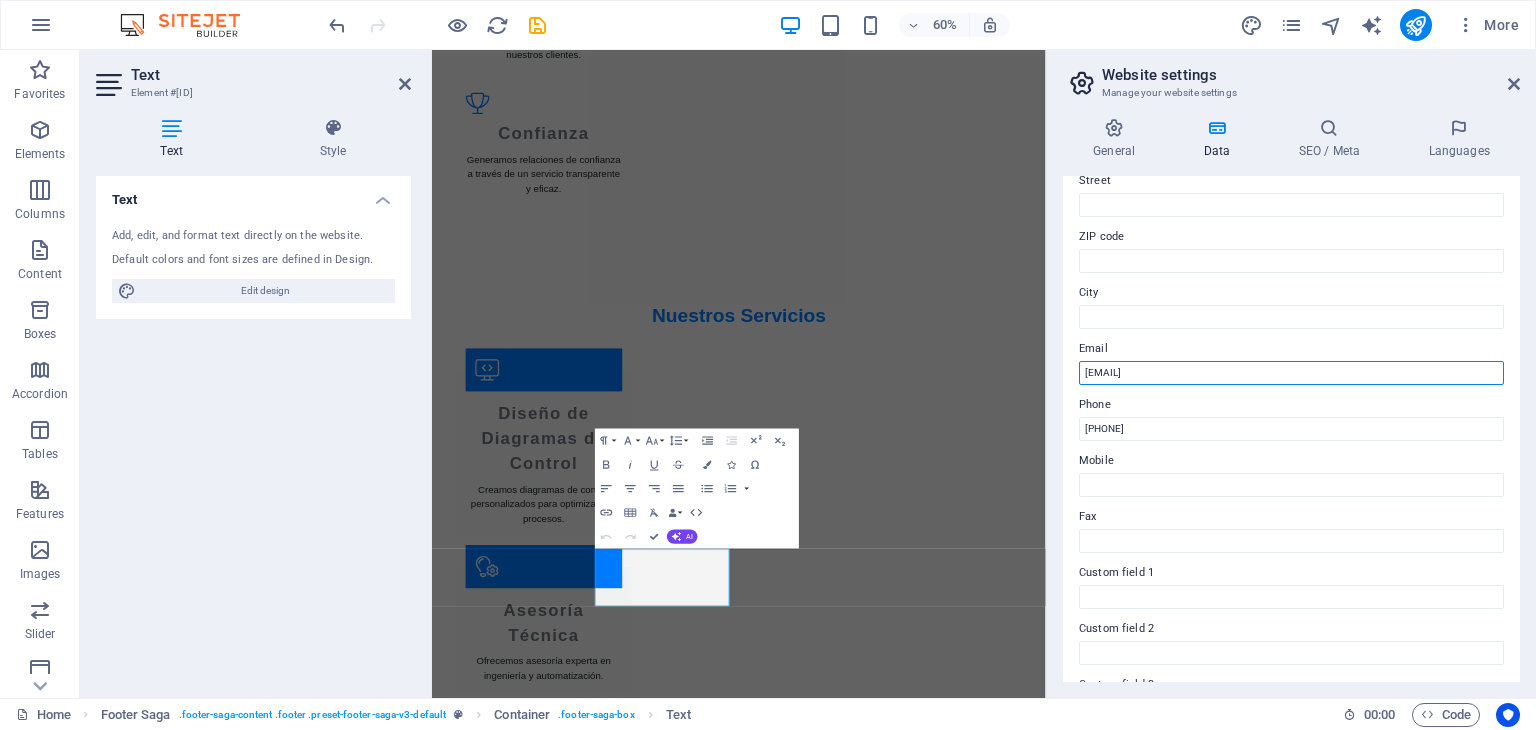 click on "[EMAIL]" at bounding box center (1291, 373) 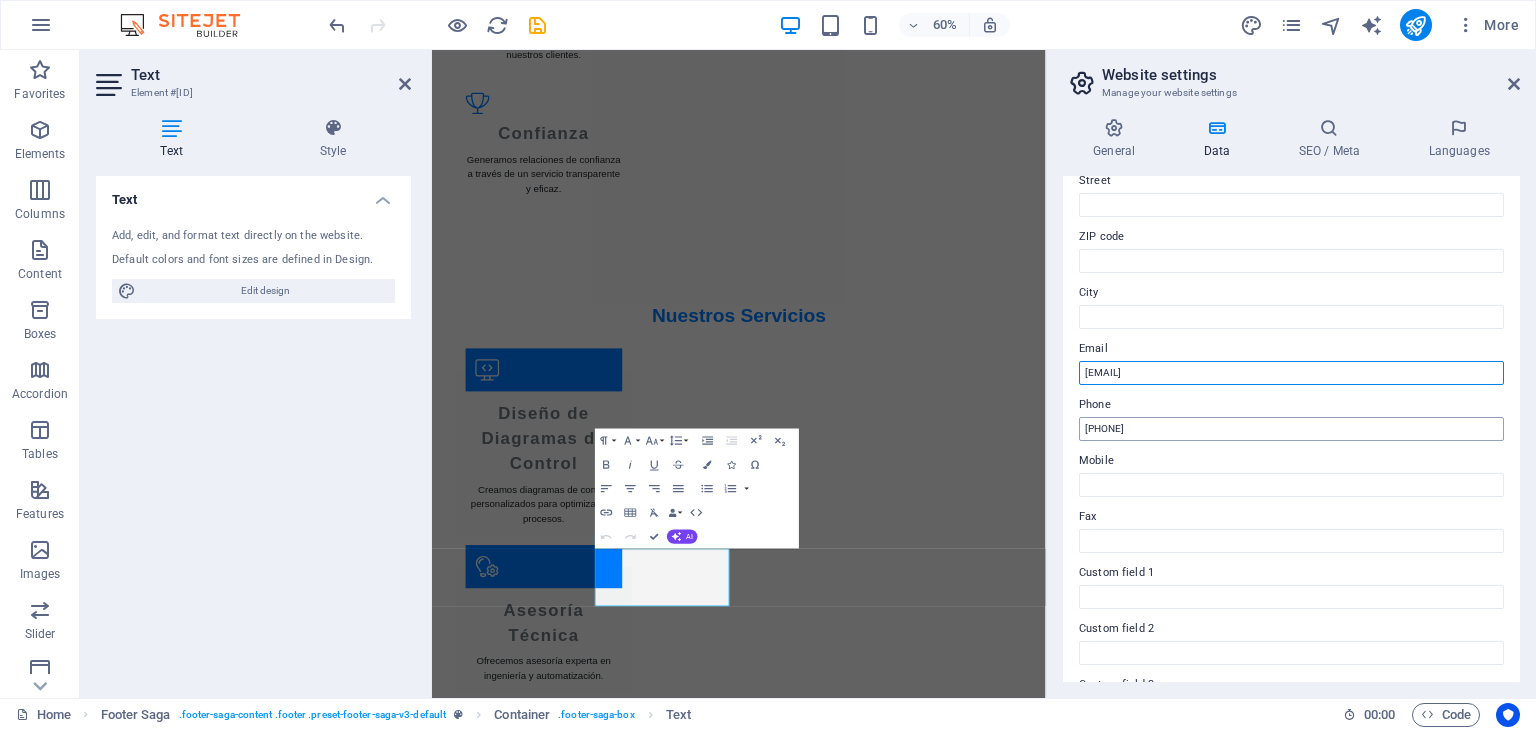 type on "[EMAIL]" 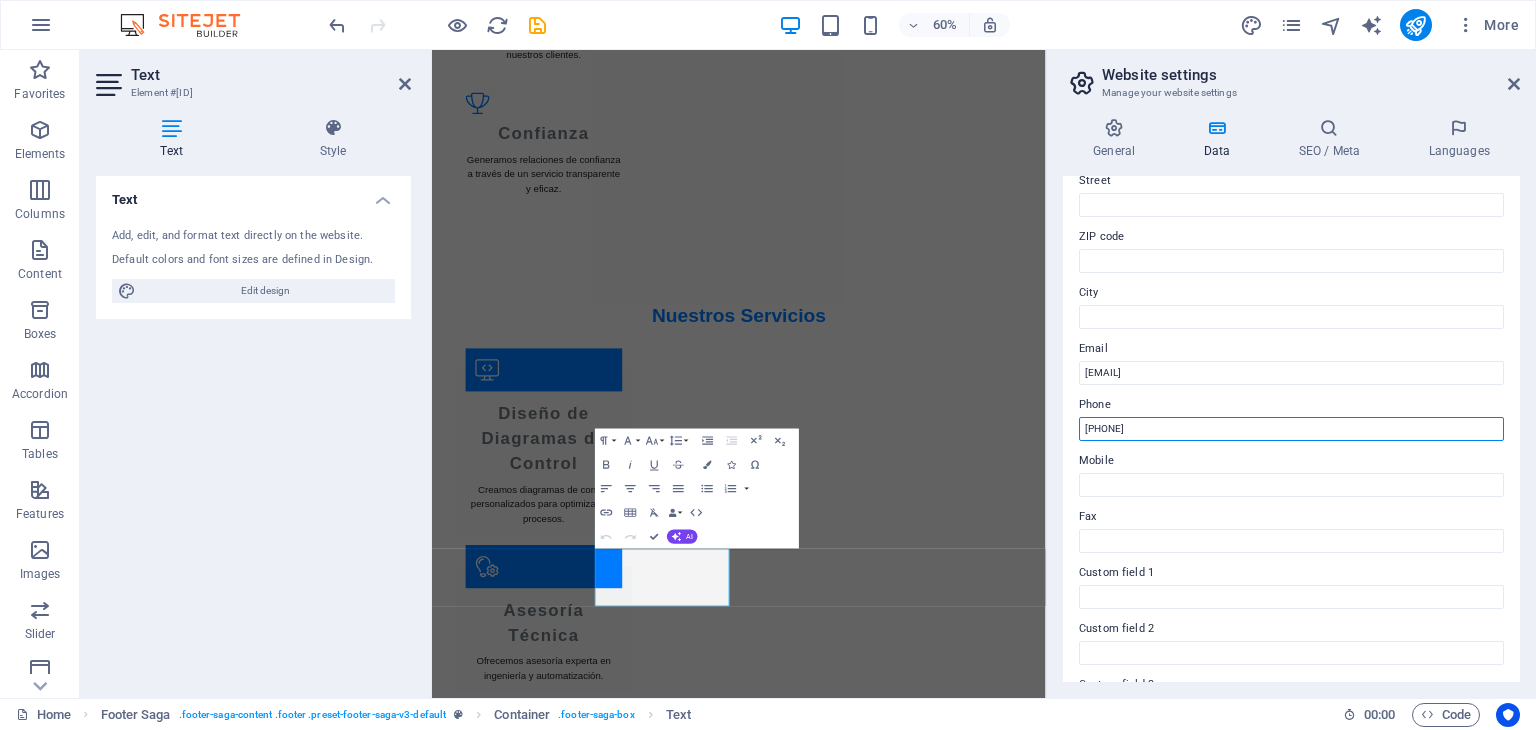 click on "[PHONE]" at bounding box center [1291, 429] 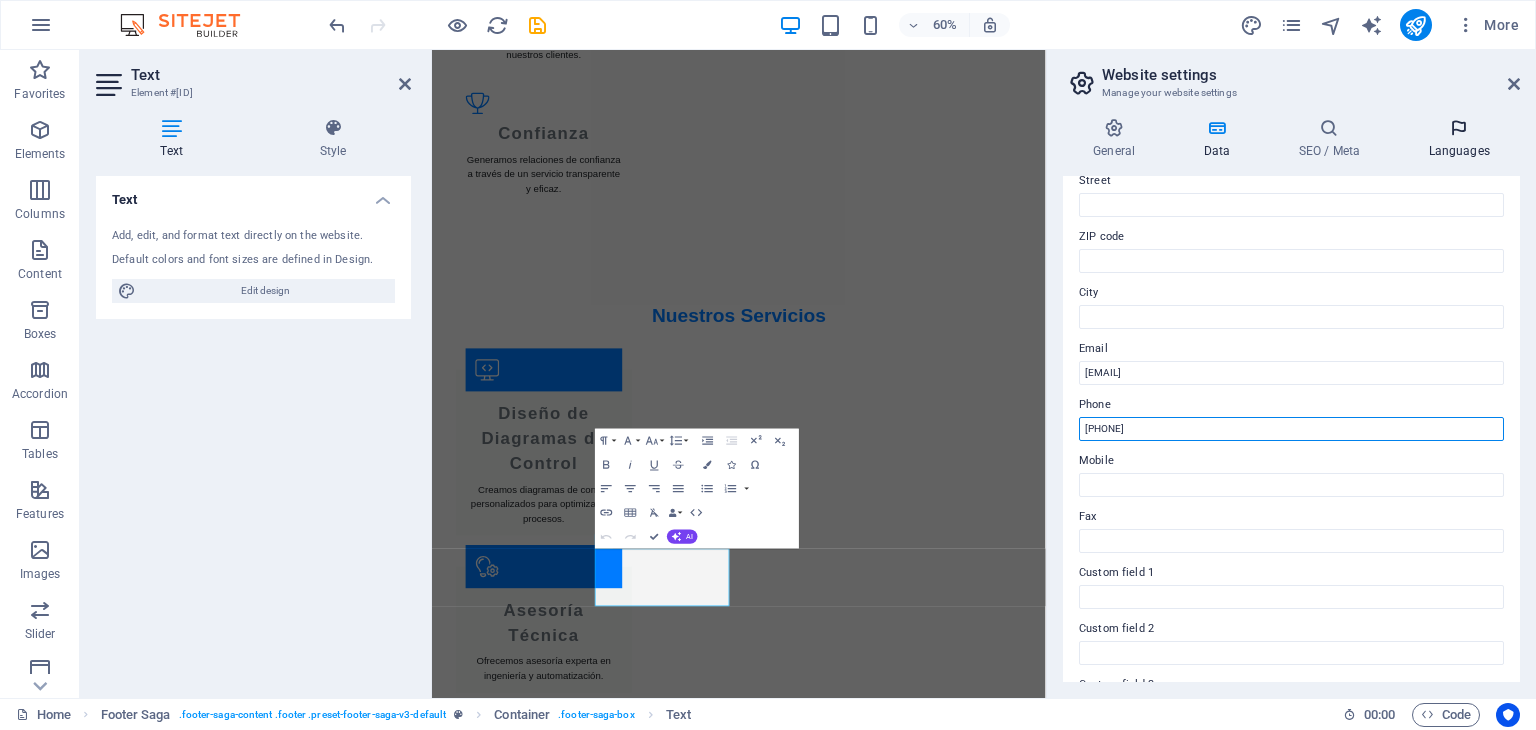 type on "[PHONE]" 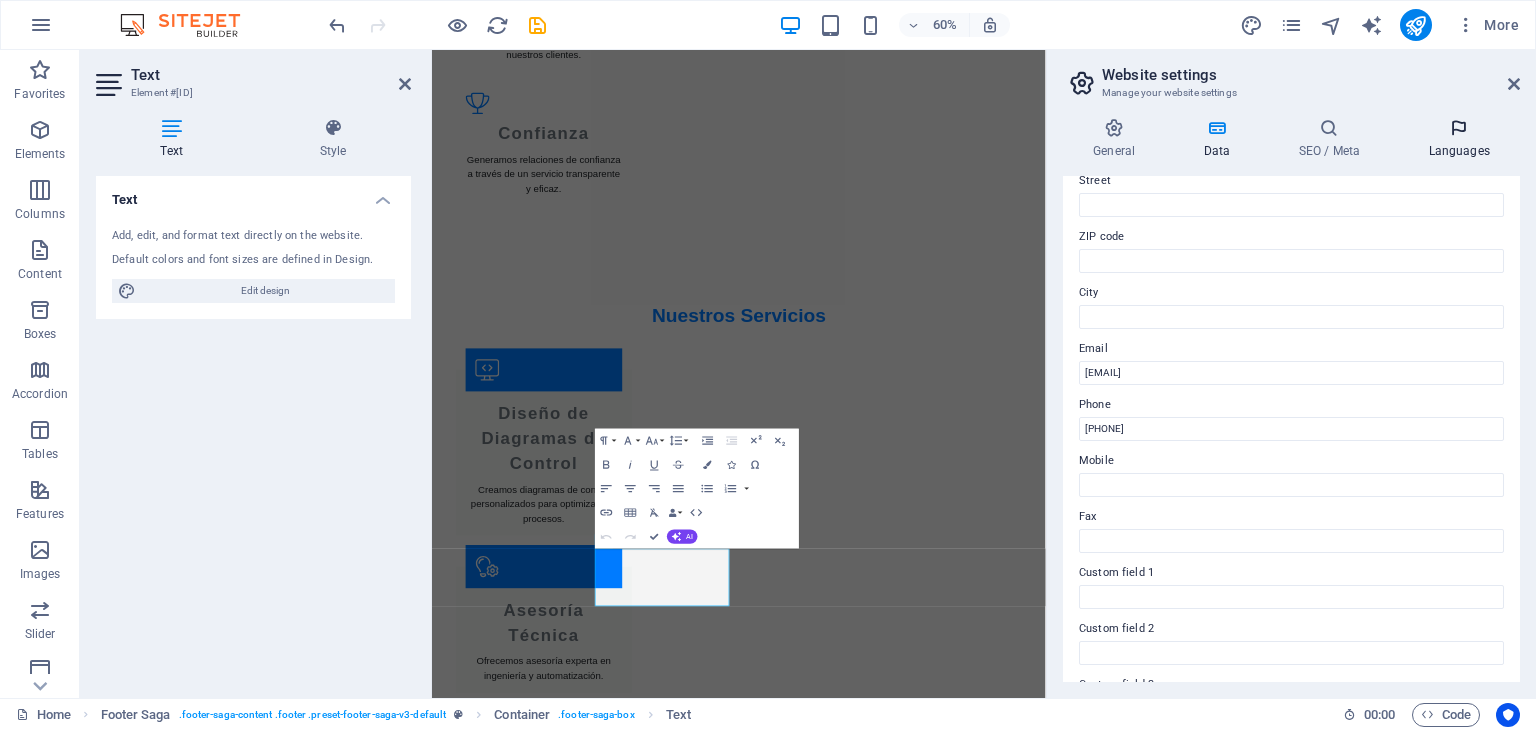 click at bounding box center [1459, 128] 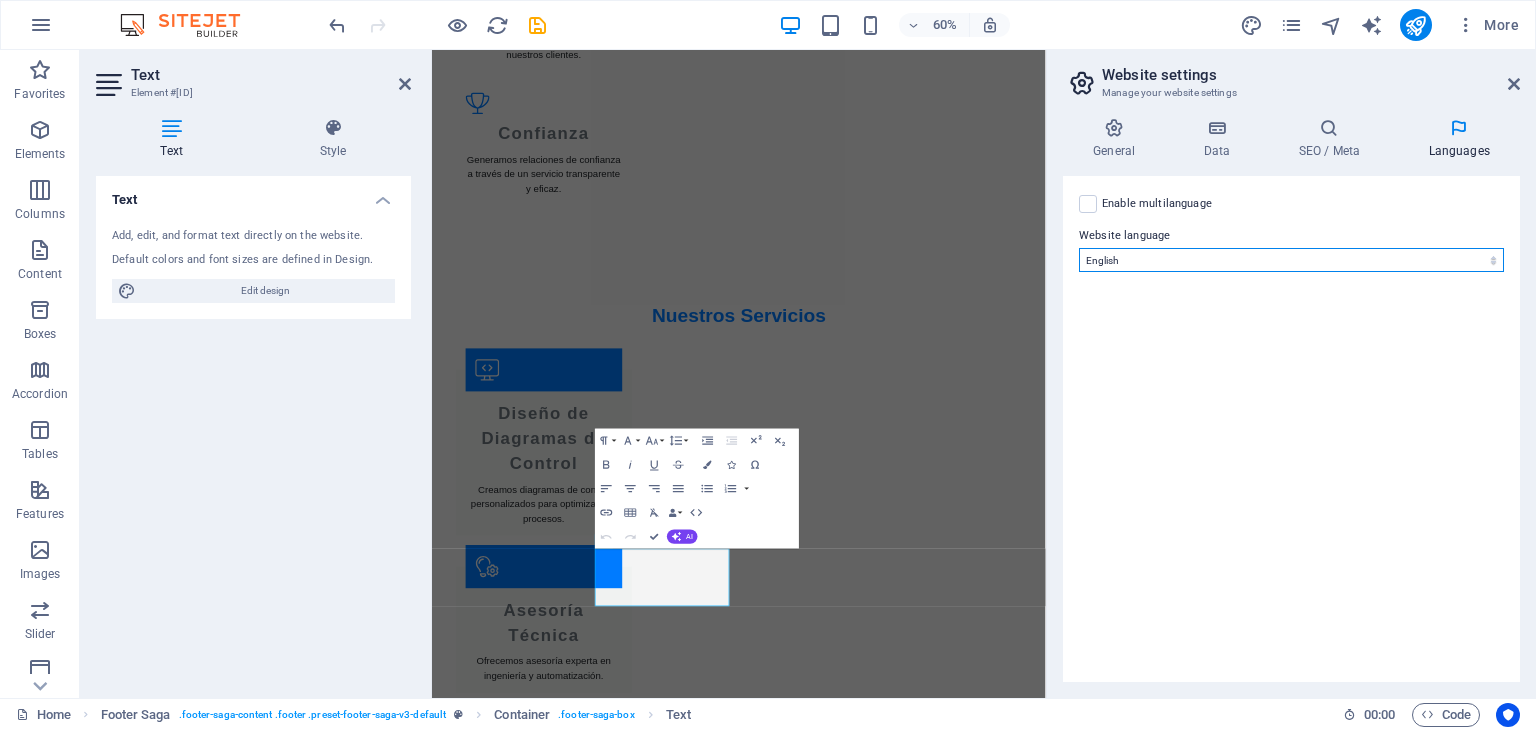 click on "Abkhazian Afar Afrikaans Akan Albanian Amharic Arabic Aragonese Armenian Assamese Avaric Avestan Aymara Azerbaijani Bambara Bashkir Basque Belarusian Bengali Bihari languages Bislama Bokmål Bosnian Breton Bulgarian Burmese Catalan Central Khmer Chamorro Chechen Chinese Church Slavic Chuvash Cornish Corsican Cree Croatian Czech Danish Dutch Dzongkha English Esperanto Estonian Ewe Faroese Farsi (Persian) Fijian Finnish French Fulah Gaelic Galician Ganda Georgian German Greek Greenlandic Guaraní Gujarati Haitian Creole Hausa Hebrew Herero Hindi Hiri Motu Hungarian Icelandic Ido Igbo Indonesian Interlingua Interlingue Inuktitut Inupiaq Irish Italian Japanese Javanese Kannada Kanuri Kashmiri Kazakh Kikuyu Kinyarwanda Komi Kongo Korean Kurdish Kwanyama Kyrgyz Lao Latin Latvian Limburgish Lingala Lithuanian Luba-Katanga Luxembourgish Macedonian Malagasy Malay Malayalam Maldivian Maltese Manx Maori Marathi Marshallese Mongolian Nauru Navajo Ndonga Nepali North Ndebele Northern Sami Norwegian Norwegian Nynorsk Nuosu" at bounding box center [1291, 260] 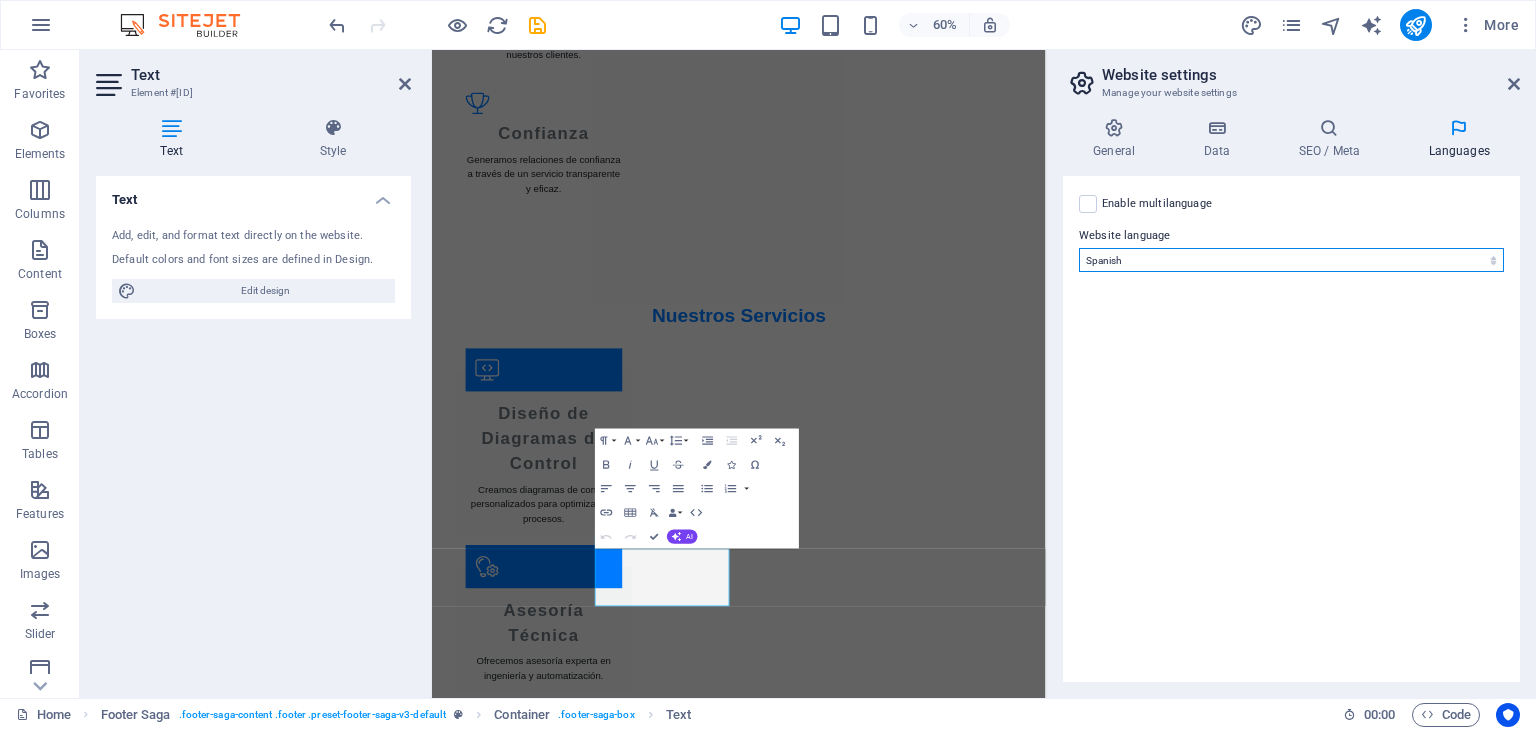 click on "Abkhazian Afar Afrikaans Akan Albanian Amharic Arabic Aragonese Armenian Assamese Avaric Avestan Aymara Azerbaijani Bambara Bashkir Basque Belarusian Bengali Bihari languages Bislama Bokmål Bosnian Breton Bulgarian Burmese Catalan Central Khmer Chamorro Chechen Chinese Church Slavic Chuvash Cornish Corsican Cree Croatian Czech Danish Dutch Dzongkha English Esperanto Estonian Ewe Faroese Farsi (Persian) Fijian Finnish French Fulah Gaelic Galician Ganda Georgian German Greek Greenlandic Guaraní Gujarati Haitian Creole Hausa Hebrew Herero Hindi Hiri Motu Hungarian Icelandic Ido Igbo Indonesian Interlingua Interlingue Inuktitut Inupiaq Irish Italian Japanese Javanese Kannada Kanuri Kashmiri Kazakh Kikuyu Kinyarwanda Komi Kongo Korean Kurdish Kwanyama Kyrgyz Lao Latin Latvian Limburgish Lingala Lithuanian Luba-Katanga Luxembourgish Macedonian Malagasy Malay Malayalam Maldivian Maltese Manx Maori Marathi Marshallese Mongolian Nauru Navajo Ndonga Nepali North Ndebele Northern Sami Norwegian Norwegian Nynorsk Nuosu" at bounding box center [1291, 260] 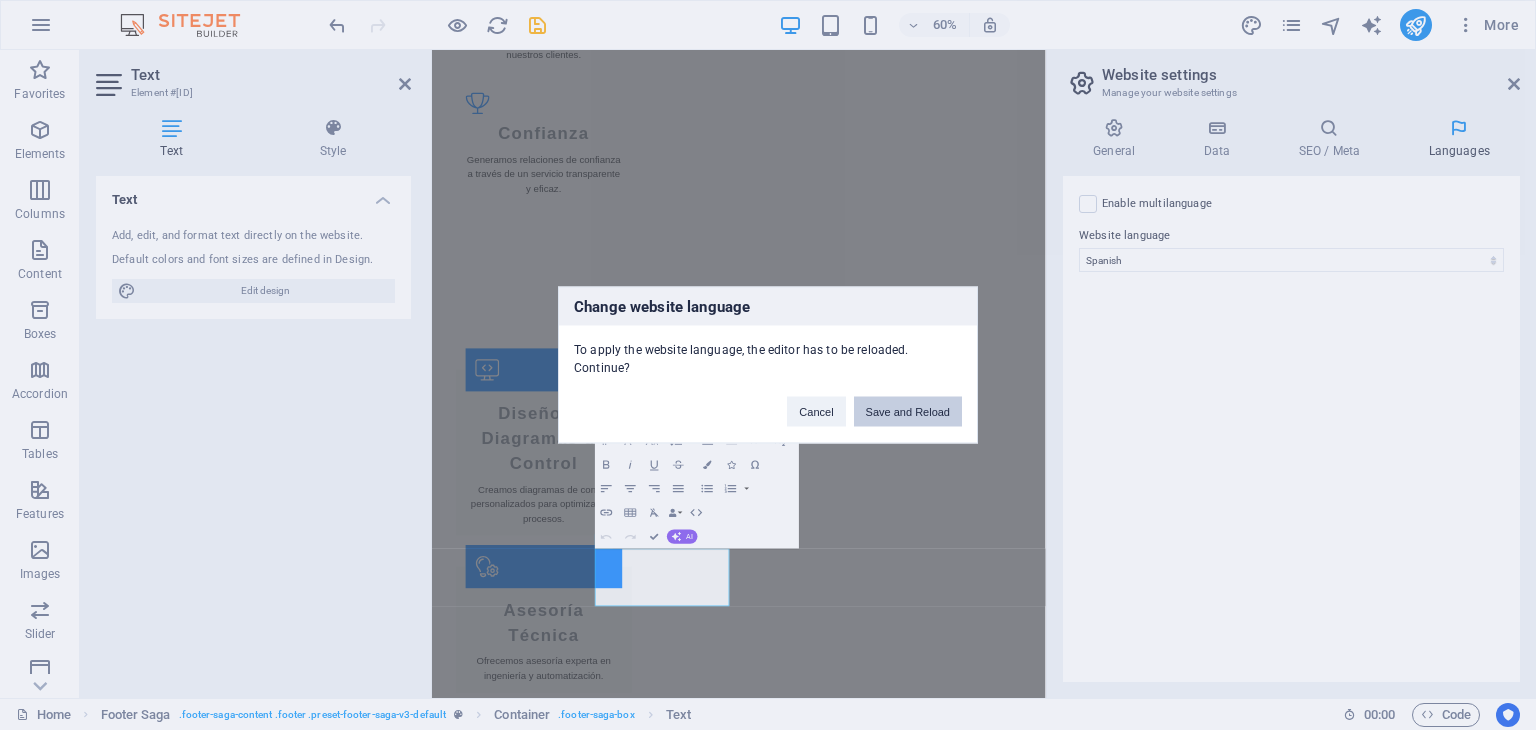 click on "Save and Reload" at bounding box center [908, 412] 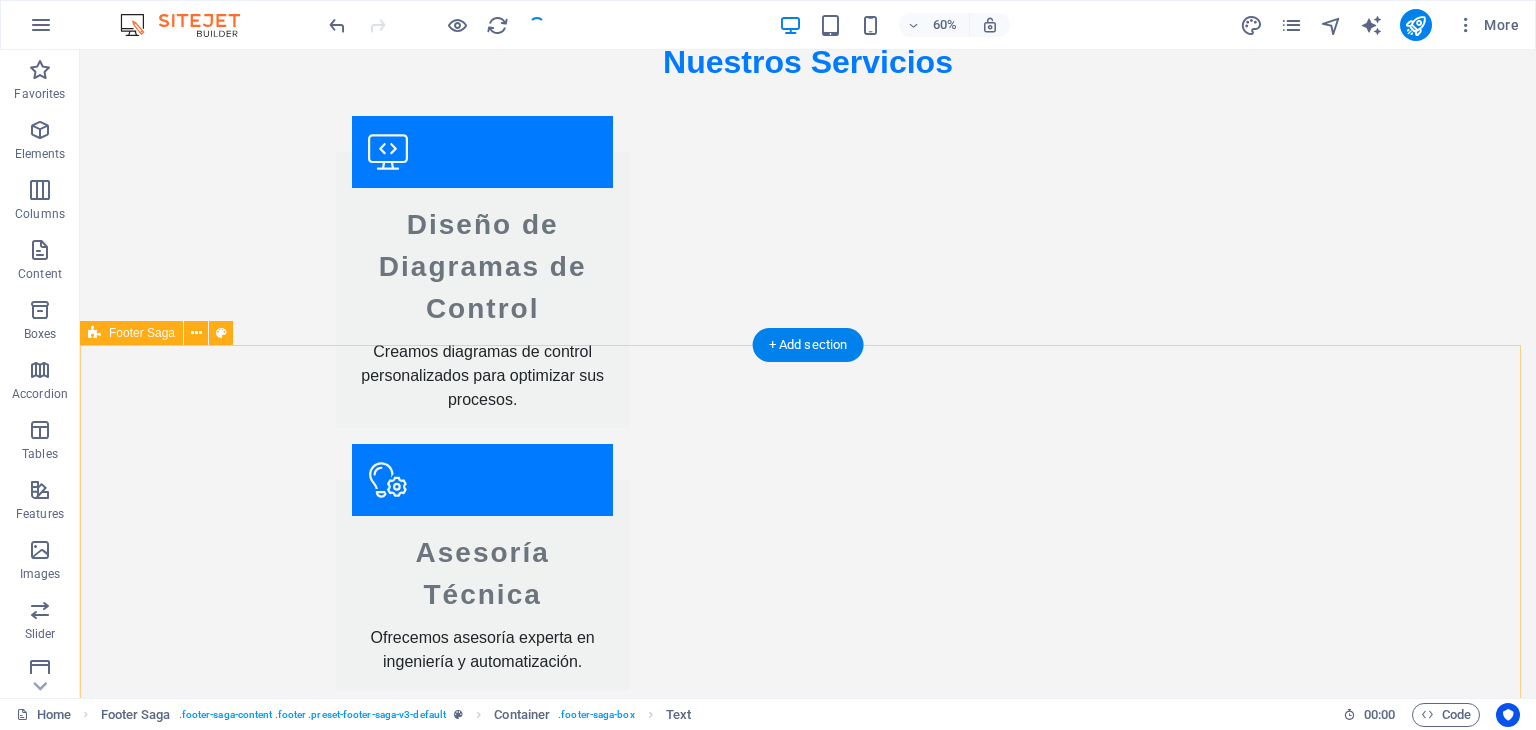scroll, scrollTop: 3023, scrollLeft: 0, axis: vertical 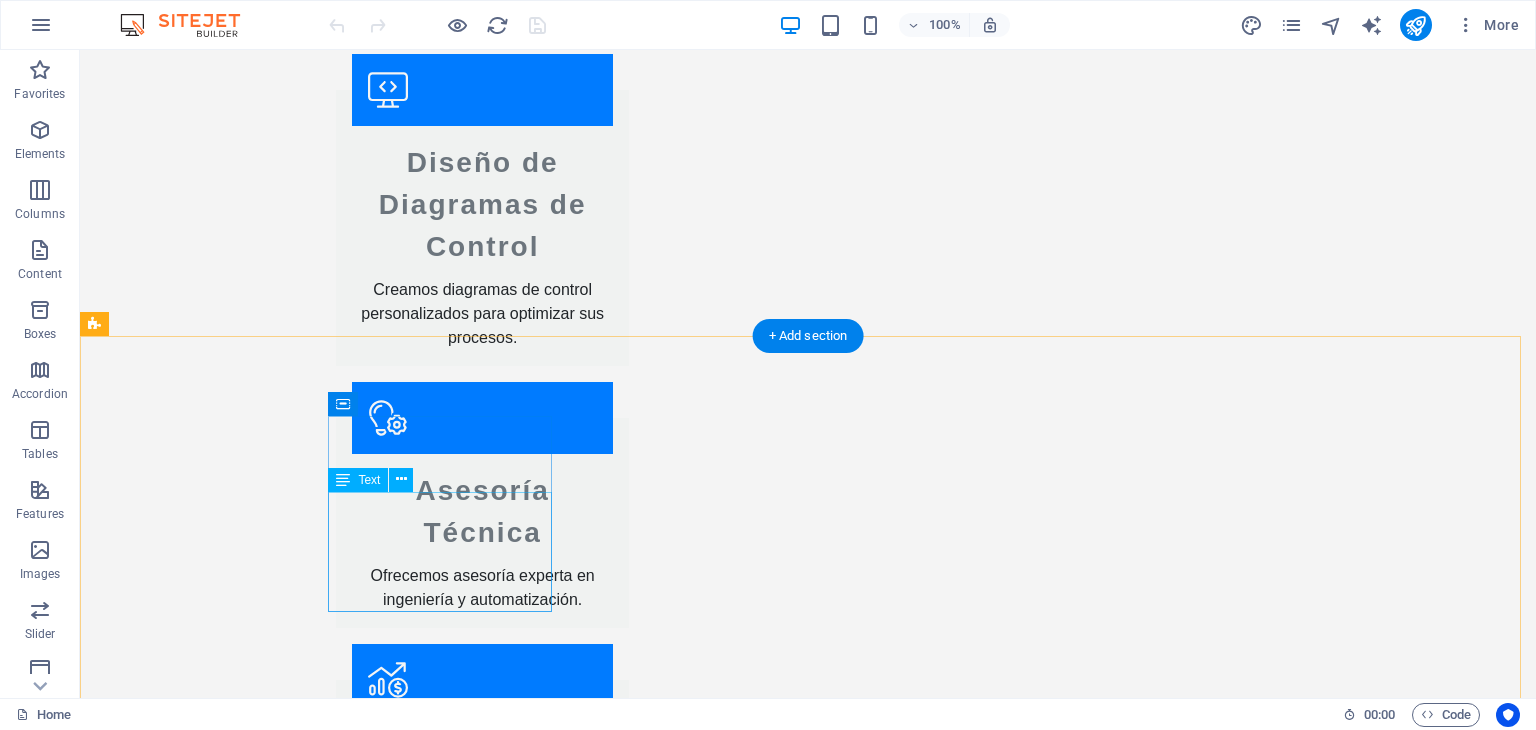 click on "Sypcontrol.cl - Su aliado en soluciones de ingeniería y automatización. Ofrecemos servicios especializados para tableros eléctricos y más." at bounding box center (208, 2985) 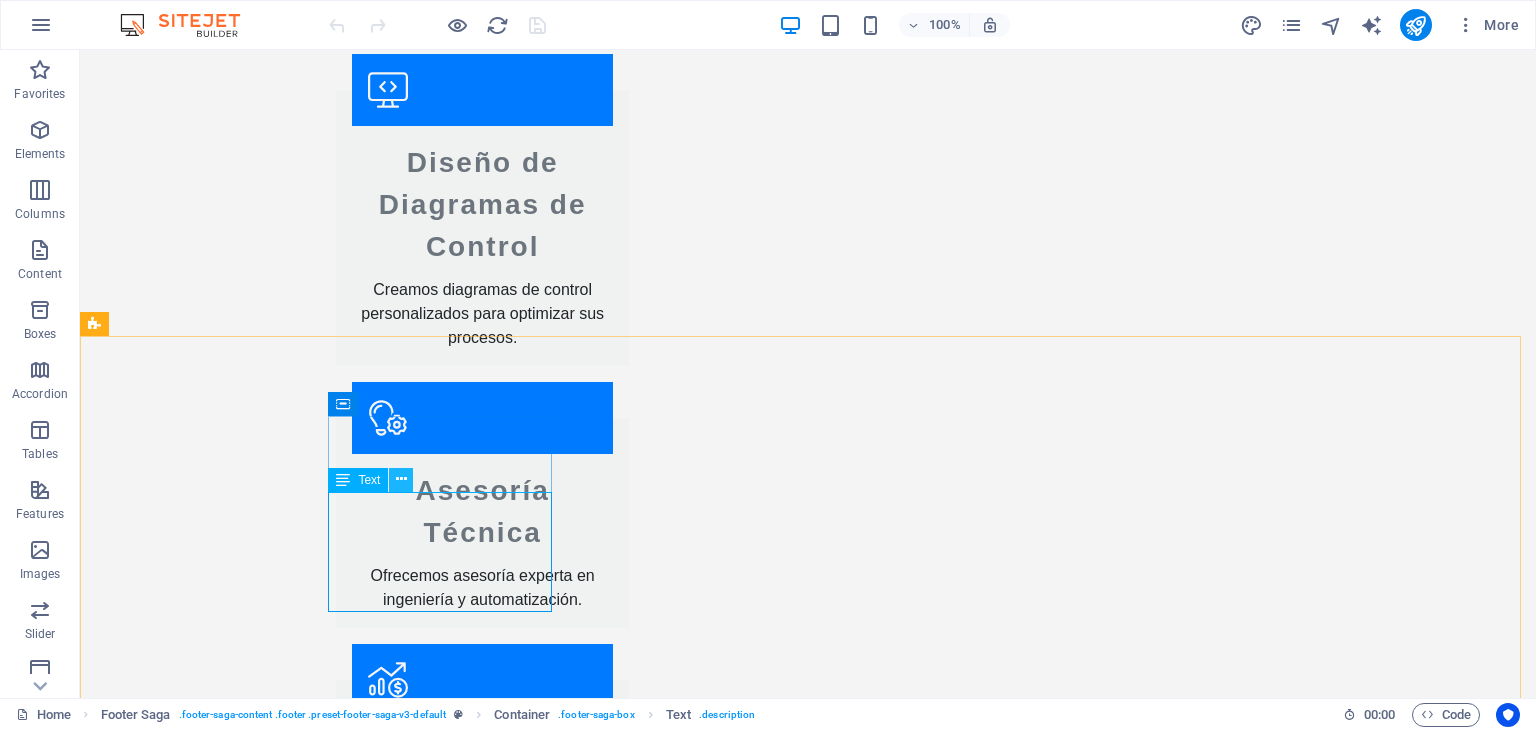 click at bounding box center [401, 479] 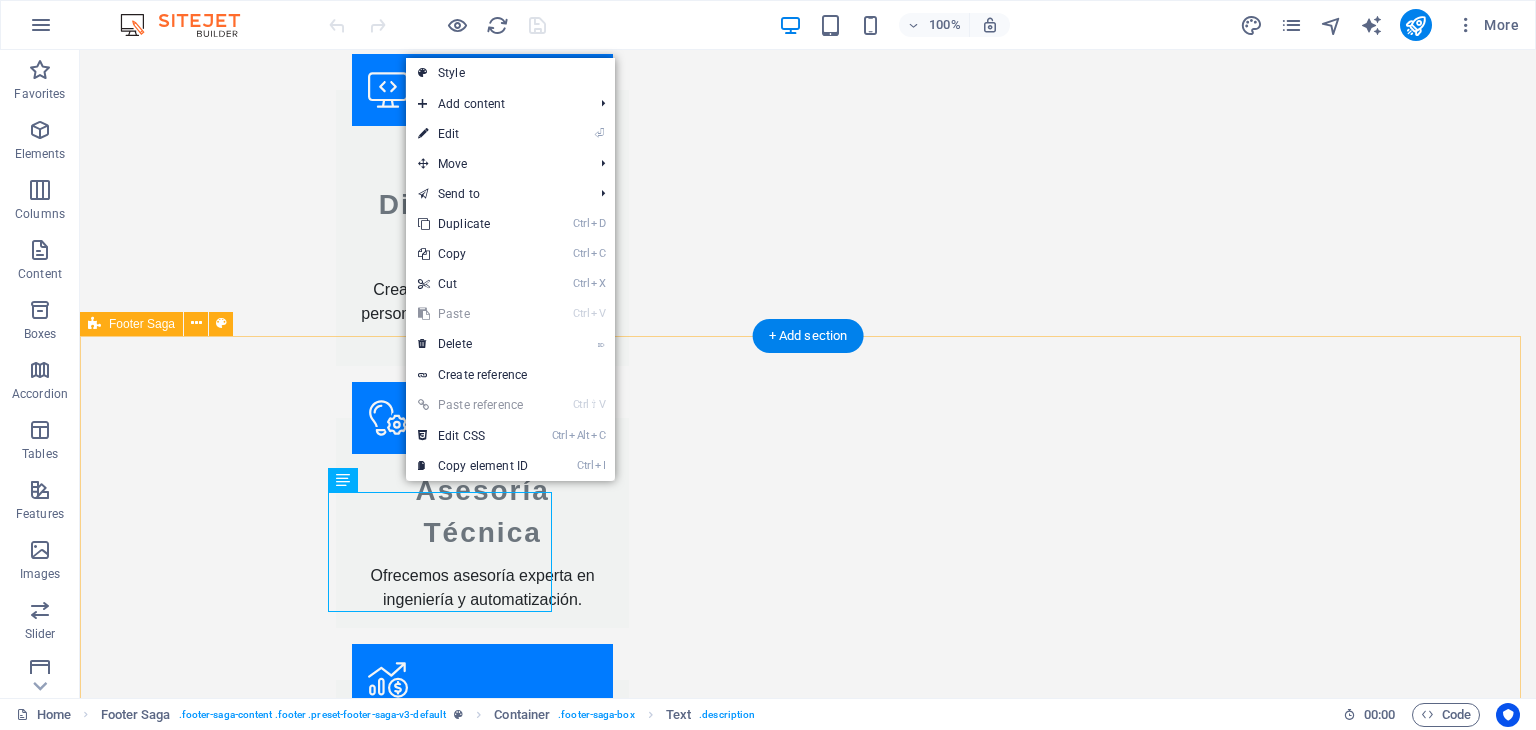 click on "sypcontrol.cl Sypcontrol.cl - Su aliado en soluciones de ingeniería y automatización. Ofrecemos servicios especializados para tableros eléctricos y más. Contact   Contacto:  +56 9 7706 2321   Email:  ventas@sypcontrol.cl Navigation Inicio Nosotros Valores Servicios Contacto Legal Notice Privacy Policy Social media Facebook X Instagram" at bounding box center (808, 3226) 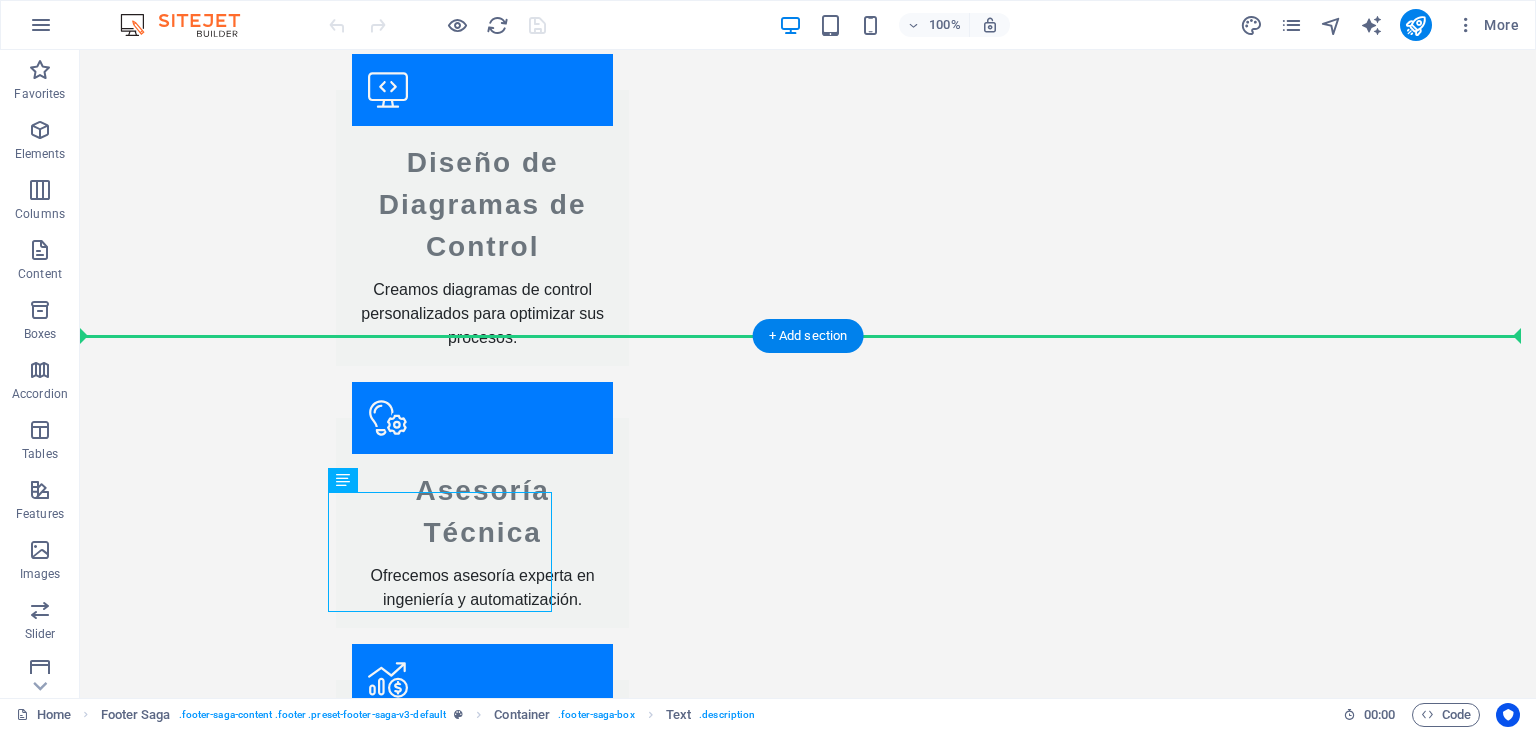 drag, startPoint x: 464, startPoint y: 529, endPoint x: 314, endPoint y: 478, distance: 158.43295 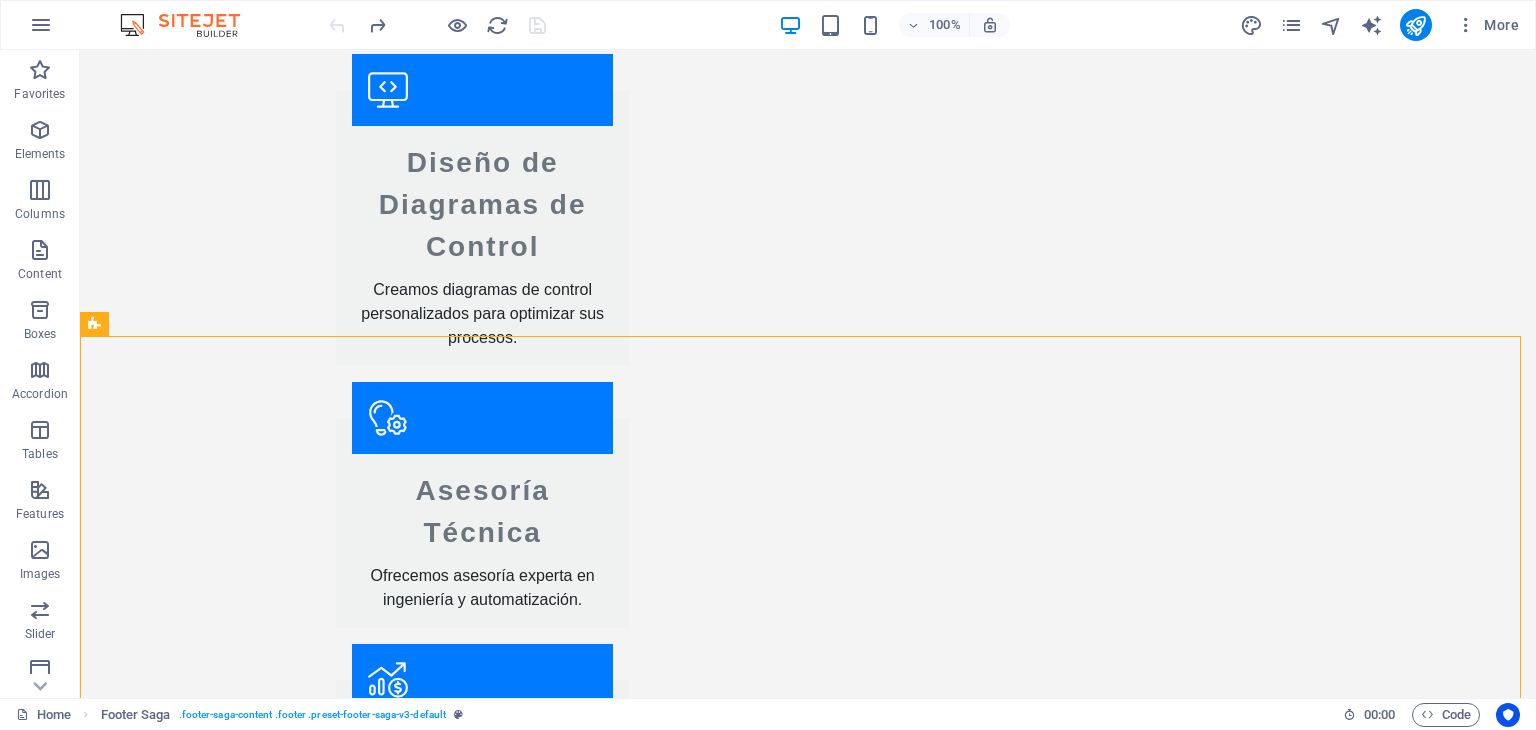 click on "sypcontrol.cl Sypcontrol.cl - Su aliado en soluciones de ingeniería y automatización. Ofrecemos servicios especializados para tableros eléctricos y más. Contact   Contacto:  +56 9 7706 2321   Email:  ventas@sypcontrol.cl Navigation Inicio Nosotros Valores Servicios Contacto Legal Notice Privacy Policy Social media Facebook X Instagram" at bounding box center [808, 3226] 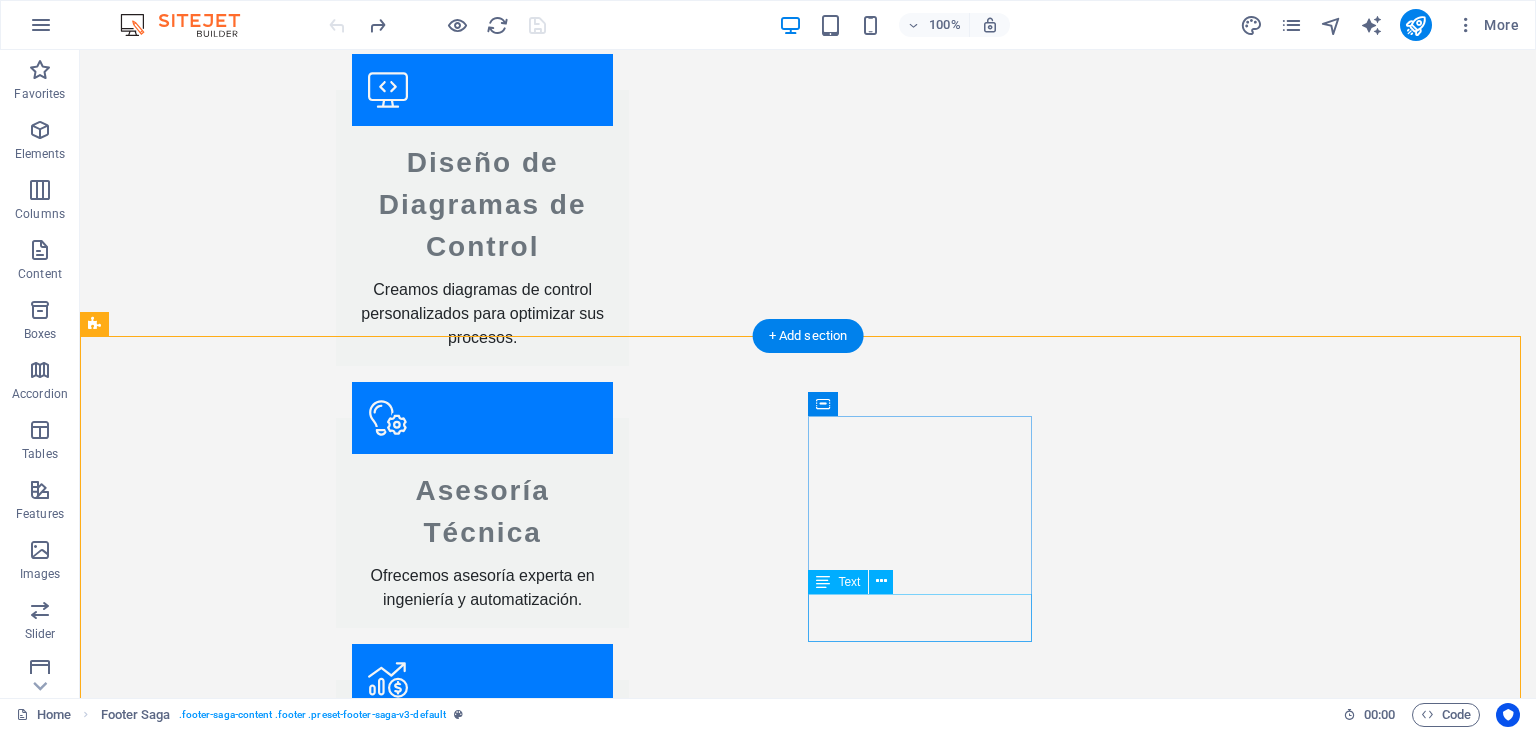 click on "Legal Notice Privacy Policy" at bounding box center (208, 3369) 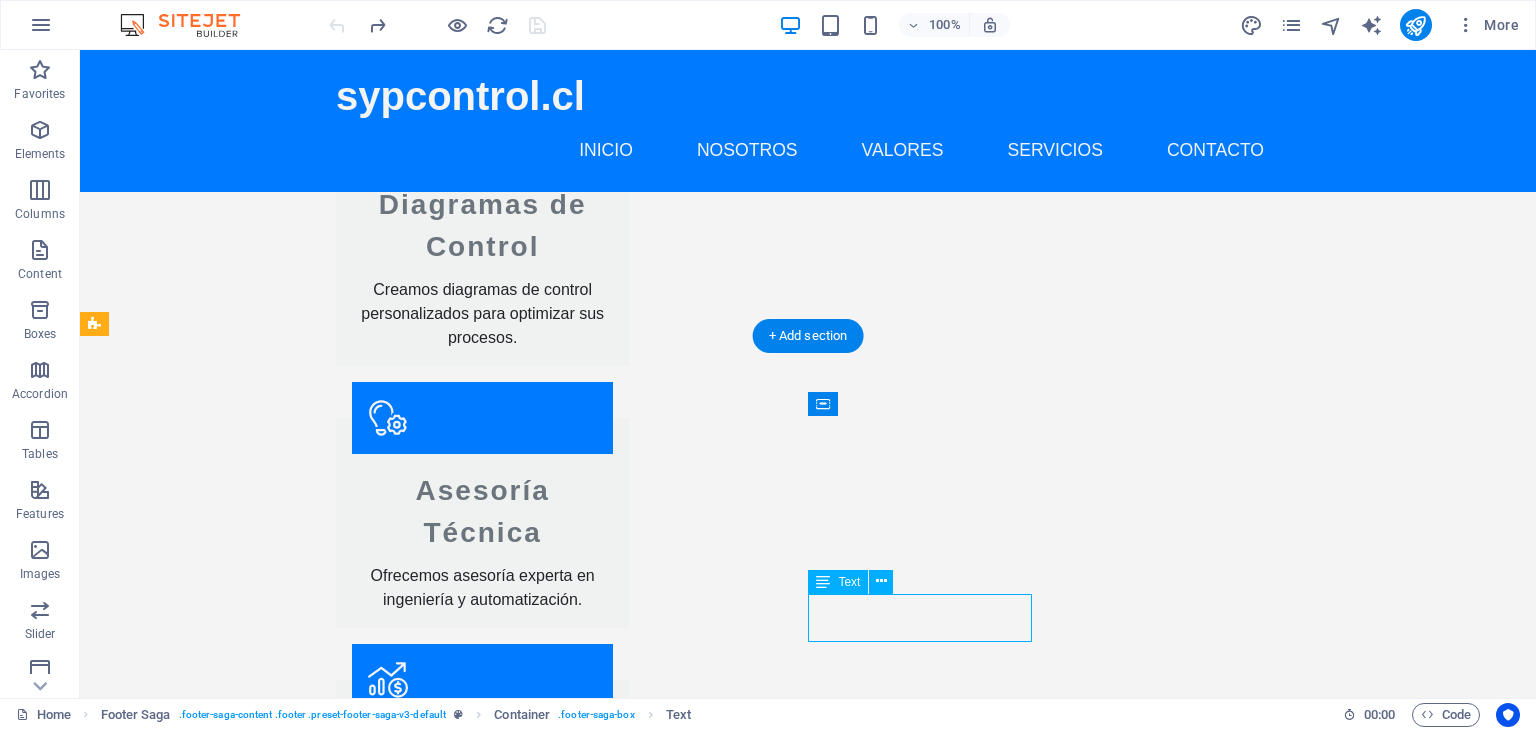 scroll, scrollTop: 3026, scrollLeft: 0, axis: vertical 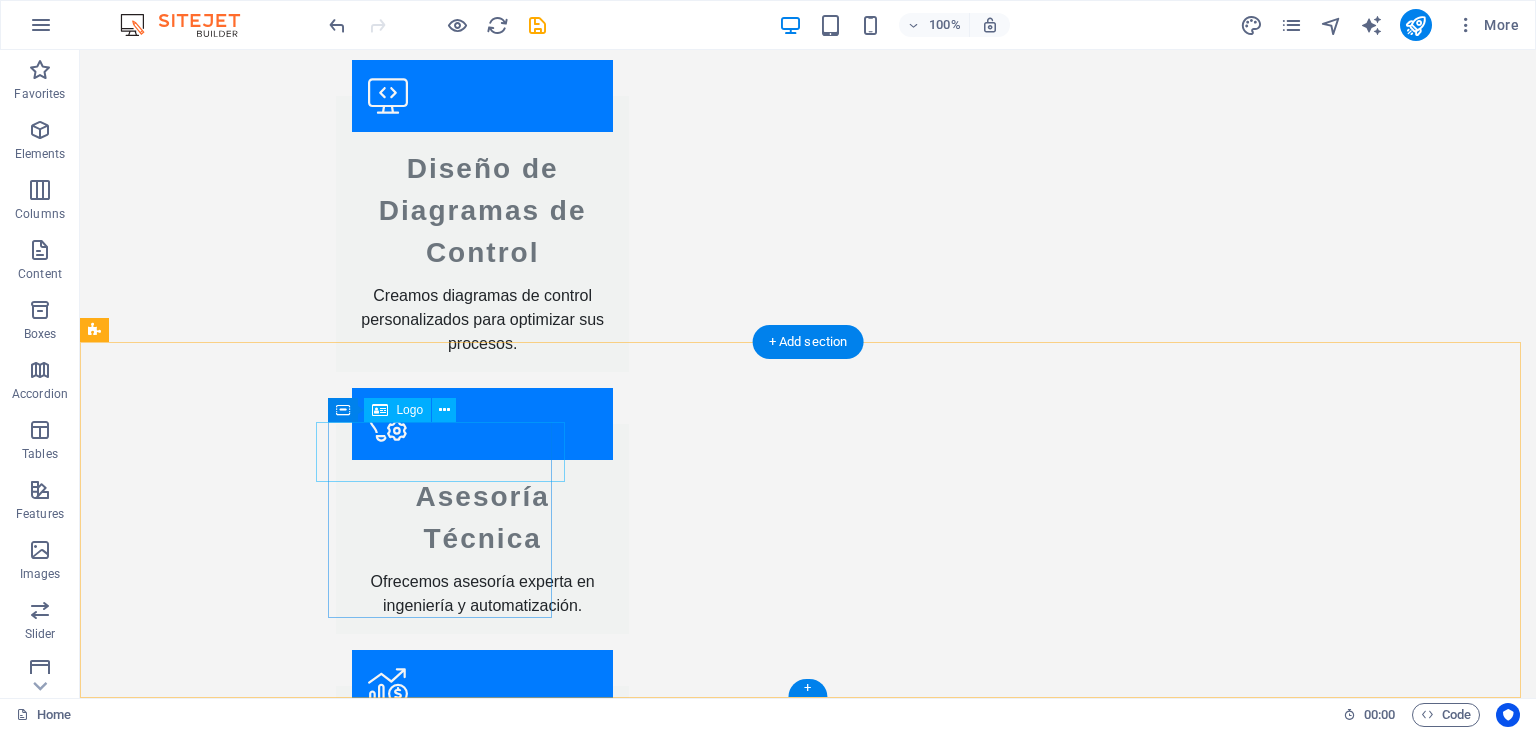 click on "sypcontrol.cl" at bounding box center [208, 2885] 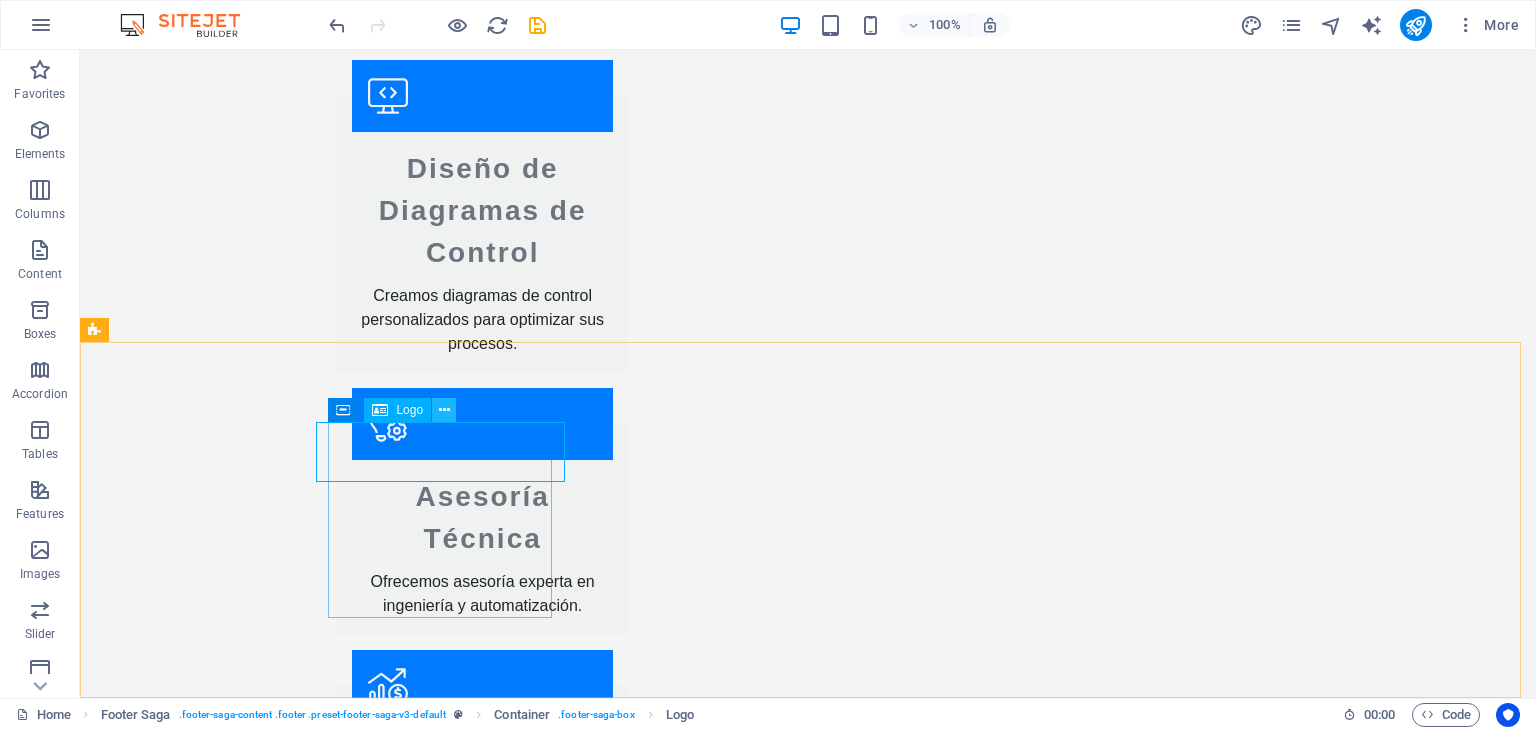 click at bounding box center [444, 410] 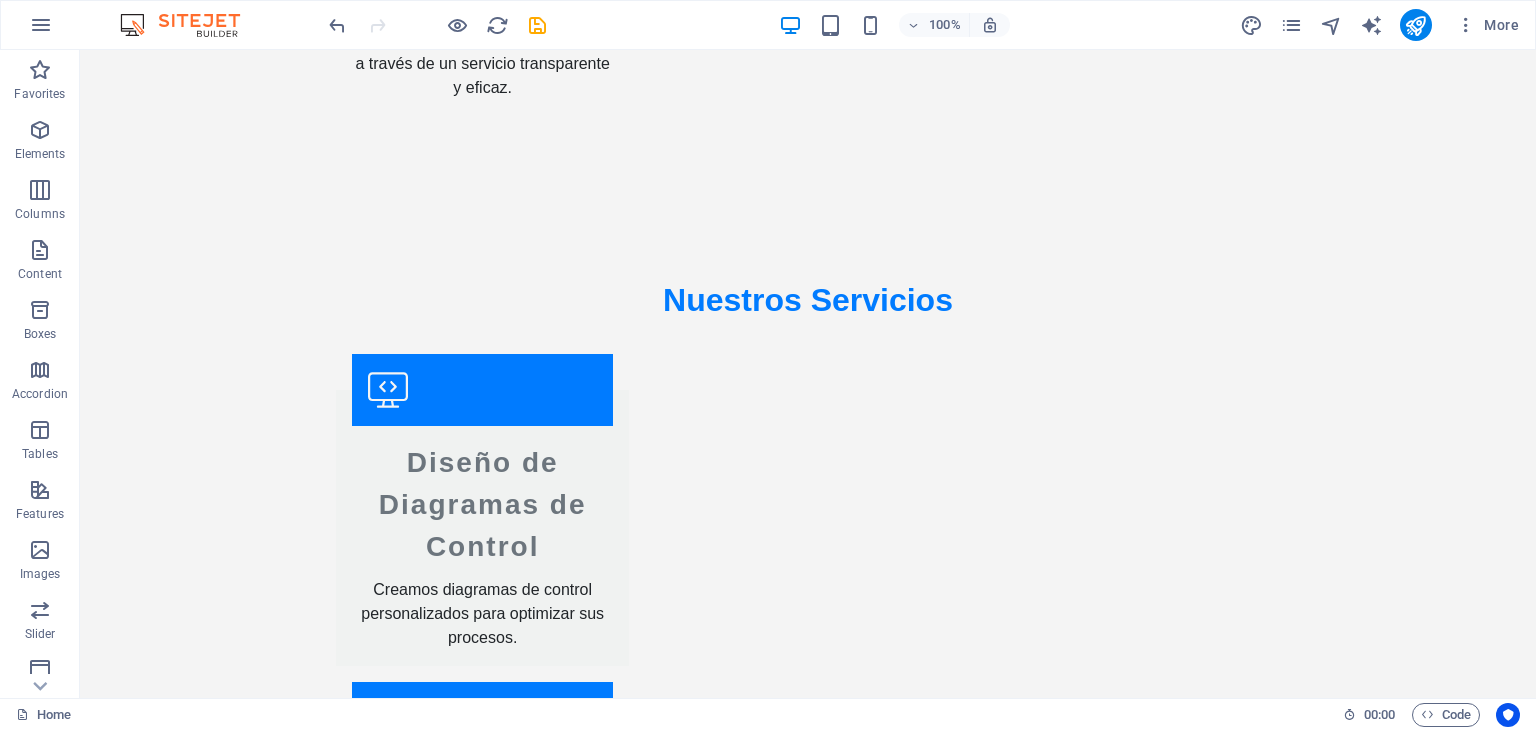 scroll, scrollTop: 2737, scrollLeft: 0, axis: vertical 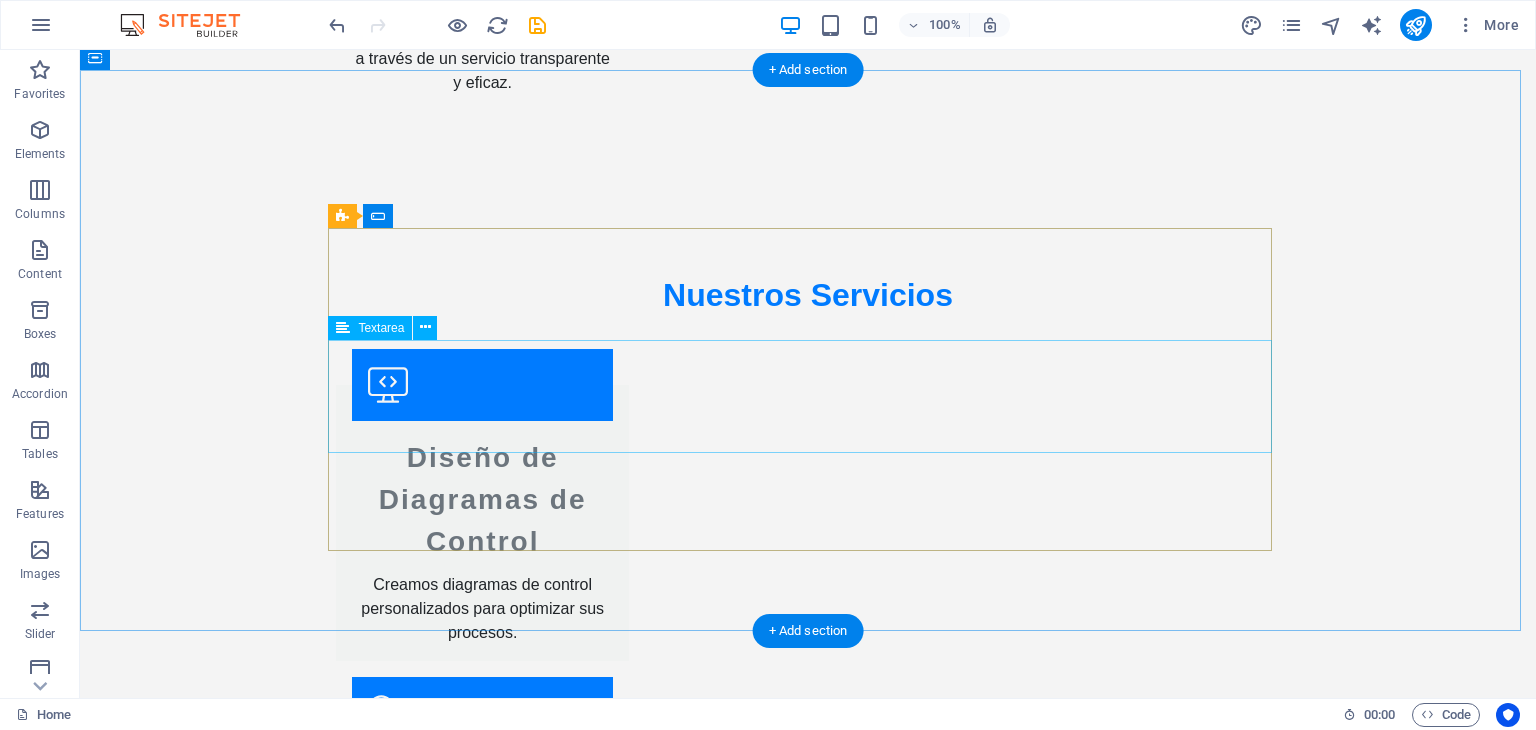 click at bounding box center [808, 2825] 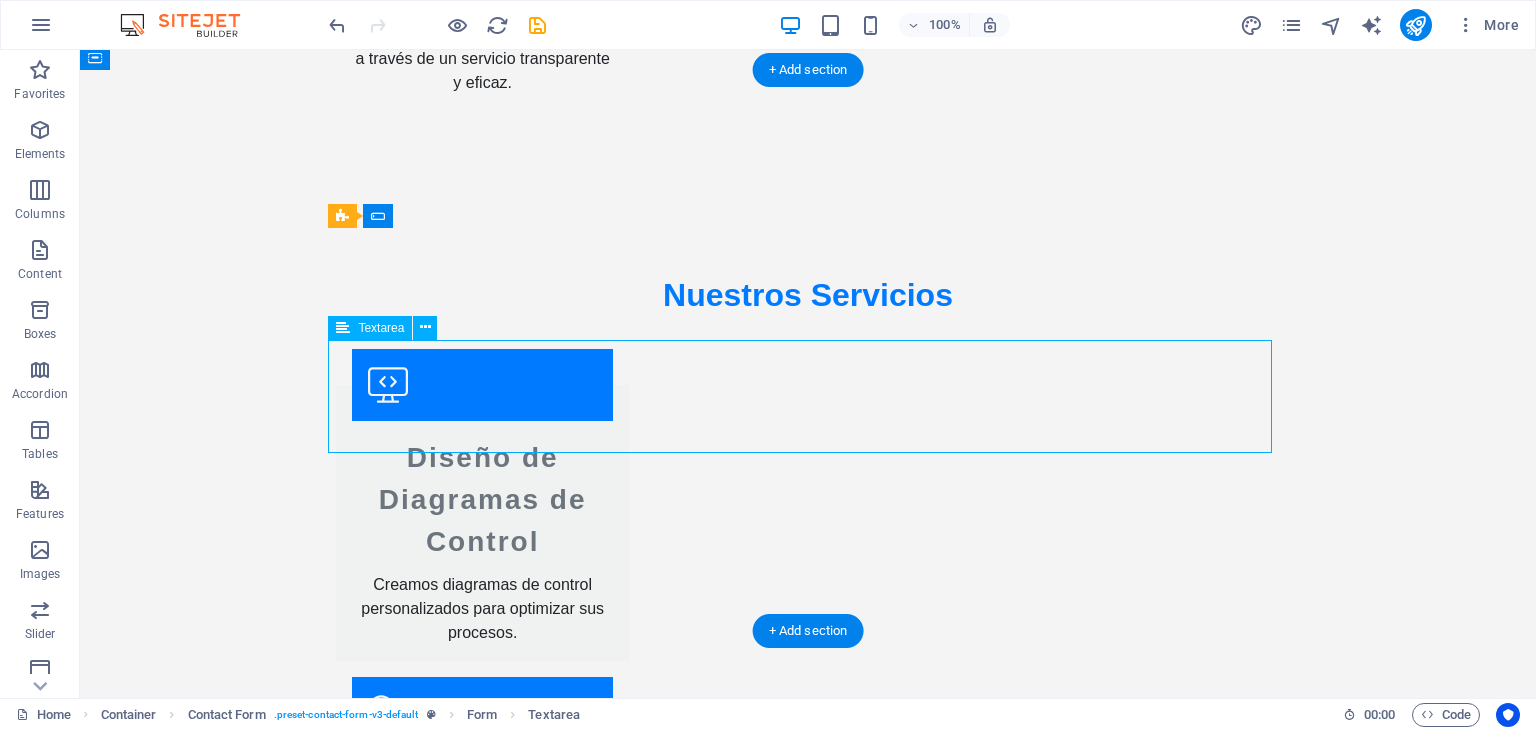 click at bounding box center (808, 2825) 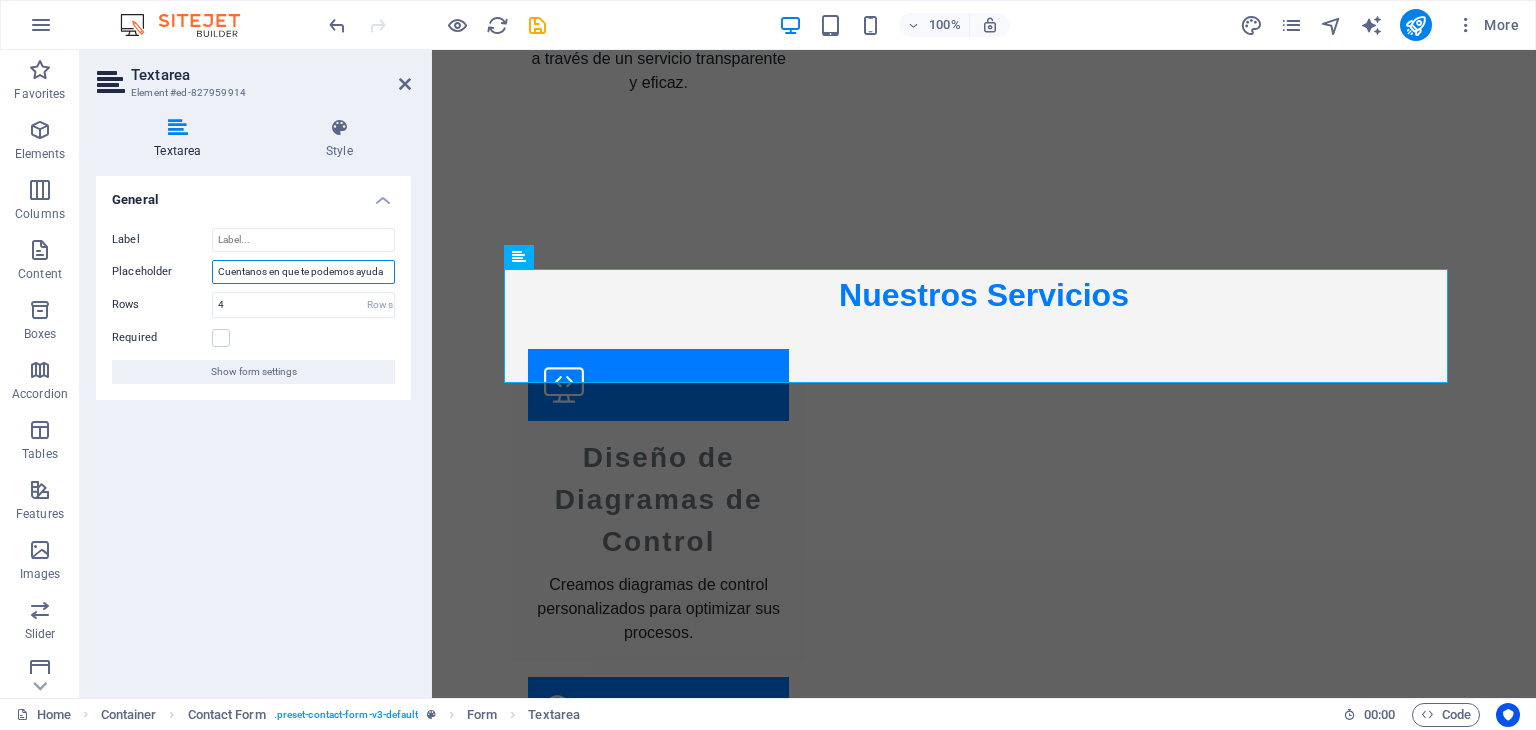 click on "[FIRST] [LAST]" at bounding box center (303, 272) 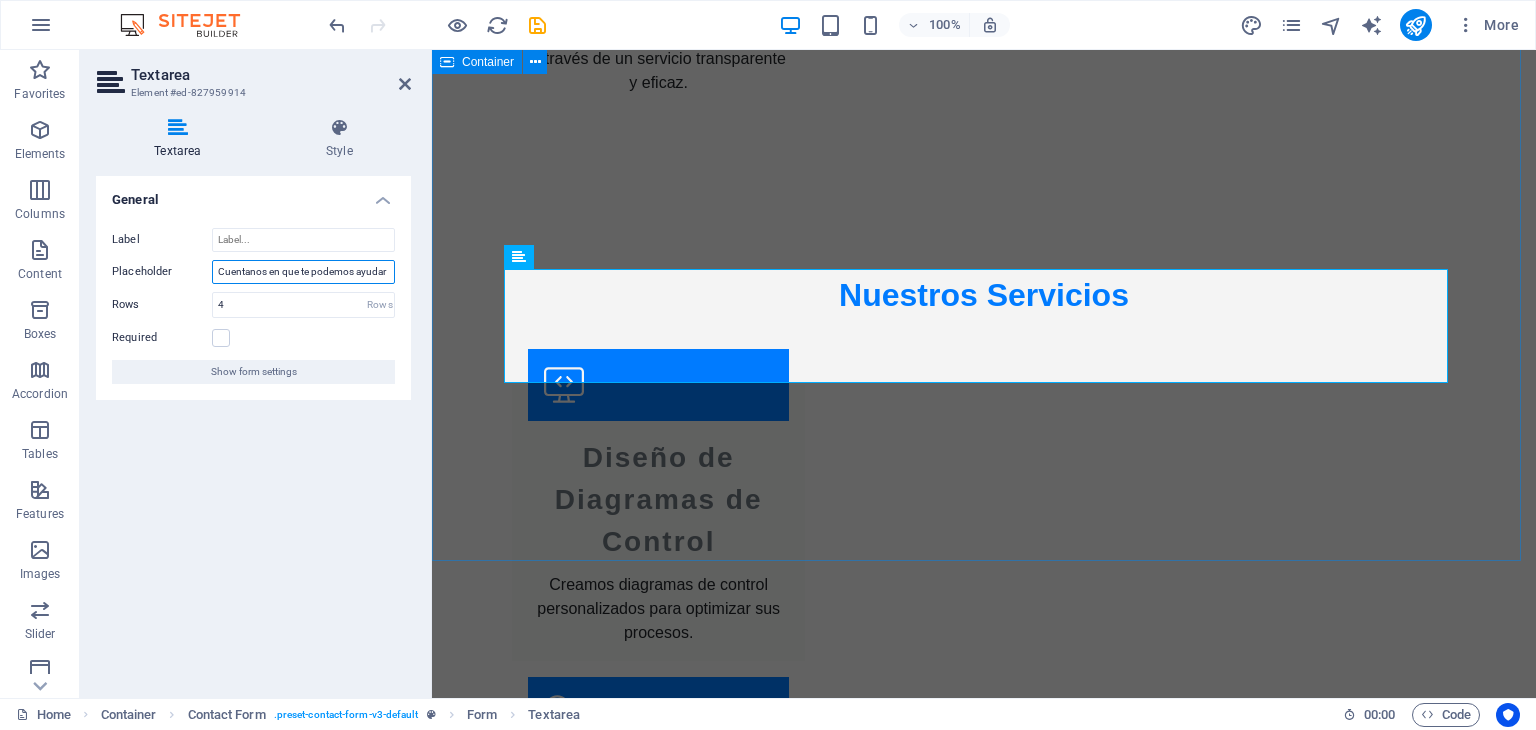 type on "Cuentanos en que te podemos ayudar" 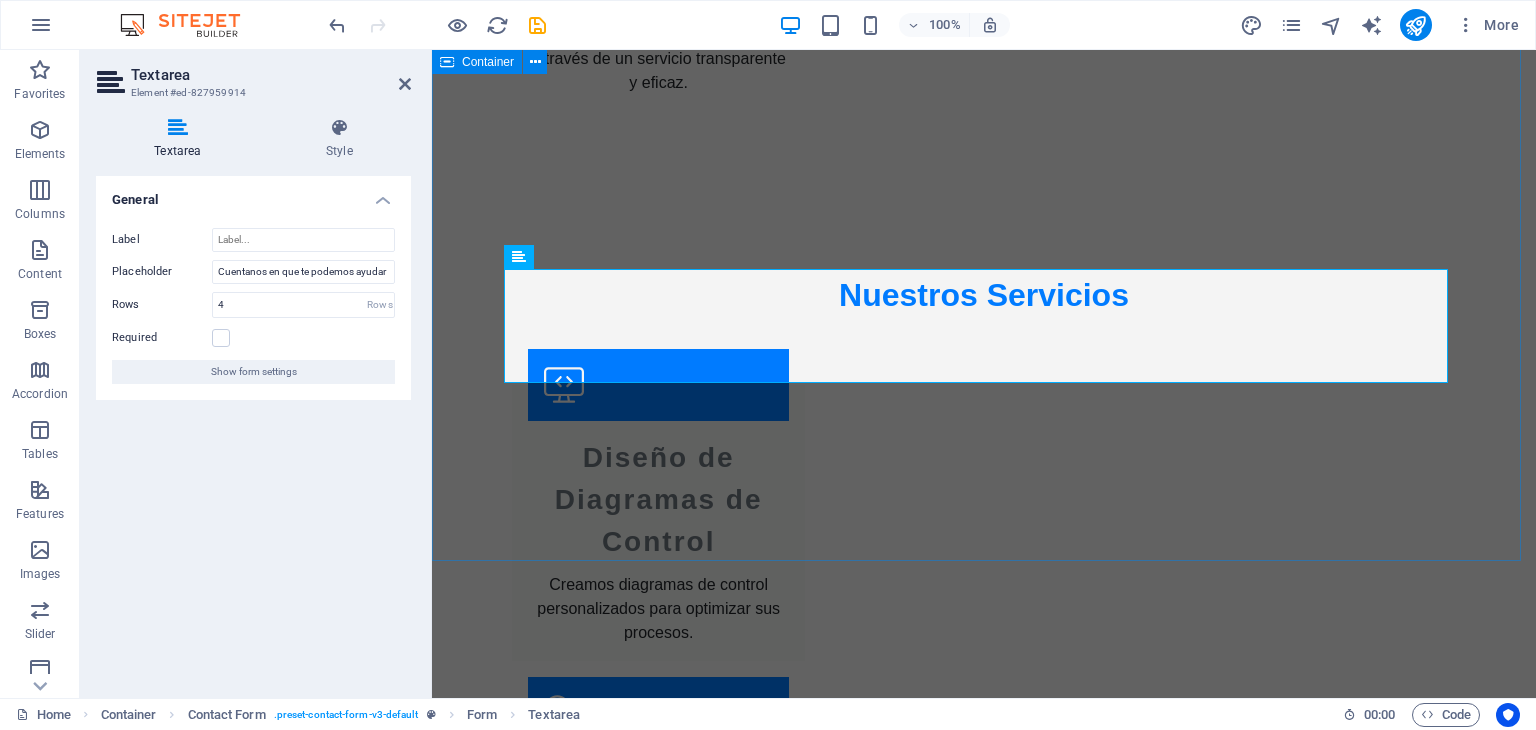 click on "Contáctanos   I have read and understand the privacy policy. Unreadable? Load new Enviar Consulta" at bounding box center [984, 2707] 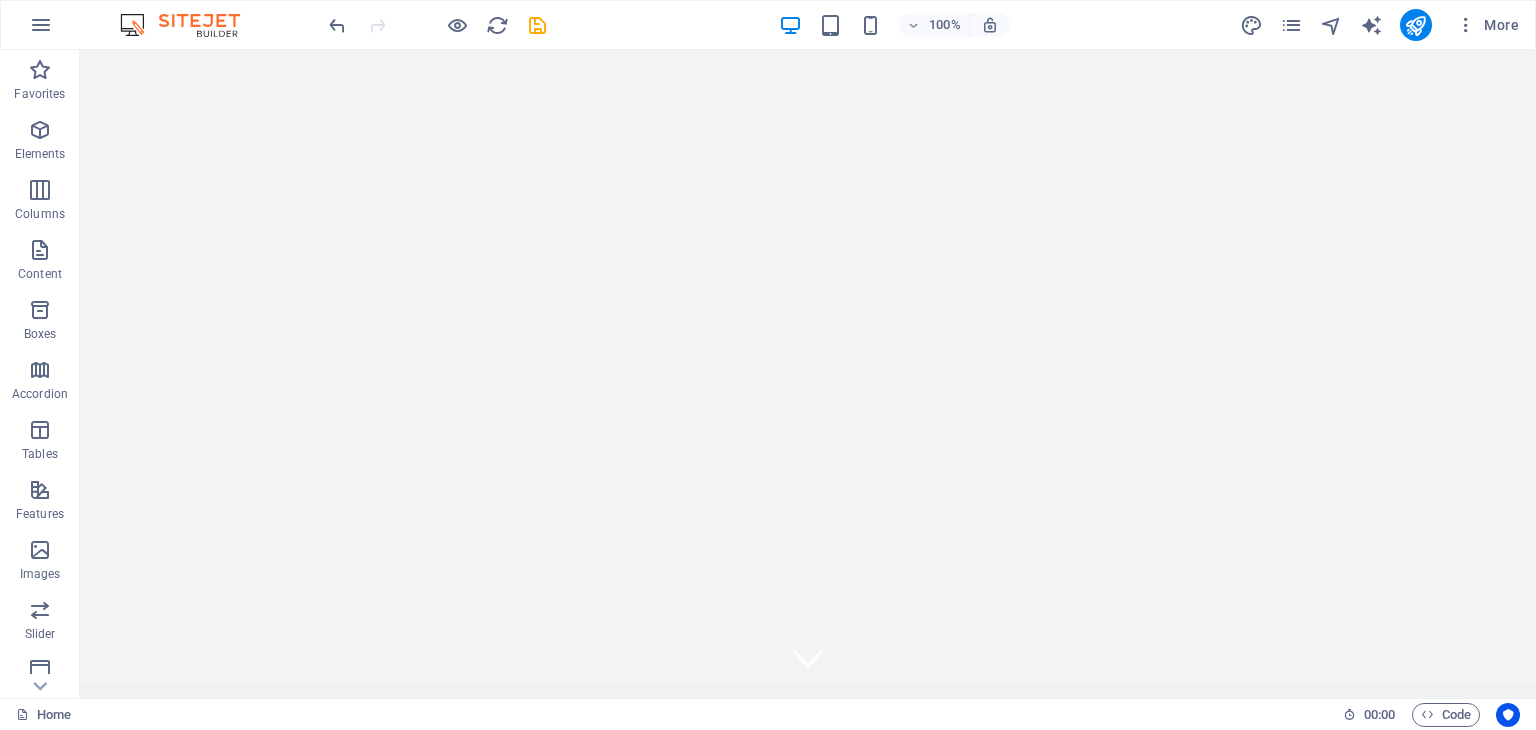 scroll, scrollTop: 0, scrollLeft: 0, axis: both 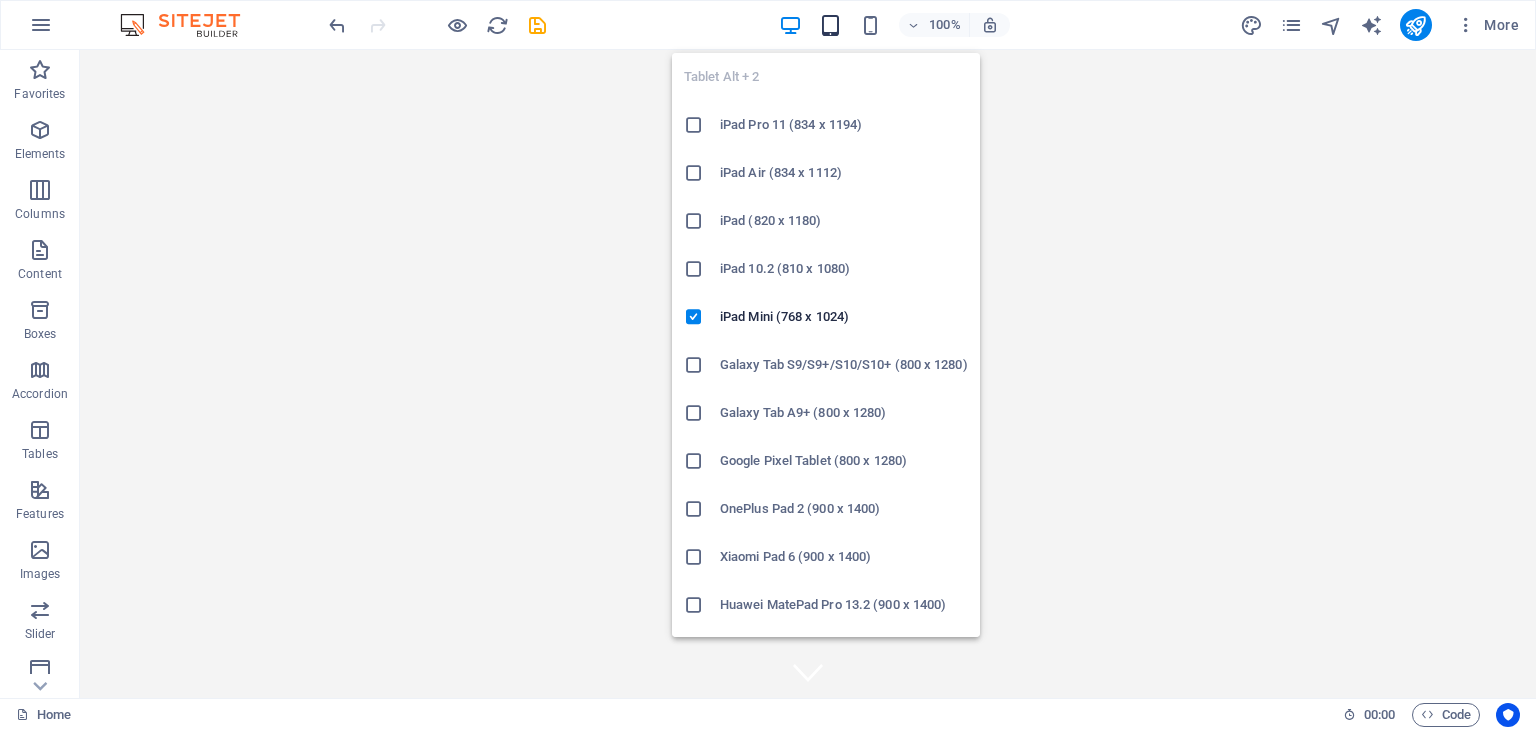 click at bounding box center (830, 25) 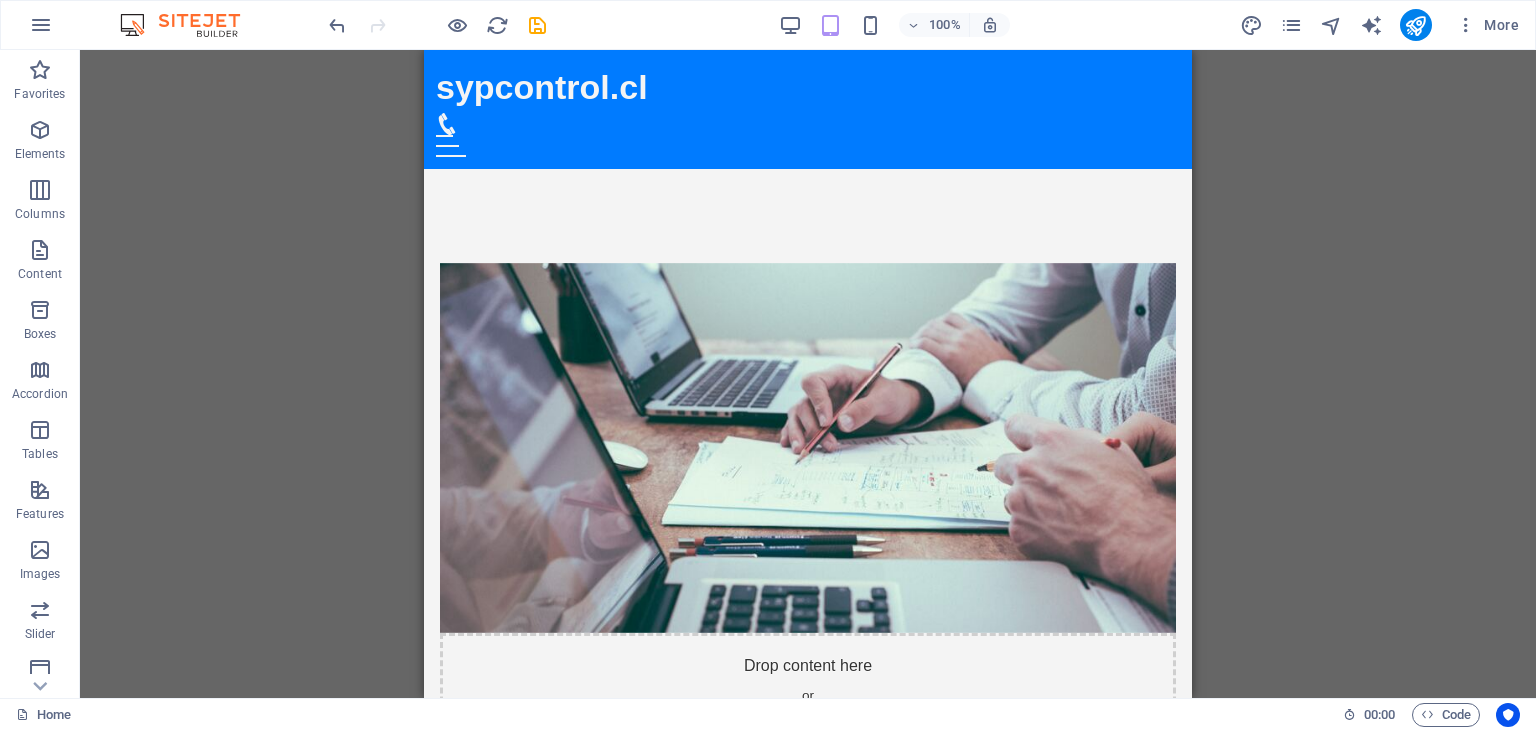 scroll, scrollTop: 0, scrollLeft: 0, axis: both 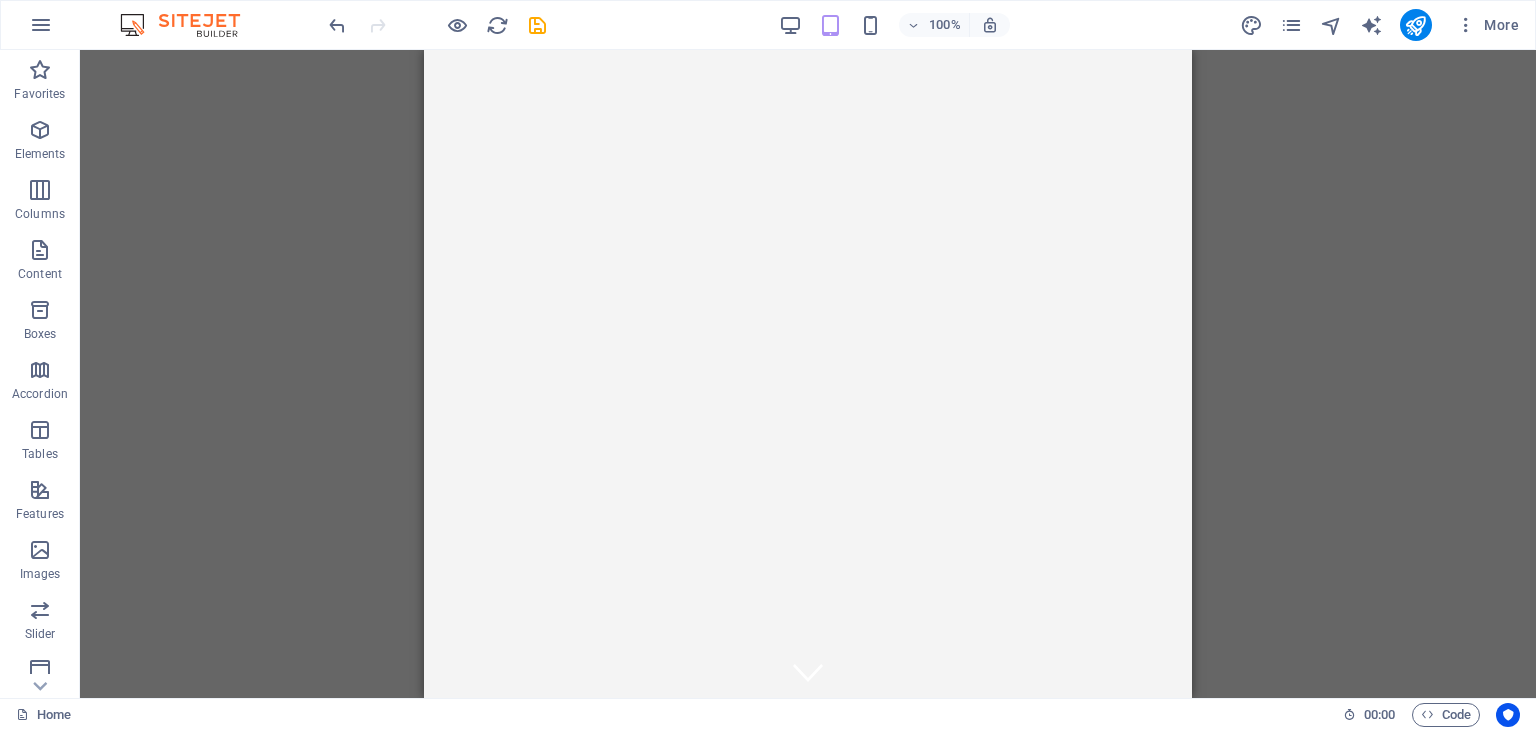 drag, startPoint x: 1181, startPoint y: 129, endPoint x: 1651, endPoint y: 155, distance: 470.7186 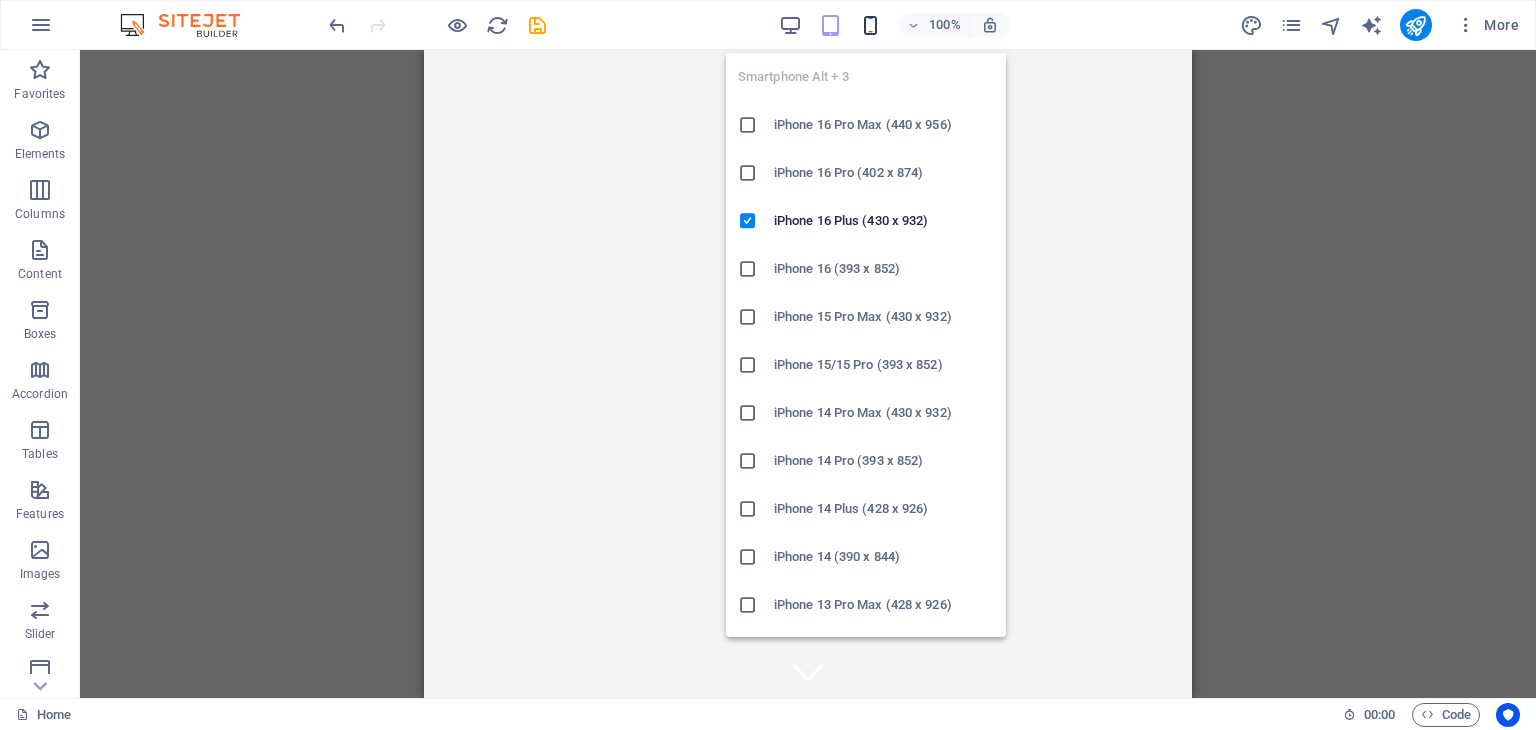 click at bounding box center (870, 25) 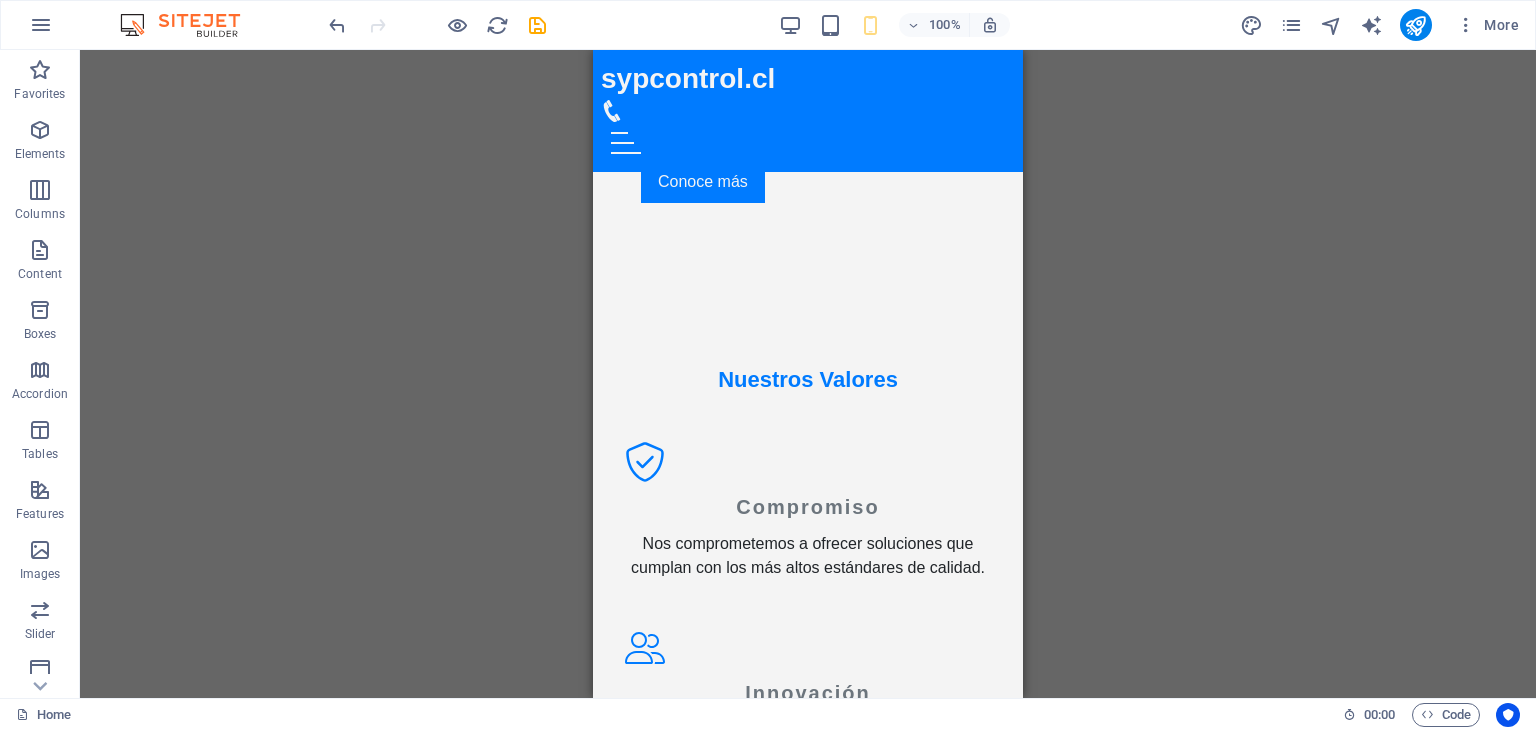 scroll, scrollTop: 0, scrollLeft: 0, axis: both 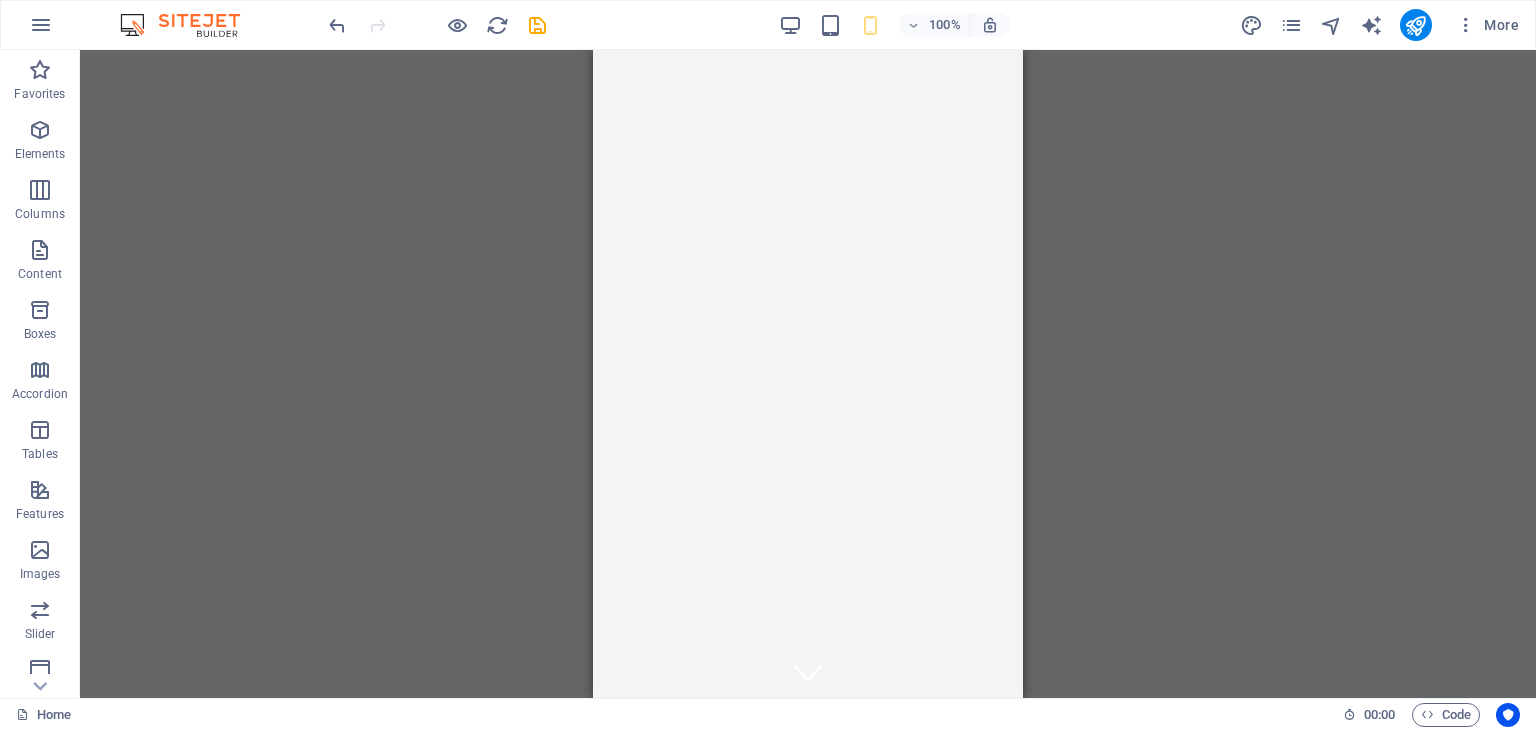 drag, startPoint x: 1016, startPoint y: 119, endPoint x: 1685, endPoint y: 68, distance: 670.9411 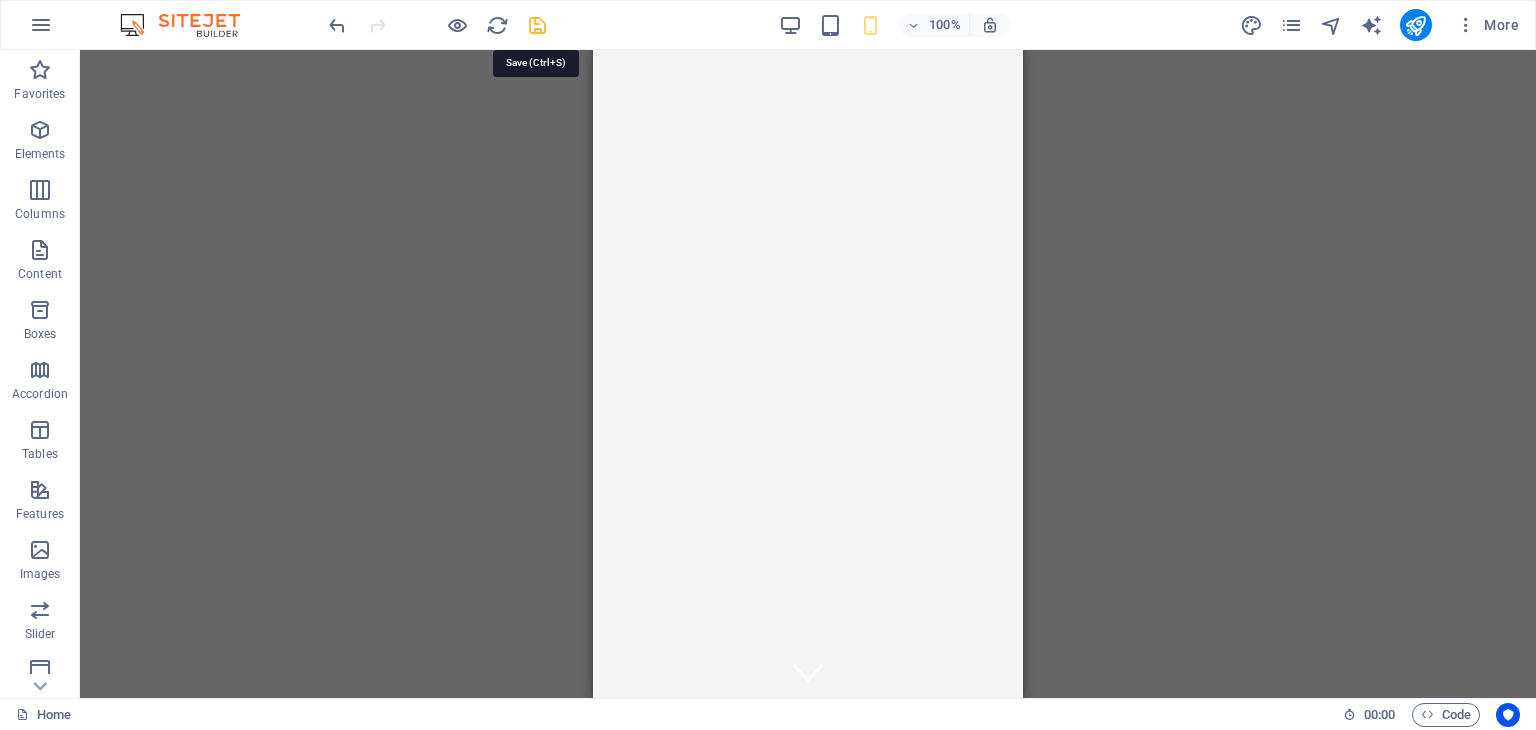 click at bounding box center (537, 25) 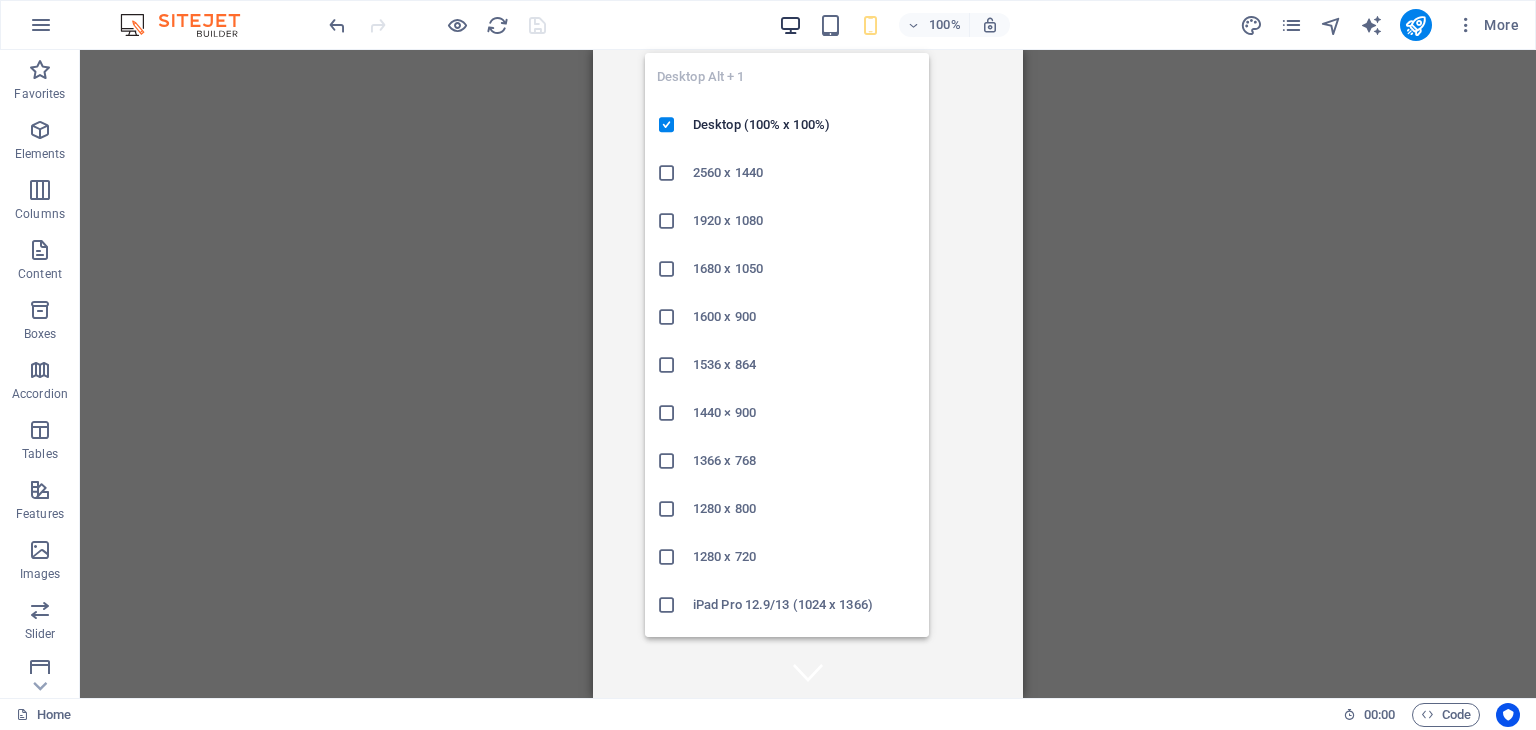 click at bounding box center [790, 25] 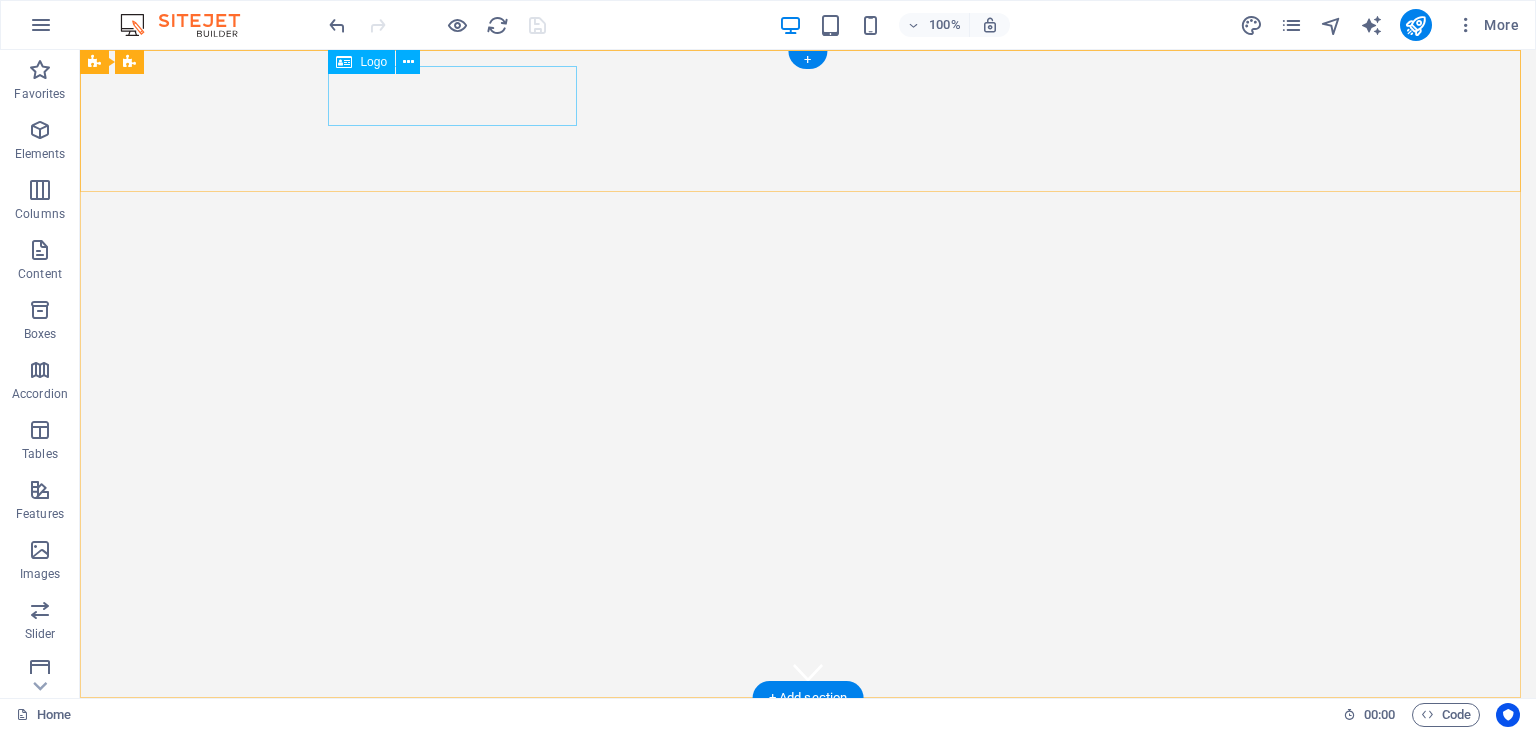 click on "sypcontrol.cl" at bounding box center [808, 744] 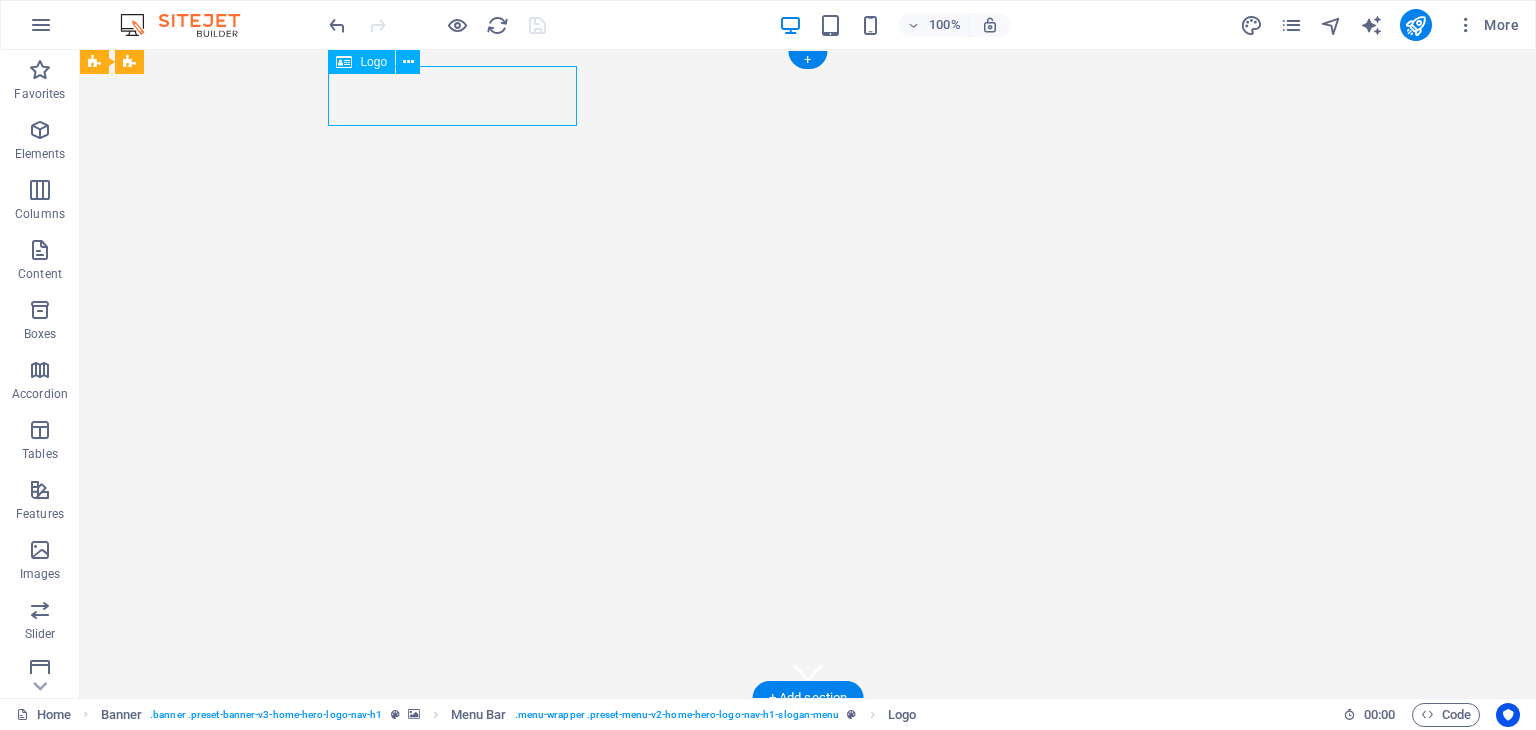 drag, startPoint x: 512, startPoint y: 102, endPoint x: 393, endPoint y: 109, distance: 119.2057 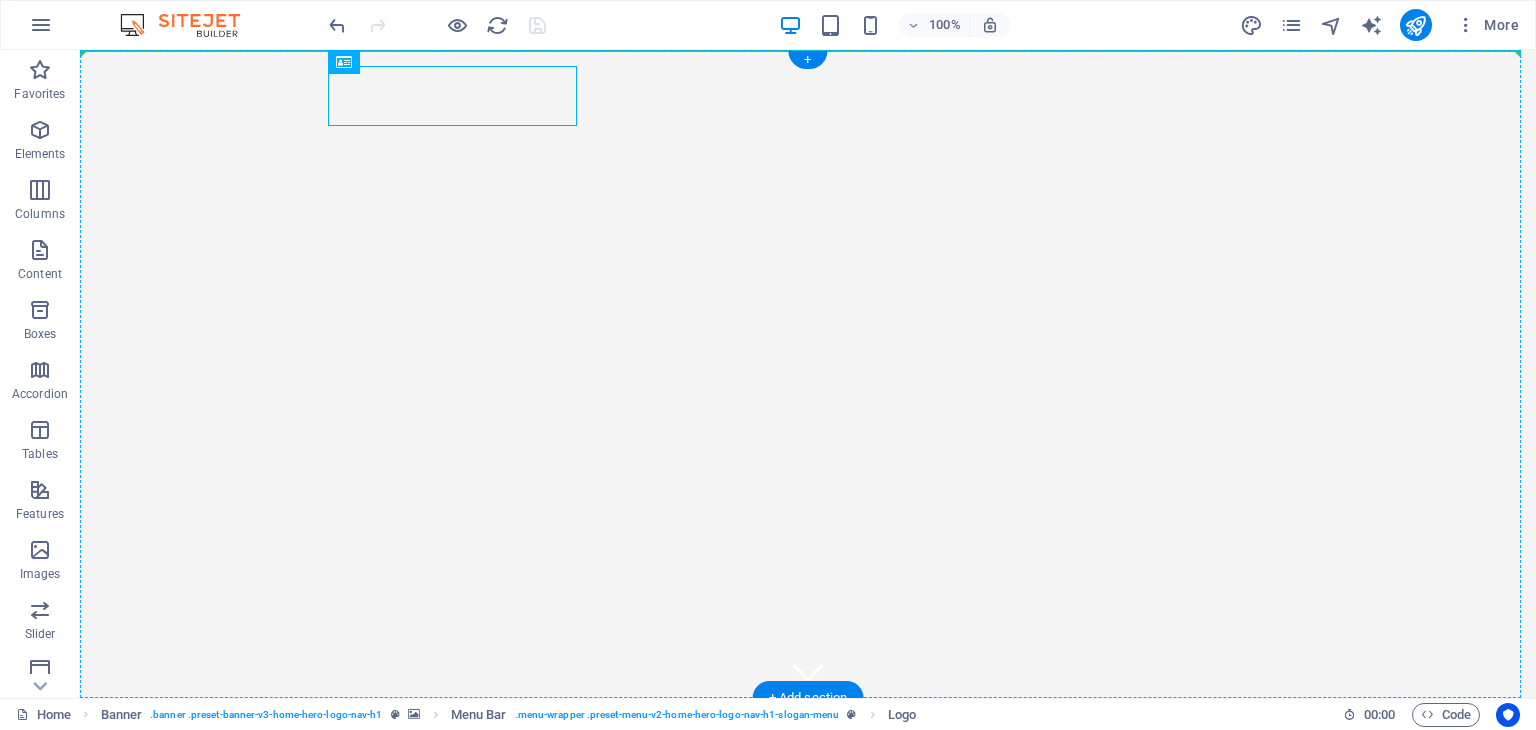 drag, startPoint x: 448, startPoint y: 107, endPoint x: 232, endPoint y: 64, distance: 220.23851 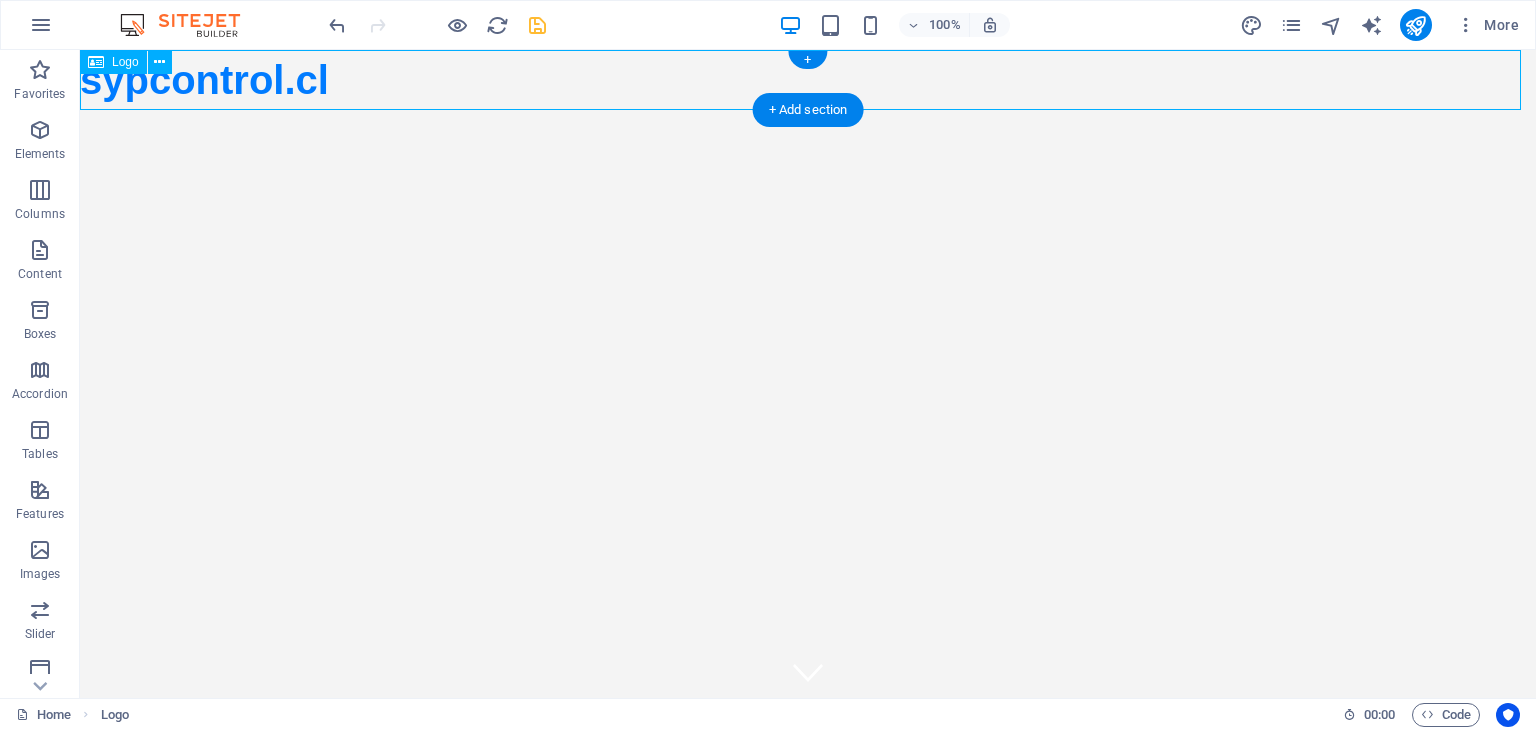 click on "sypcontrol.cl" at bounding box center [808, 80] 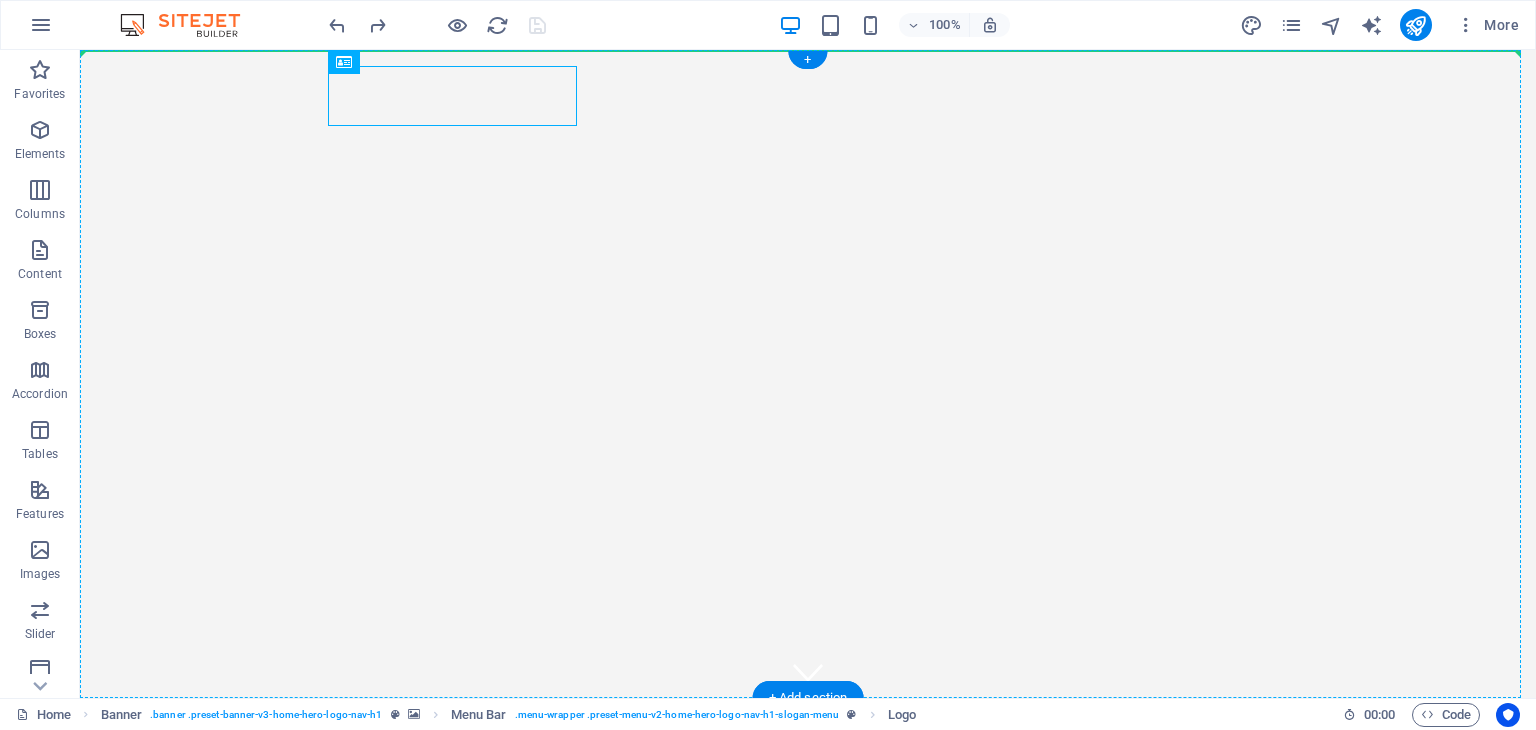 drag, startPoint x: 440, startPoint y: 111, endPoint x: 204, endPoint y: 76, distance: 238.58122 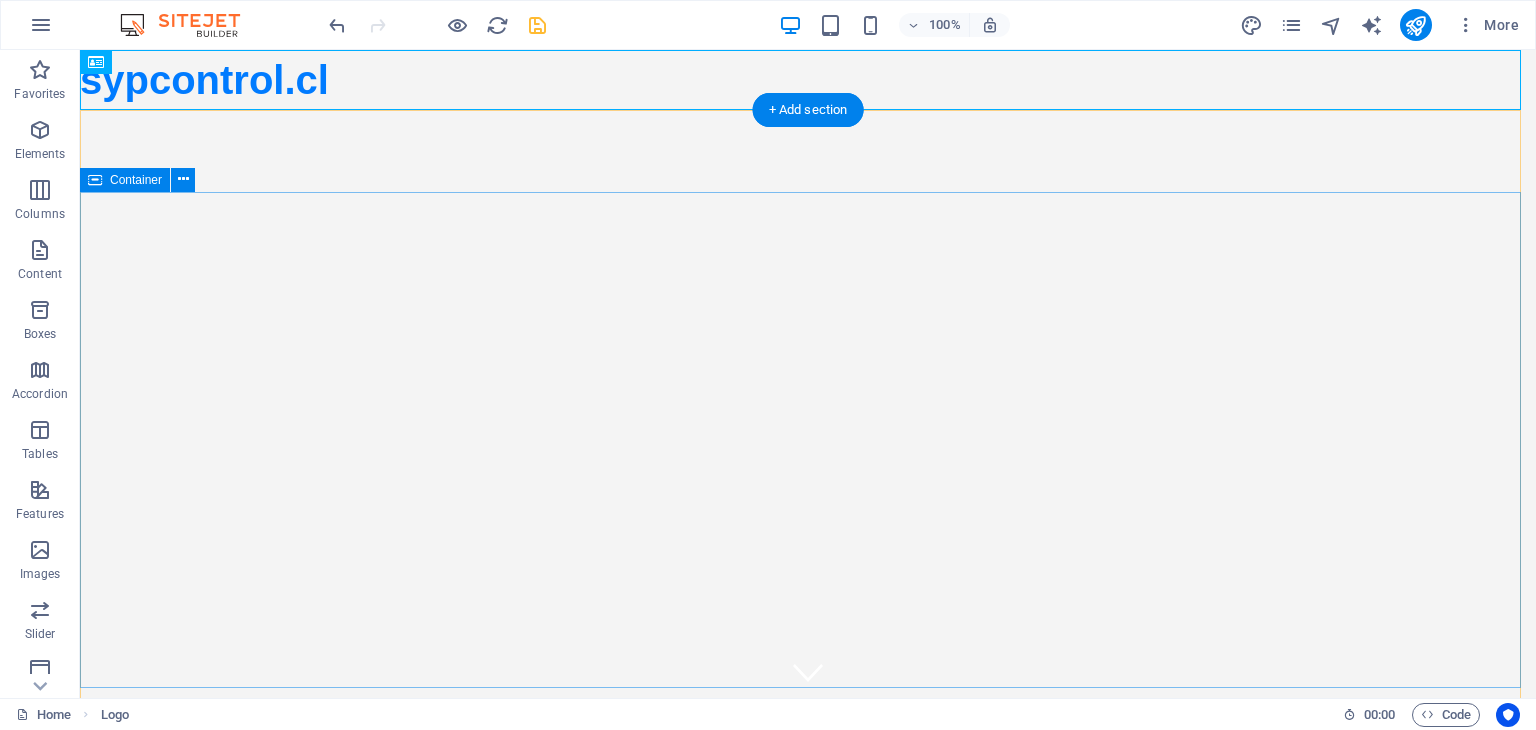 click on "Bienvenido a SYP Control" at bounding box center (808, 952) 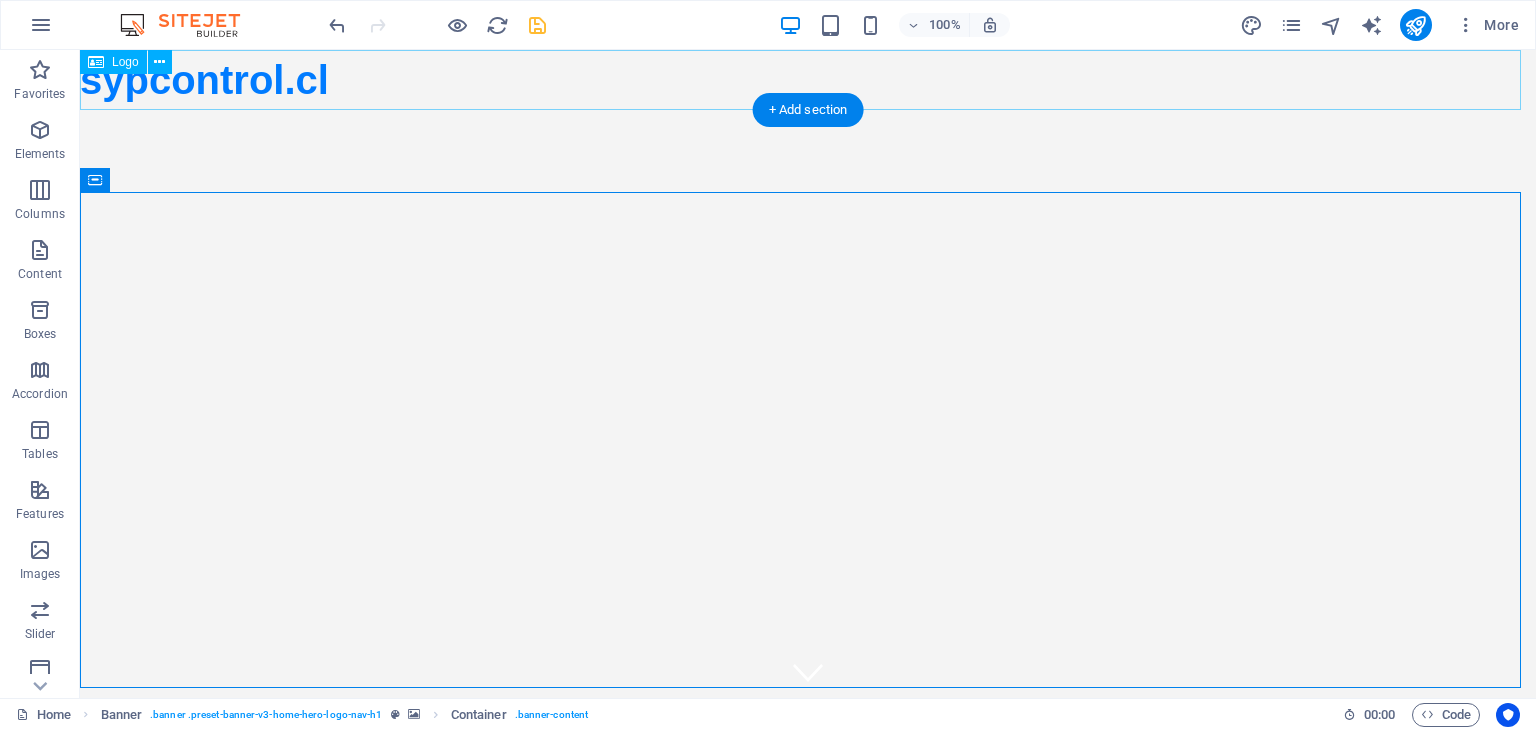 click on "sypcontrol.cl" at bounding box center [808, 80] 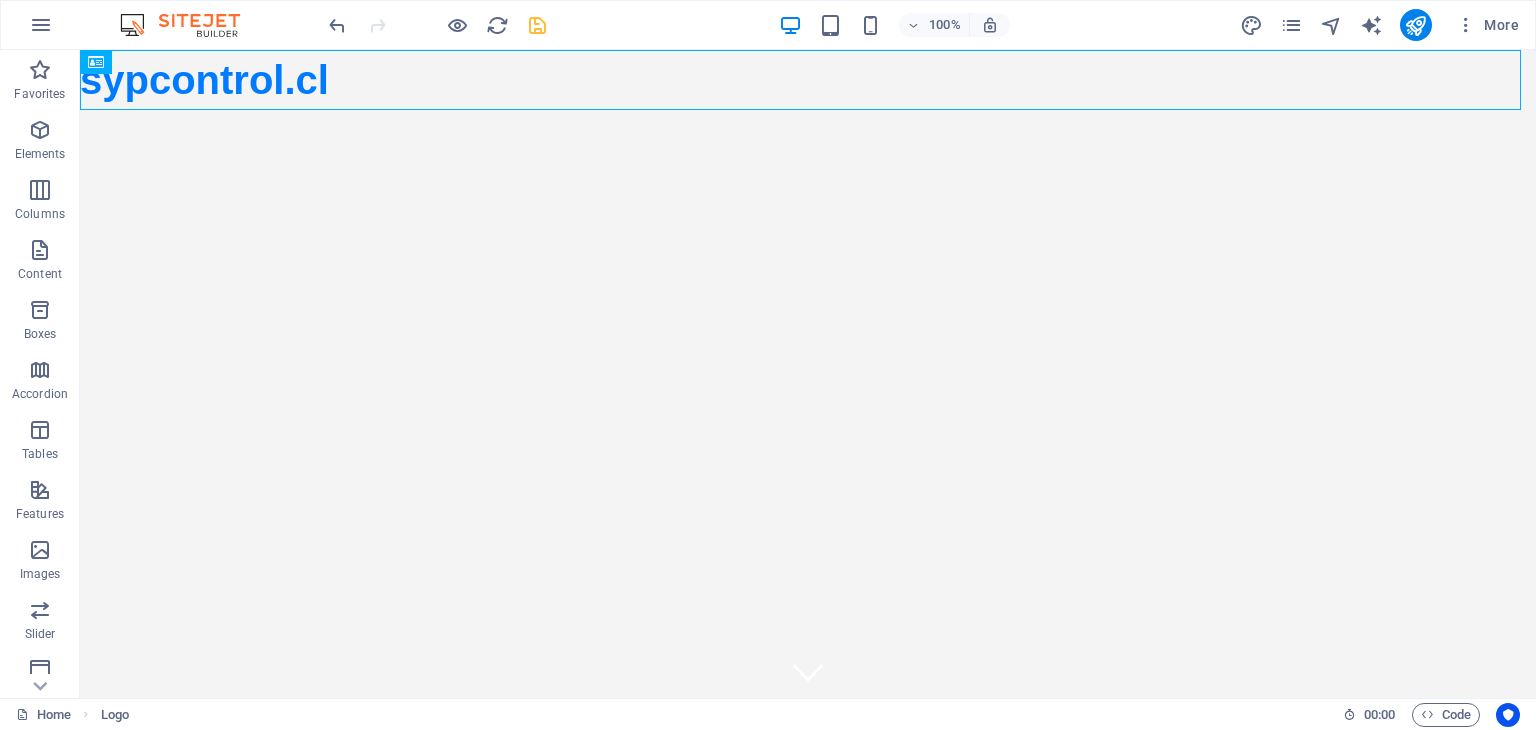 drag, startPoint x: 180, startPoint y: 115, endPoint x: 294, endPoint y: 73, distance: 121.49074 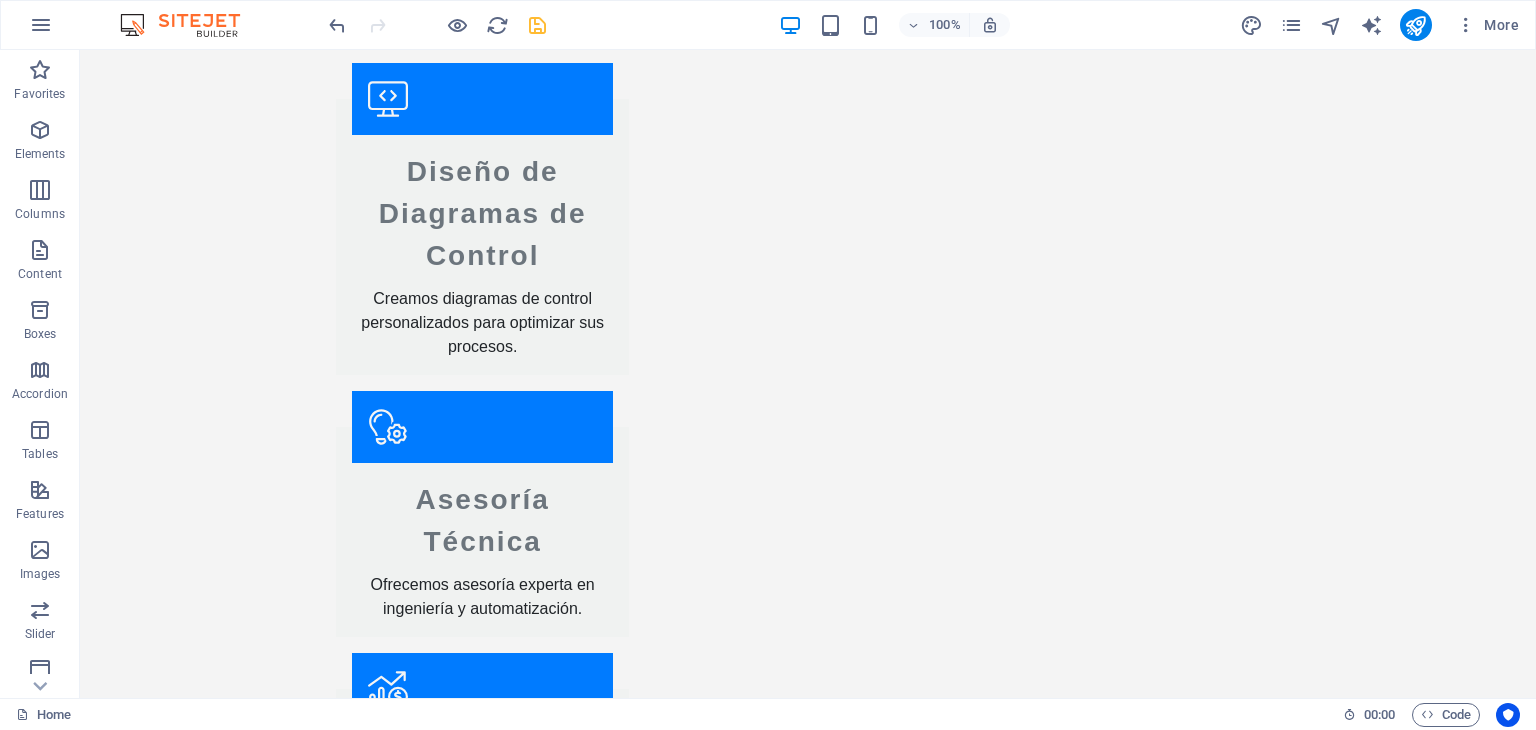 scroll, scrollTop: 3086, scrollLeft: 0, axis: vertical 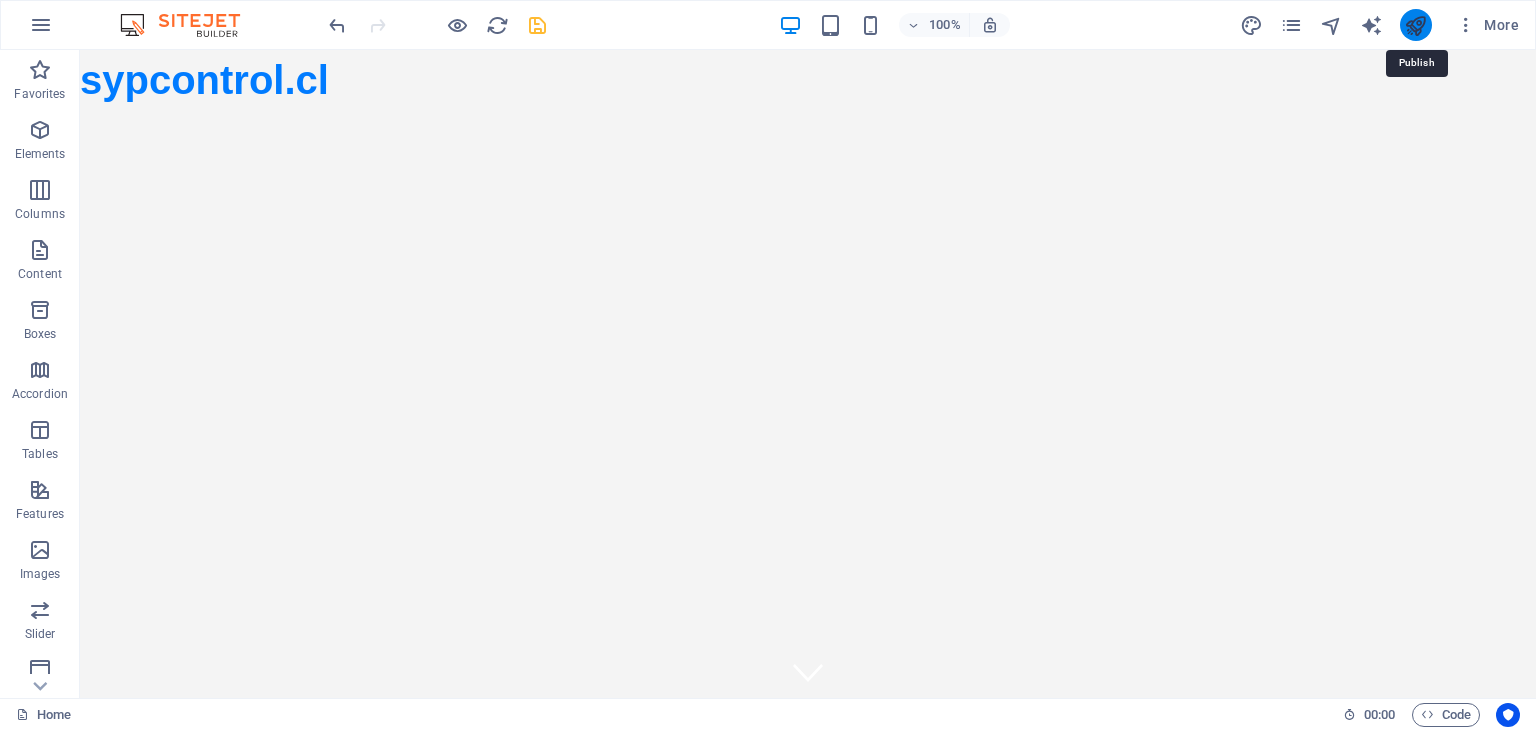 click at bounding box center [1415, 25] 